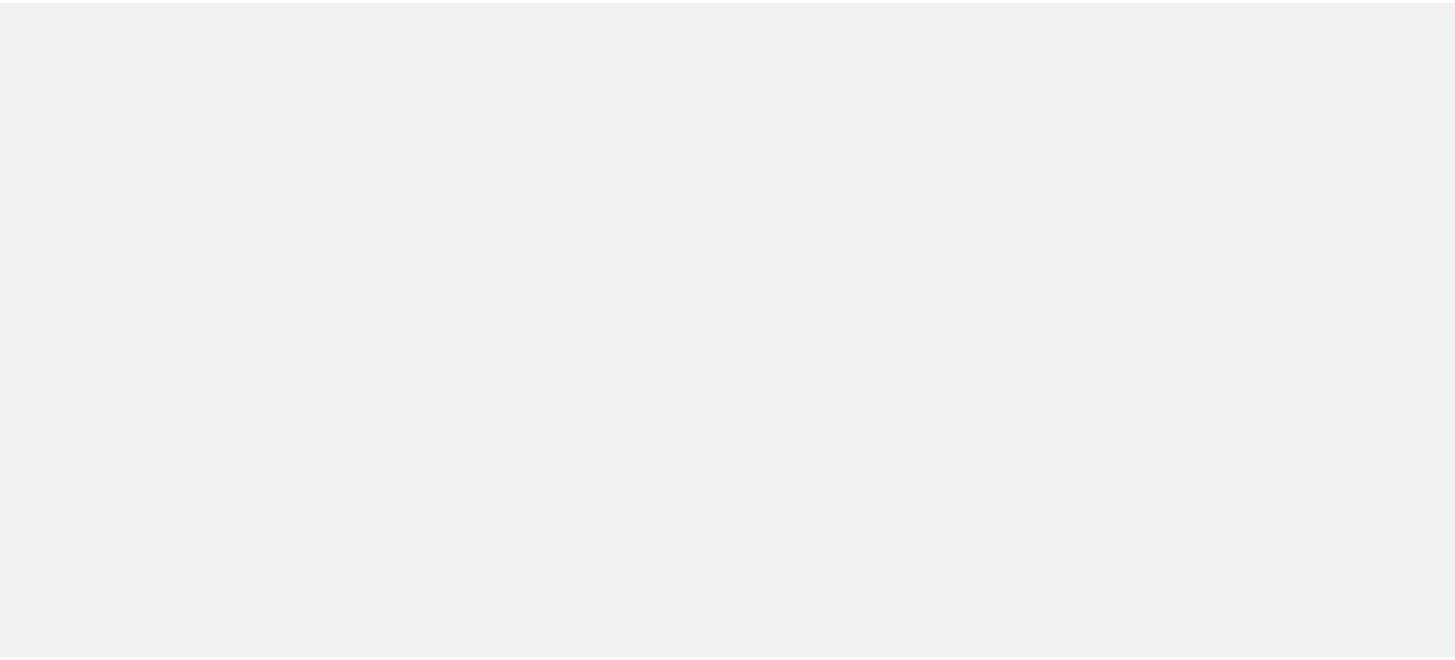 scroll, scrollTop: 0, scrollLeft: 0, axis: both 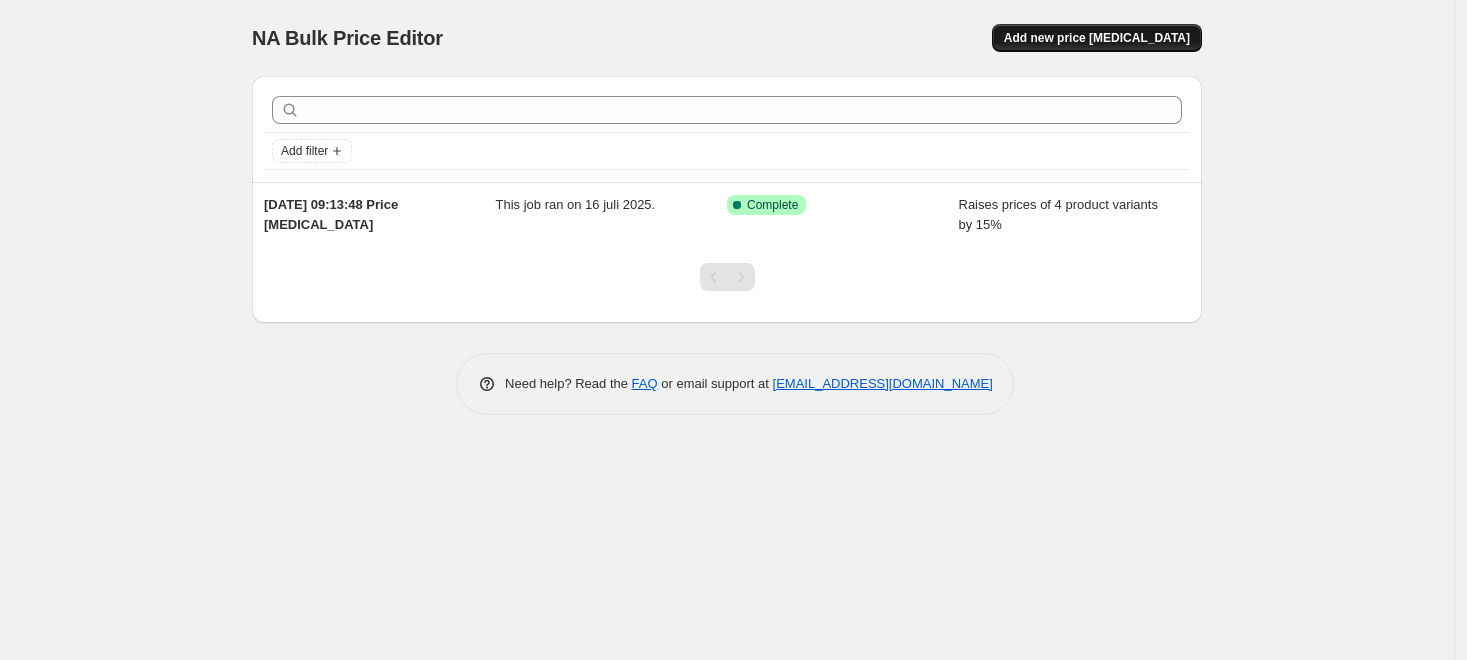 click on "Add new price [MEDICAL_DATA]" at bounding box center [1097, 38] 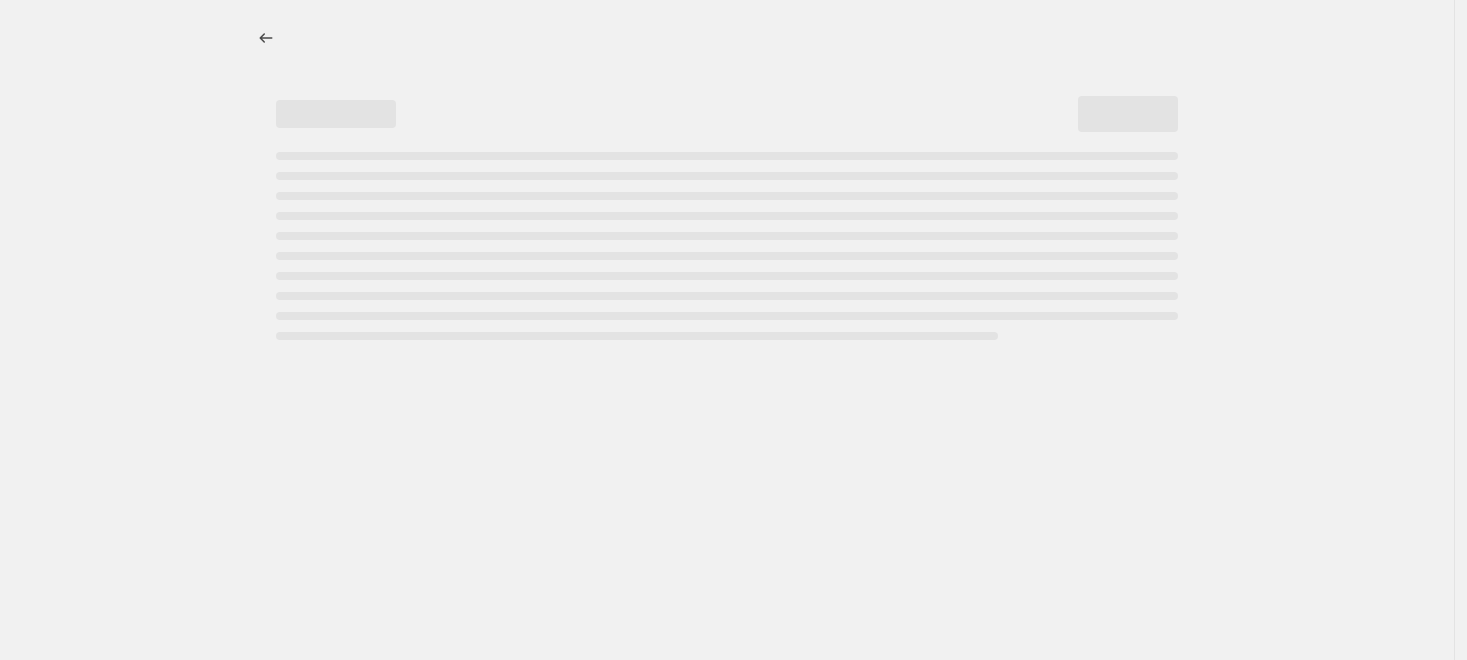 select on "percentage" 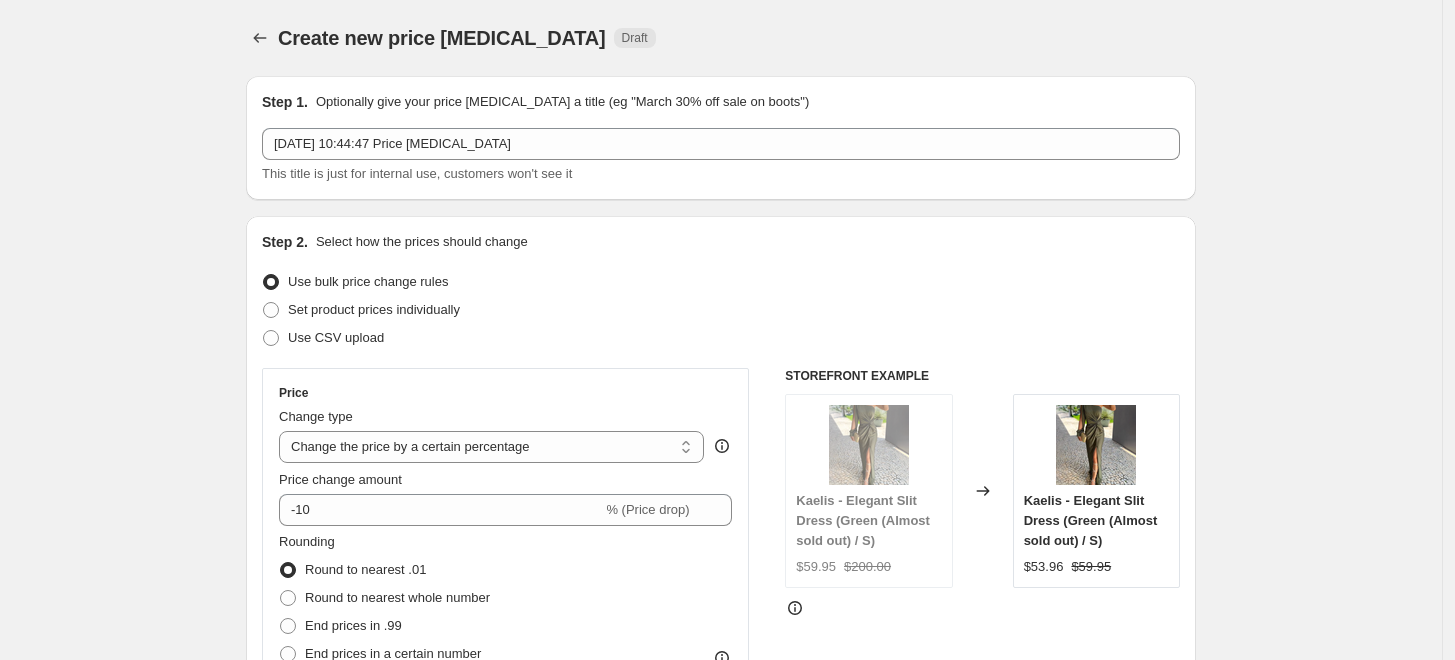 scroll, scrollTop: 111, scrollLeft: 0, axis: vertical 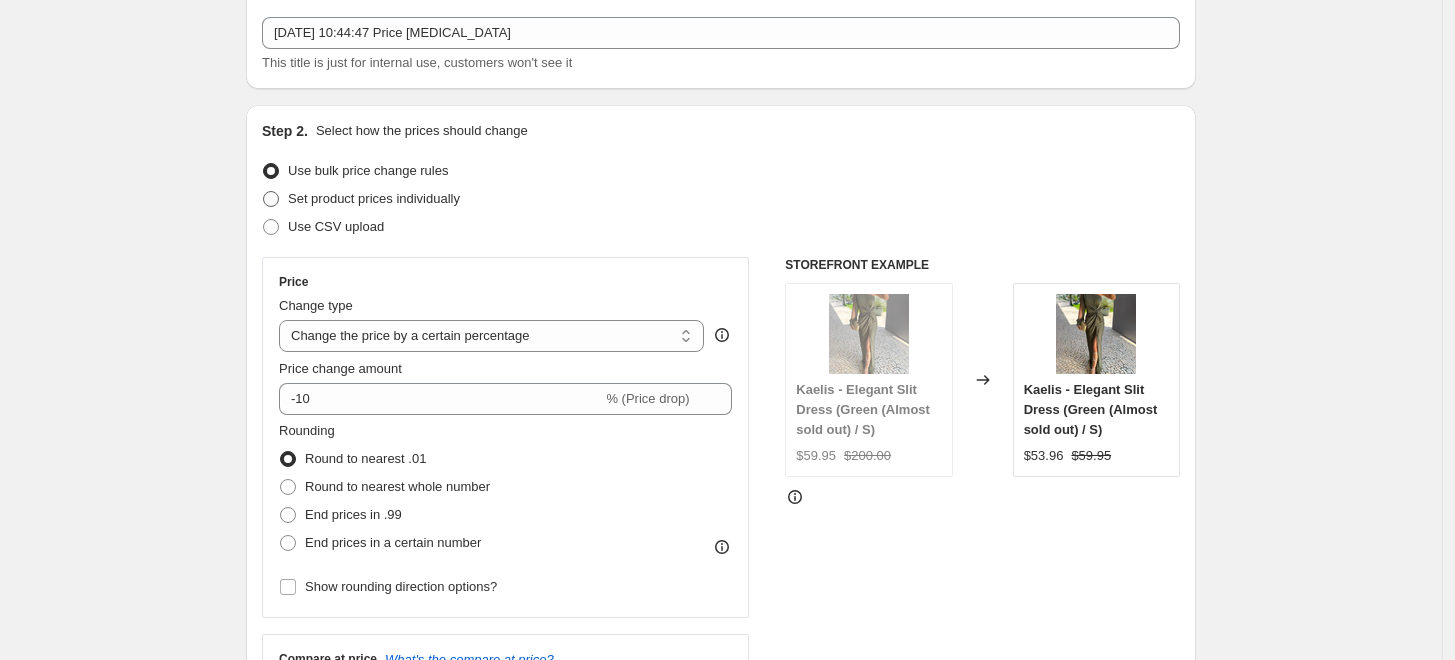 click on "Set product prices individually" at bounding box center (374, 198) 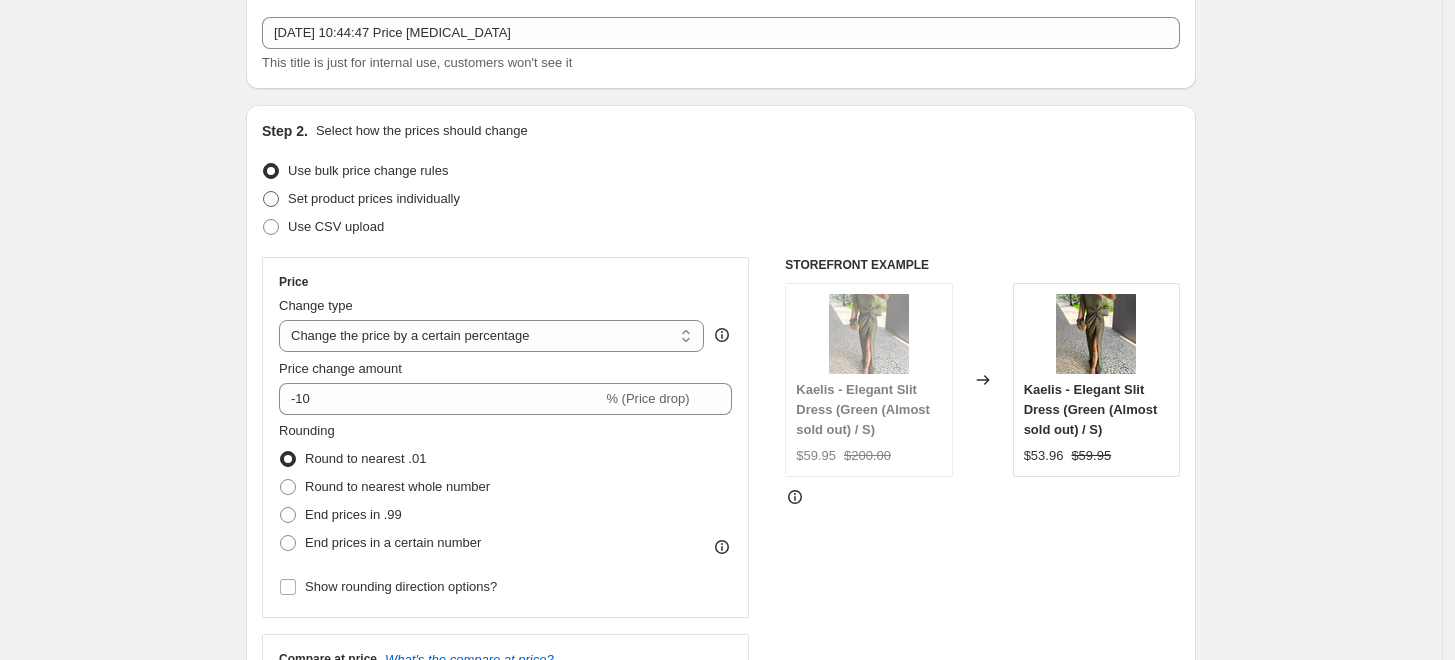 radio on "true" 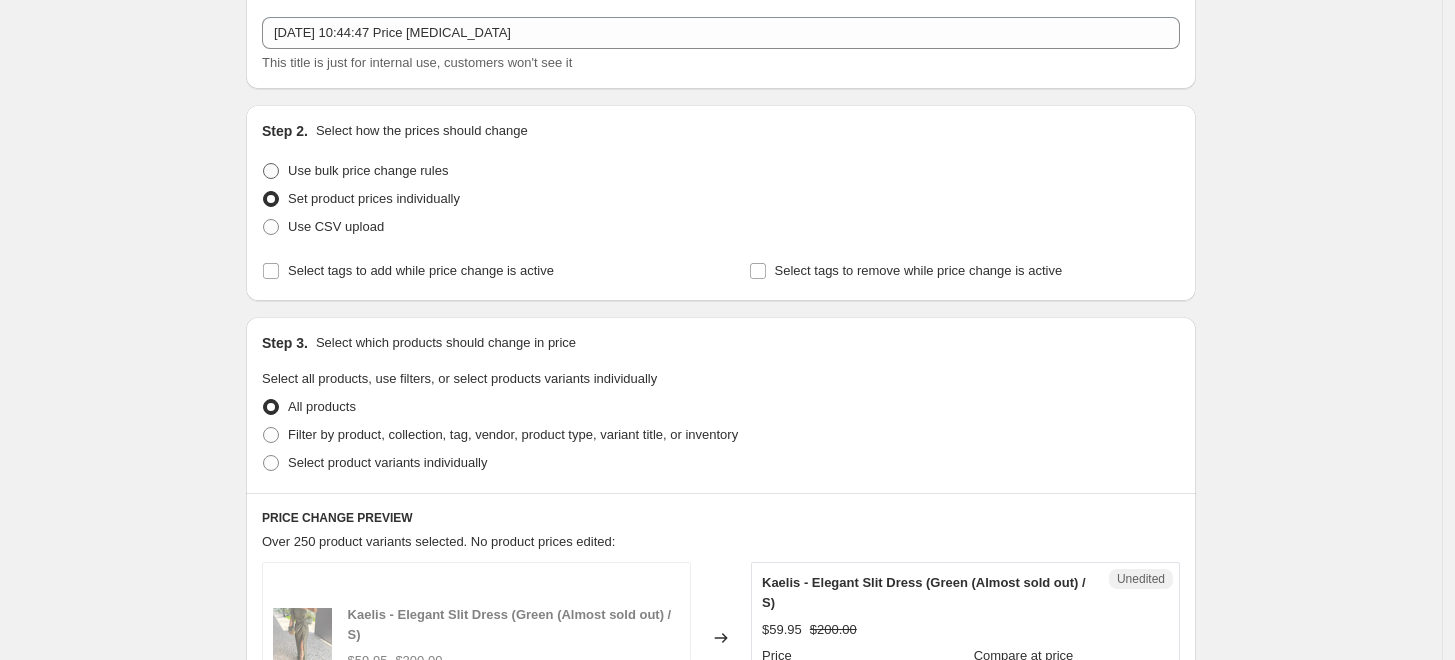 click on "Use bulk price change rules" at bounding box center (368, 170) 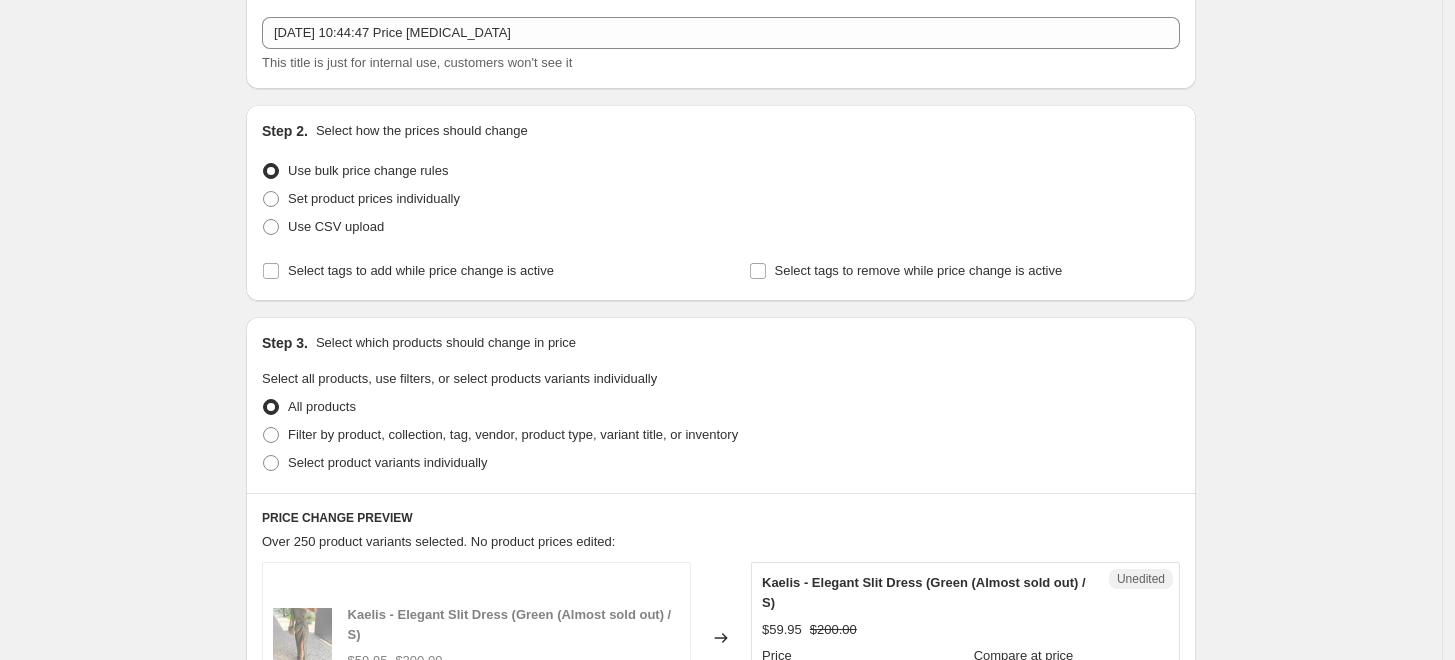 select on "percentage" 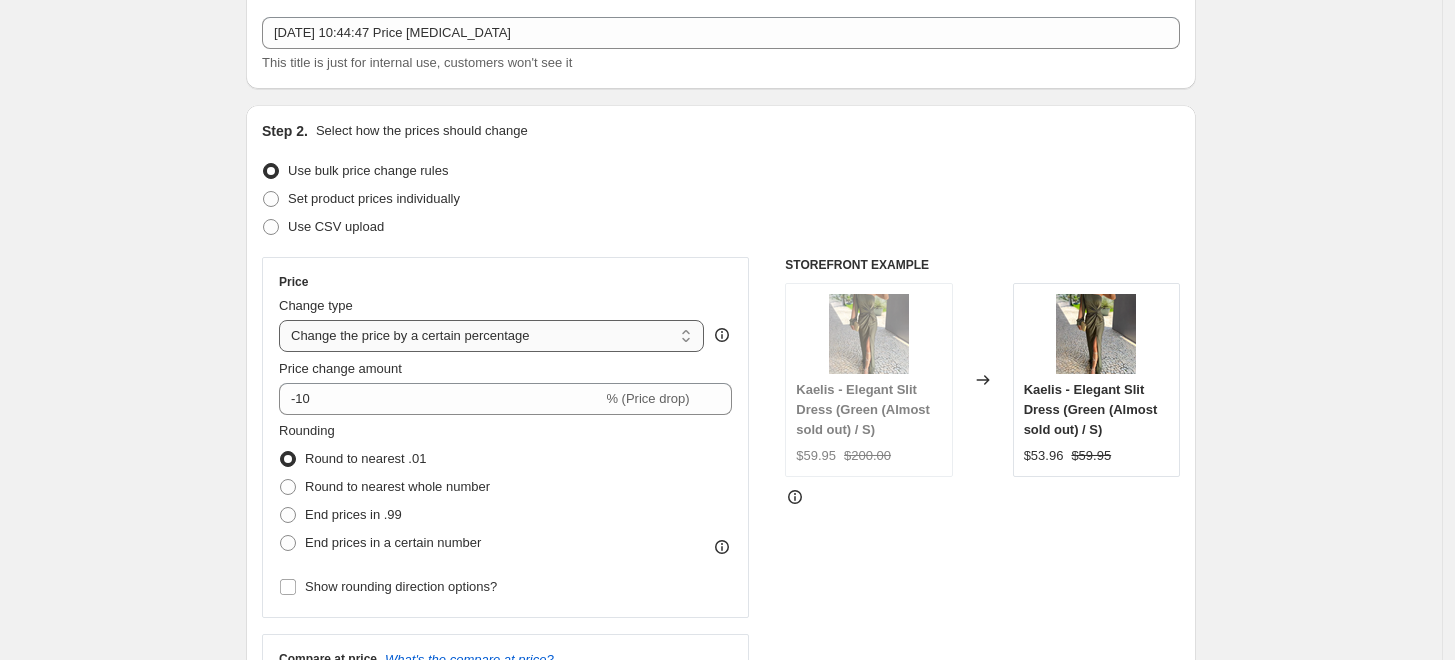 click on "Change the price to a certain amount Change the price by a certain amount Change the price by a certain percentage Change the price to the current compare at price (price before sale) Change the price by a certain amount relative to the compare at price Change the price by a certain percentage relative to the compare at price Don't change the price Change the price by a certain percentage relative to the cost per item Change price to certain cost margin" at bounding box center (491, 336) 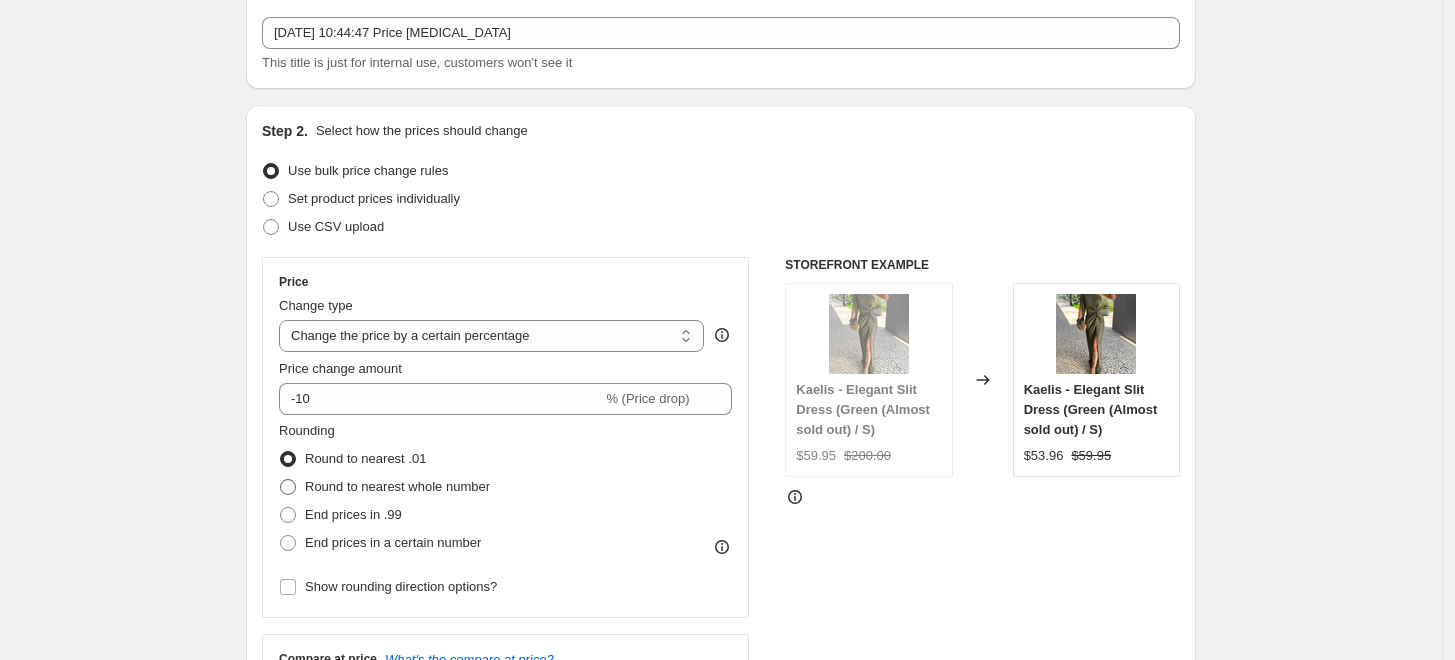 scroll, scrollTop: 222, scrollLeft: 0, axis: vertical 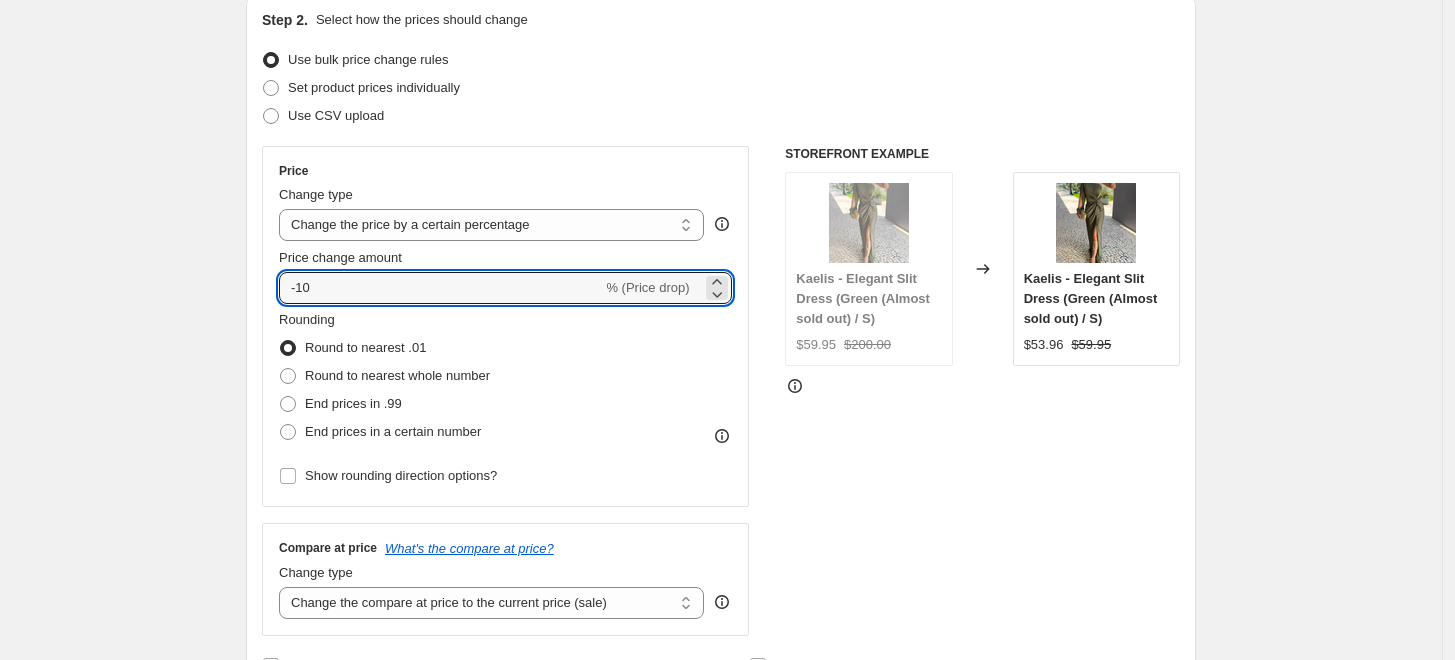 drag, startPoint x: 320, startPoint y: 286, endPoint x: 242, endPoint y: 292, distance: 78.23043 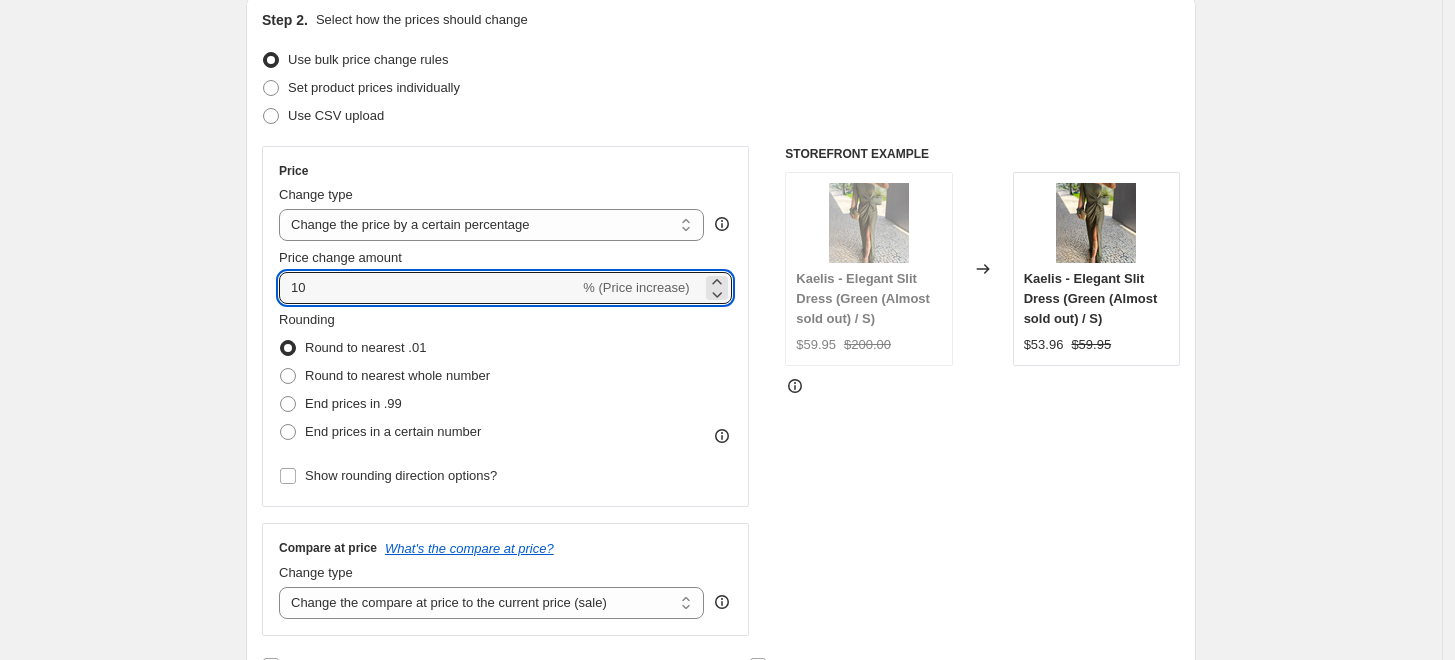 type on "10" 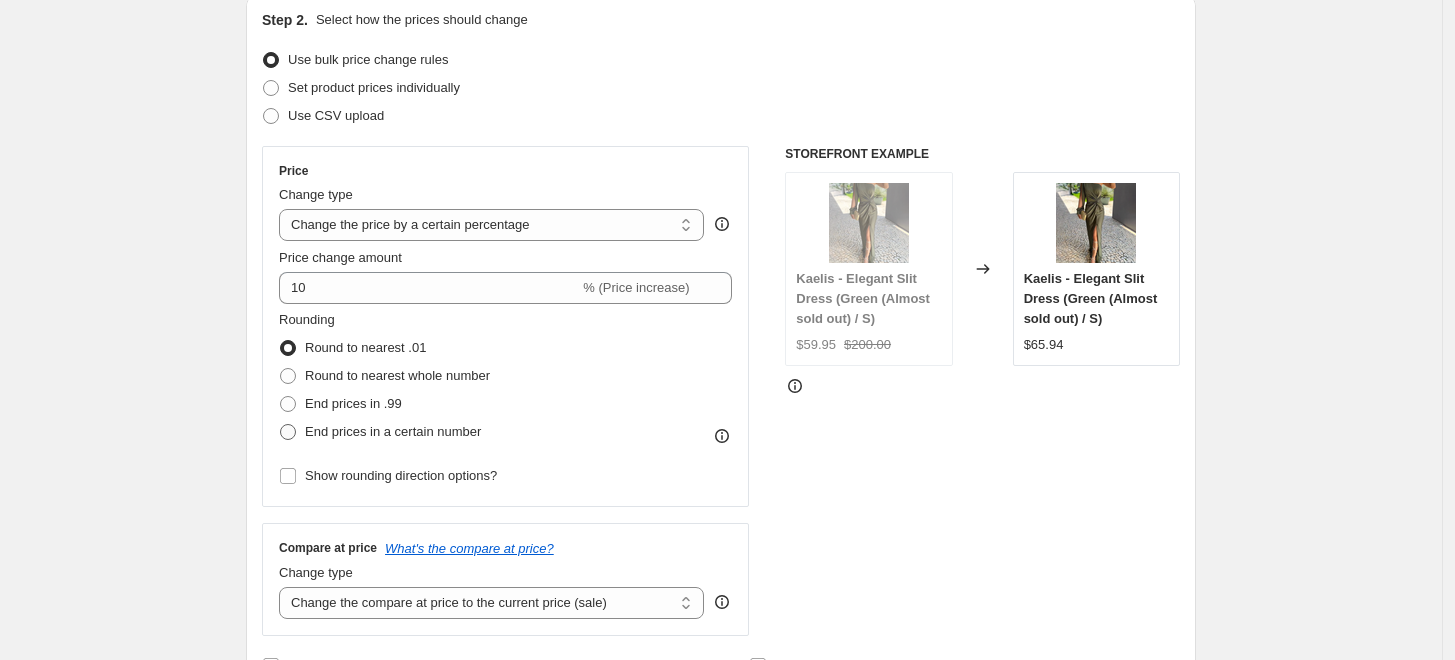 click on "End prices in a certain number" at bounding box center [393, 431] 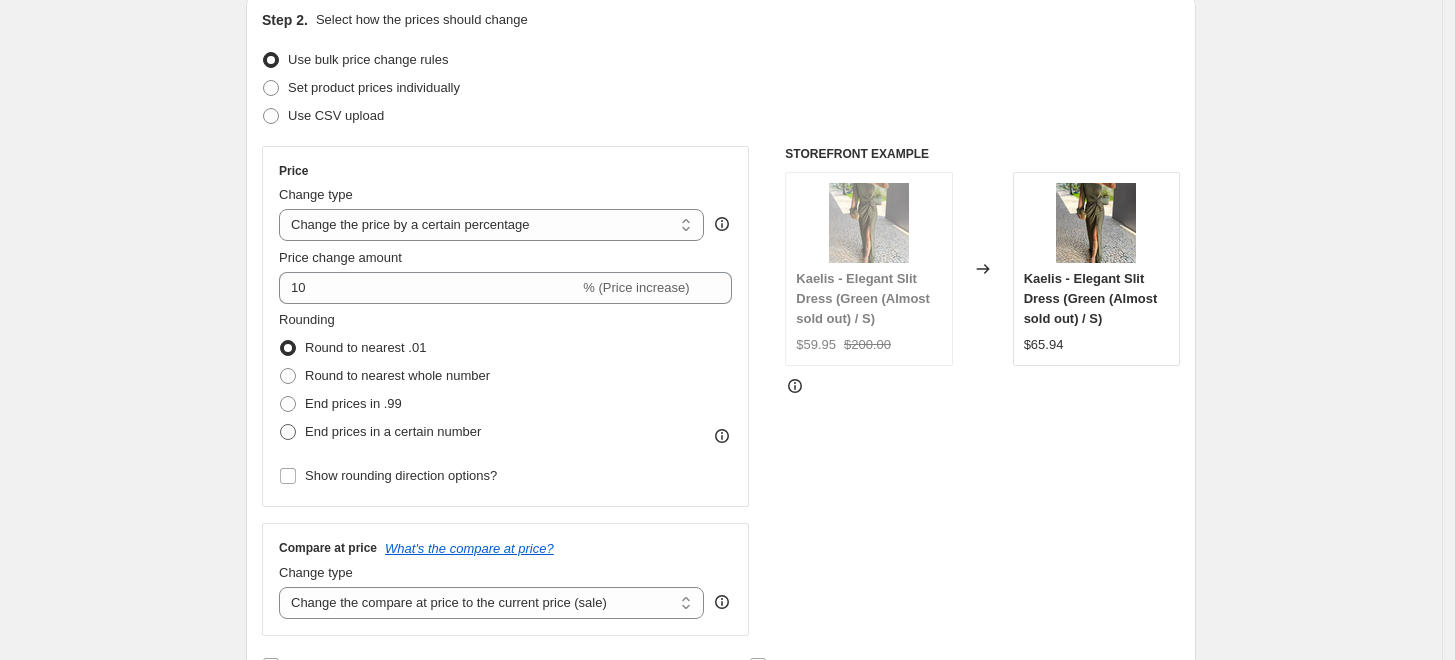 radio on "true" 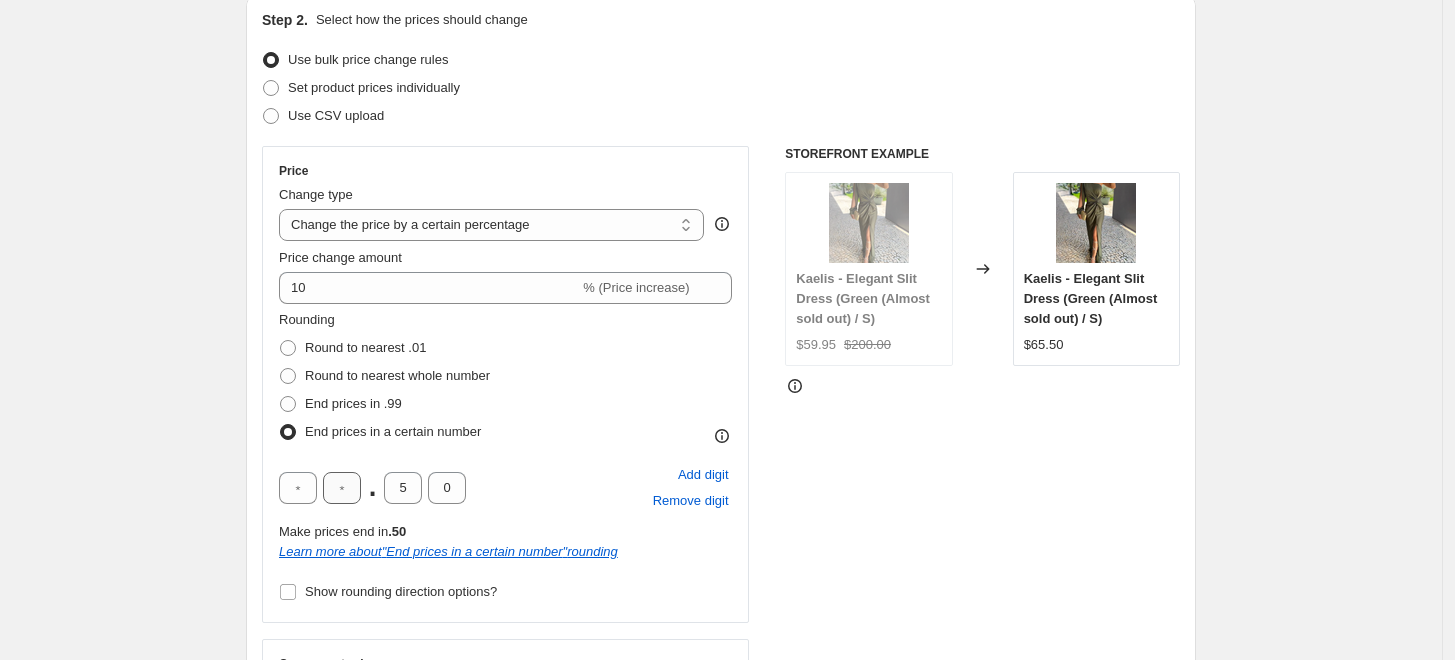 scroll, scrollTop: 333, scrollLeft: 0, axis: vertical 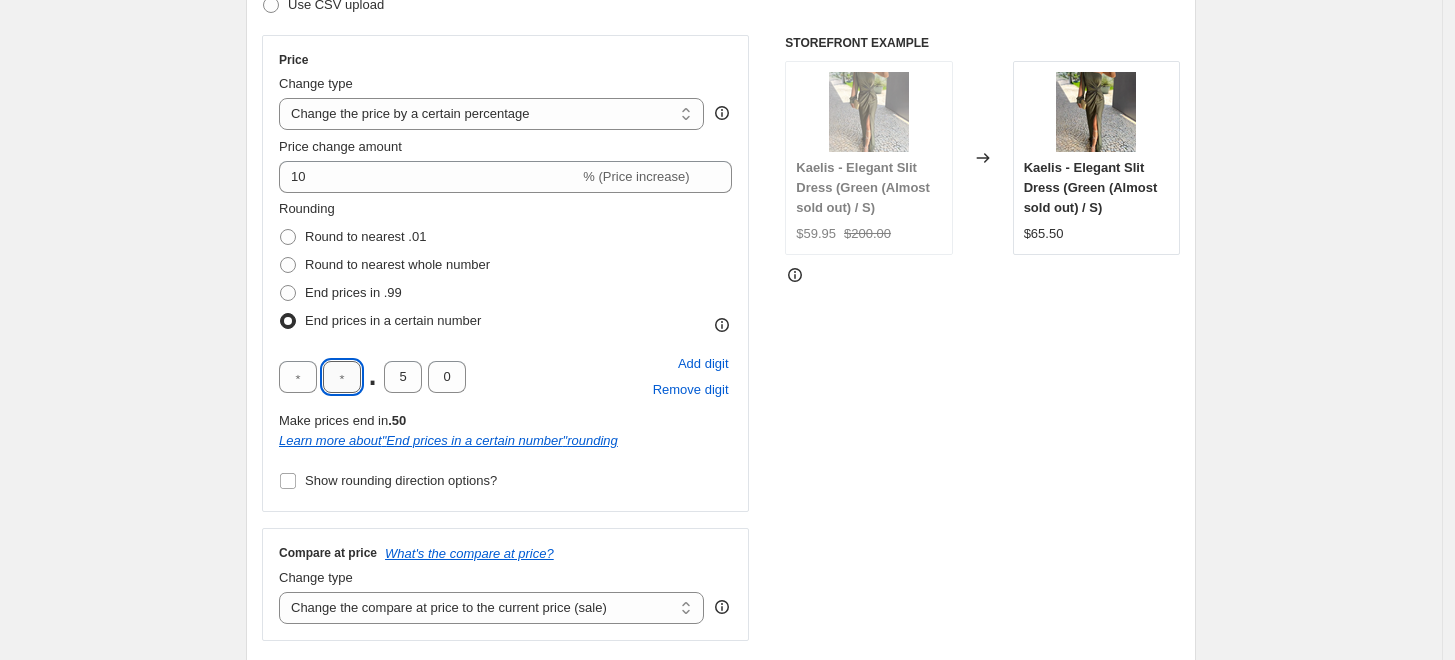 click at bounding box center [342, 377] 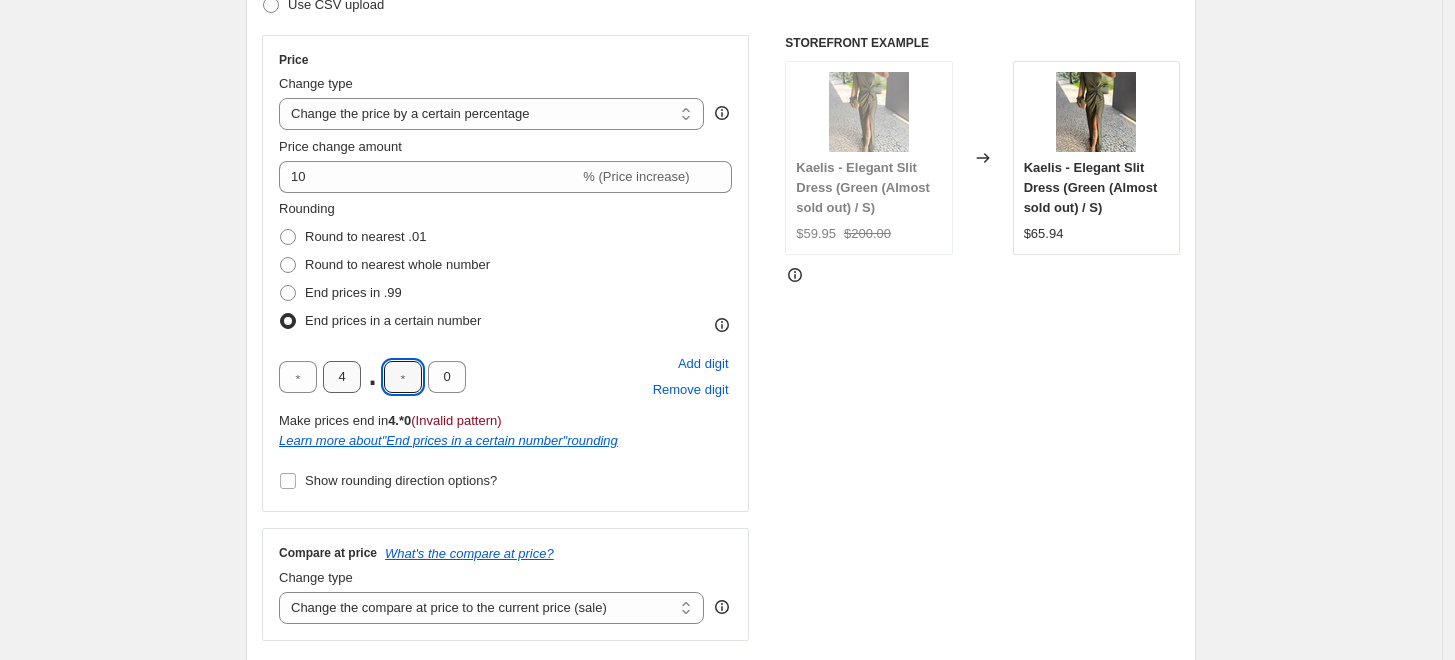 type on "9" 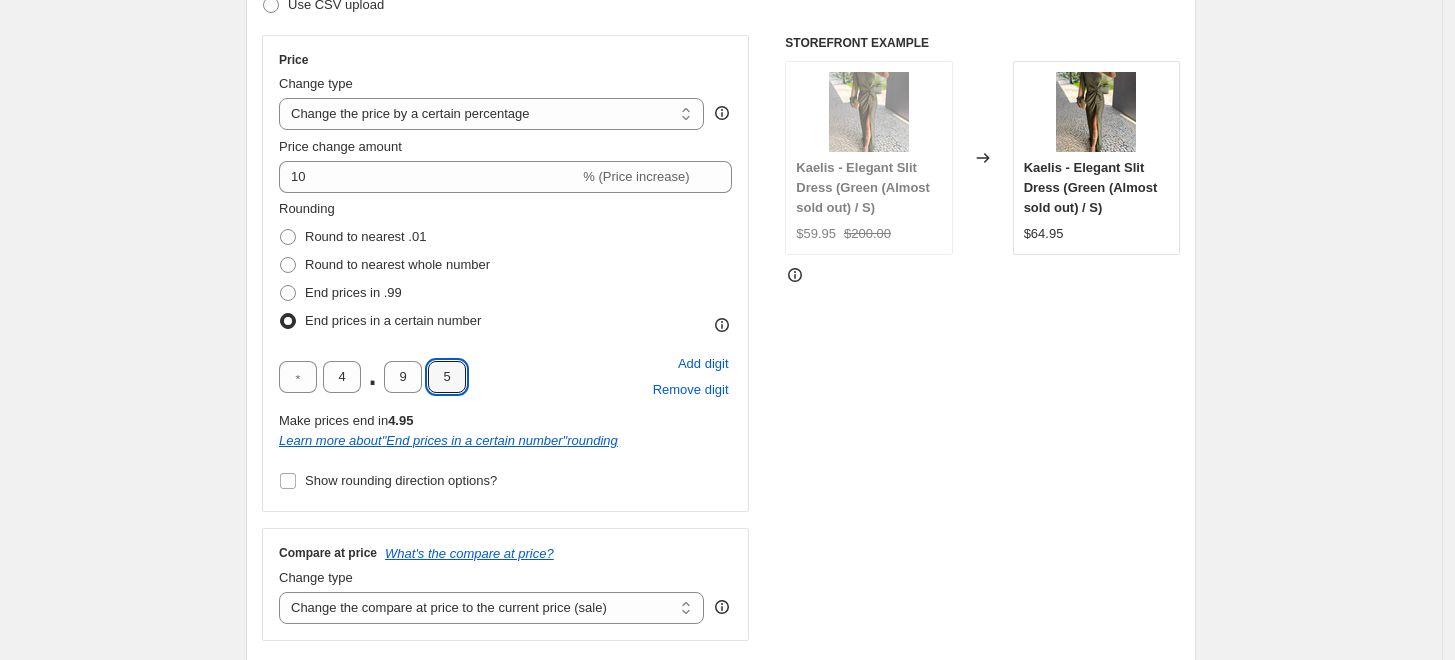 type on "5" 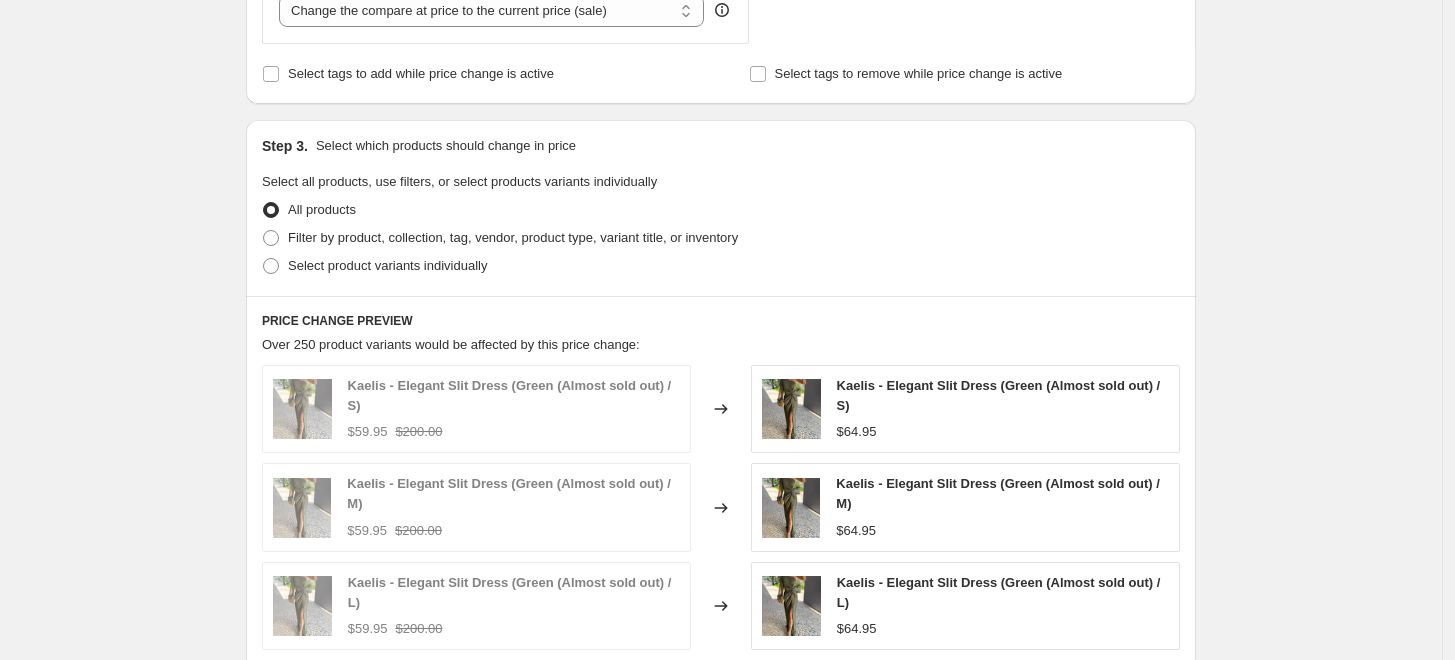 scroll, scrollTop: 708, scrollLeft: 0, axis: vertical 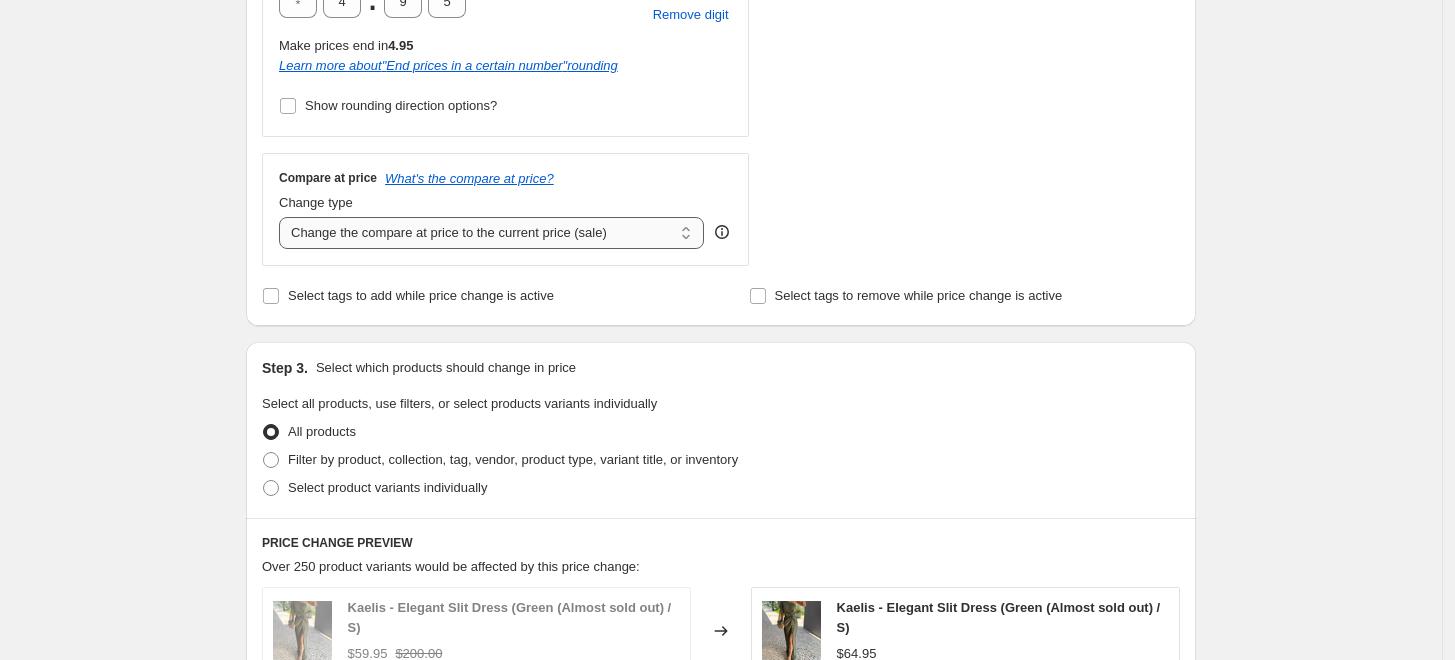 click on "Change the compare at price to the current price (sale) Change the compare at price to a certain amount Change the compare at price by a certain amount Change the compare at price by a certain percentage Change the compare at price by a certain amount relative to the actual price Change the compare at price by a certain percentage relative to the actual price Don't change the compare at price Remove the compare at price" at bounding box center (491, 233) 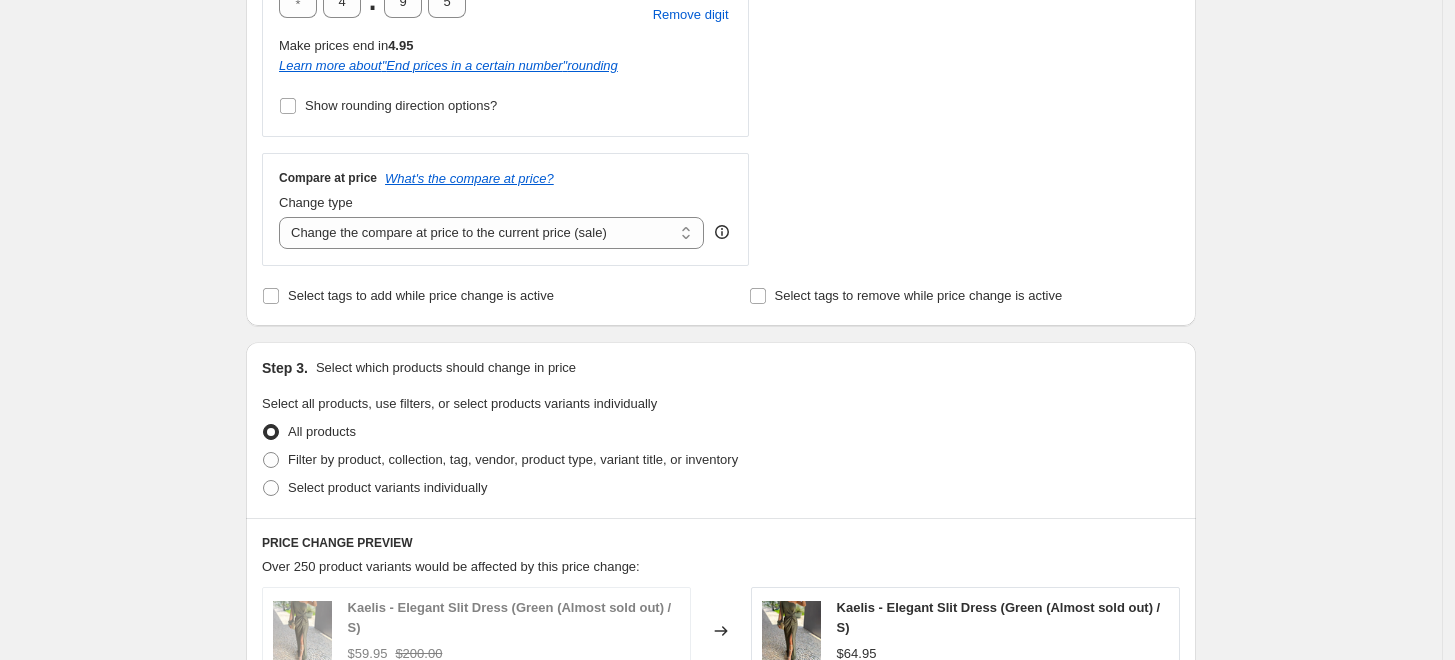 click on "Create new price [MEDICAL_DATA]. This page is ready Create new price [MEDICAL_DATA] Draft Step 1. Optionally give your price [MEDICAL_DATA] a title (eg "March 30% off sale on boots") [DATE] 10:44:47 Price [MEDICAL_DATA] This title is just for internal use, customers won't see it Step 2. Select how the prices should change Use bulk price change rules Set product prices individually Use CSV upload Price Change type Change the price to a certain amount Change the price by a certain amount Change the price by a certain percentage Change the price to the current compare at price (price before sale) Change the price by a certain amount relative to the compare at price Change the price by a certain percentage relative to the compare at price Don't change the price Change the price by a certain percentage relative to the cost per item Change price to certain cost margin Change the price by a certain percentage Price change amount 10 % (Price increase) Rounding Round to nearest .01 Round to nearest whole number 4 . 9 5 4.95 " "" at bounding box center (721, 365) 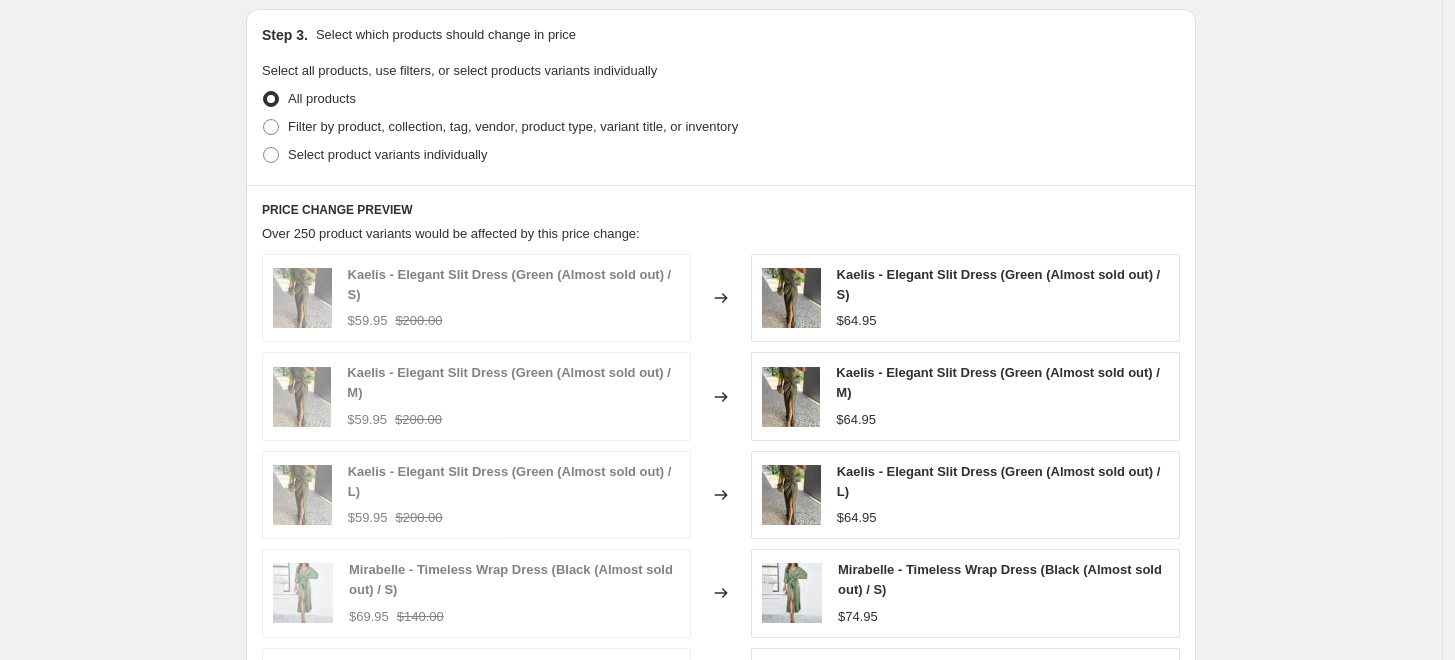 scroll, scrollTop: 819, scrollLeft: 0, axis: vertical 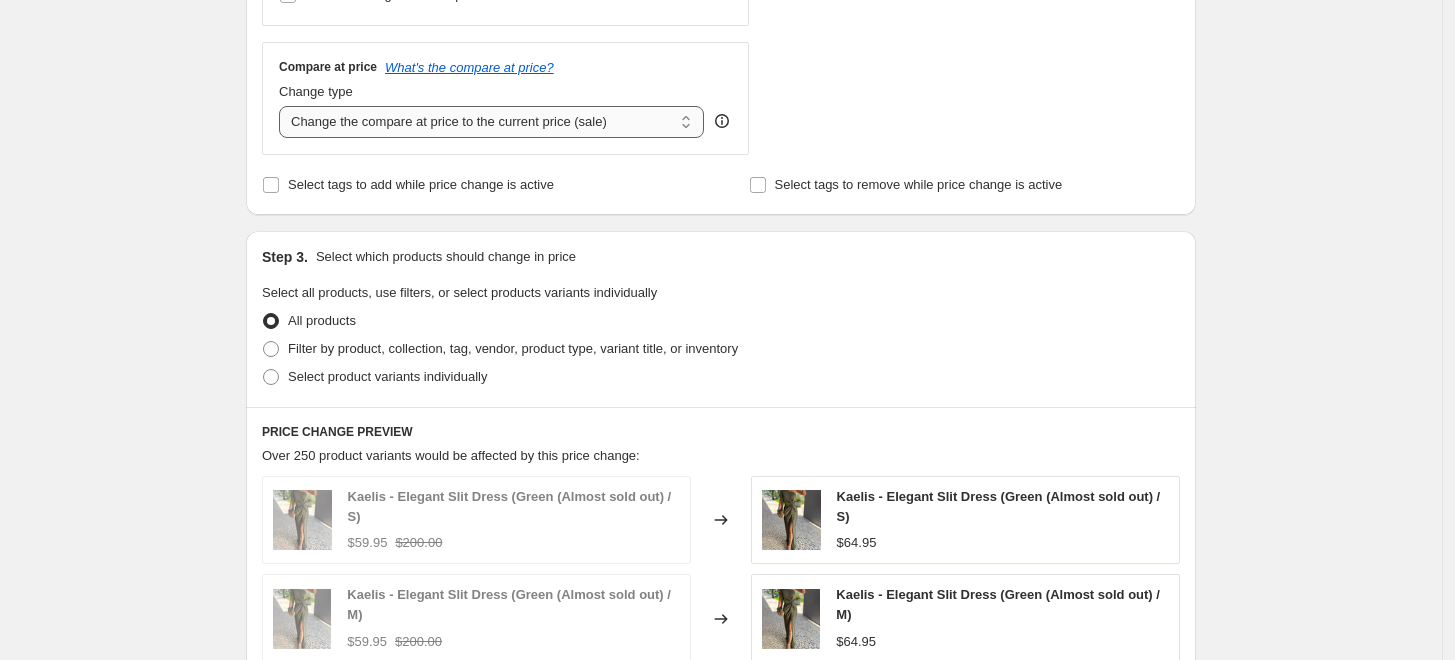 click on "Change the compare at price to the current price (sale) Change the compare at price to a certain amount Change the compare at price by a certain amount Change the compare at price by a certain percentage Change the compare at price by a certain amount relative to the actual price Change the compare at price by a certain percentage relative to the actual price Don't change the compare at price Remove the compare at price" at bounding box center (491, 122) 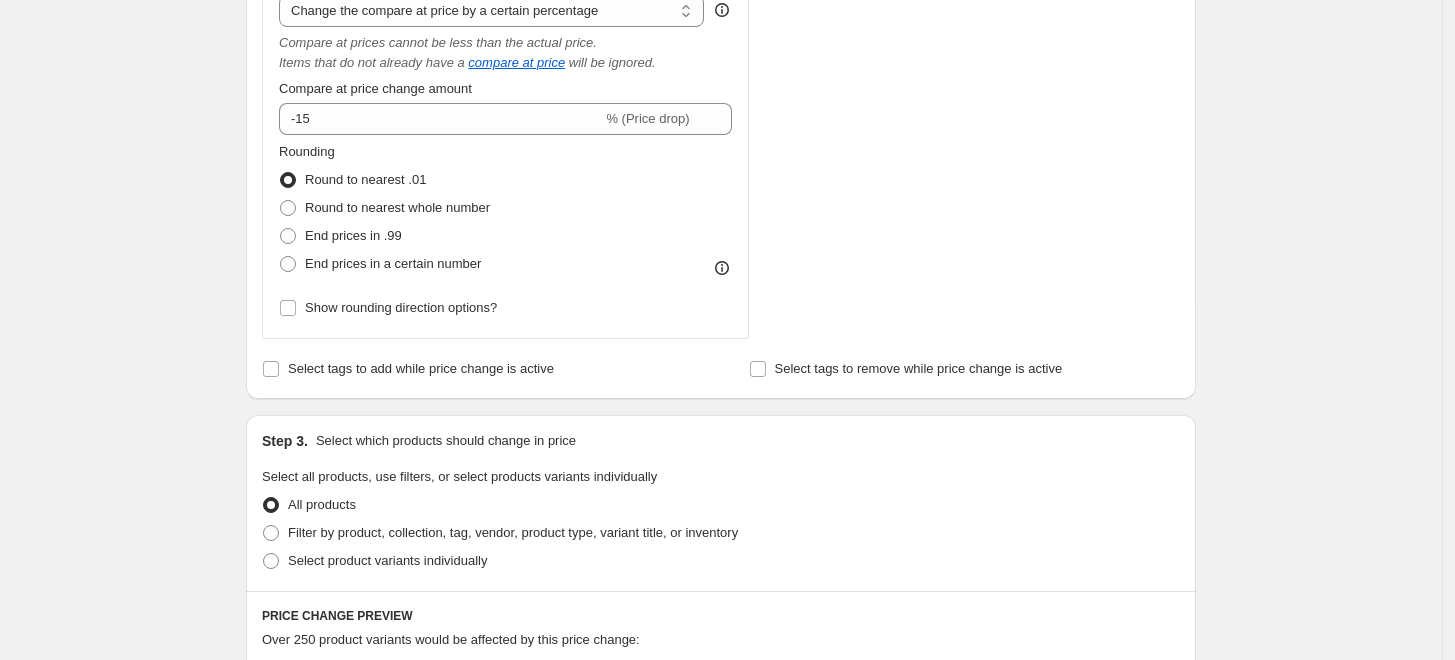 scroll, scrollTop: 819, scrollLeft: 0, axis: vertical 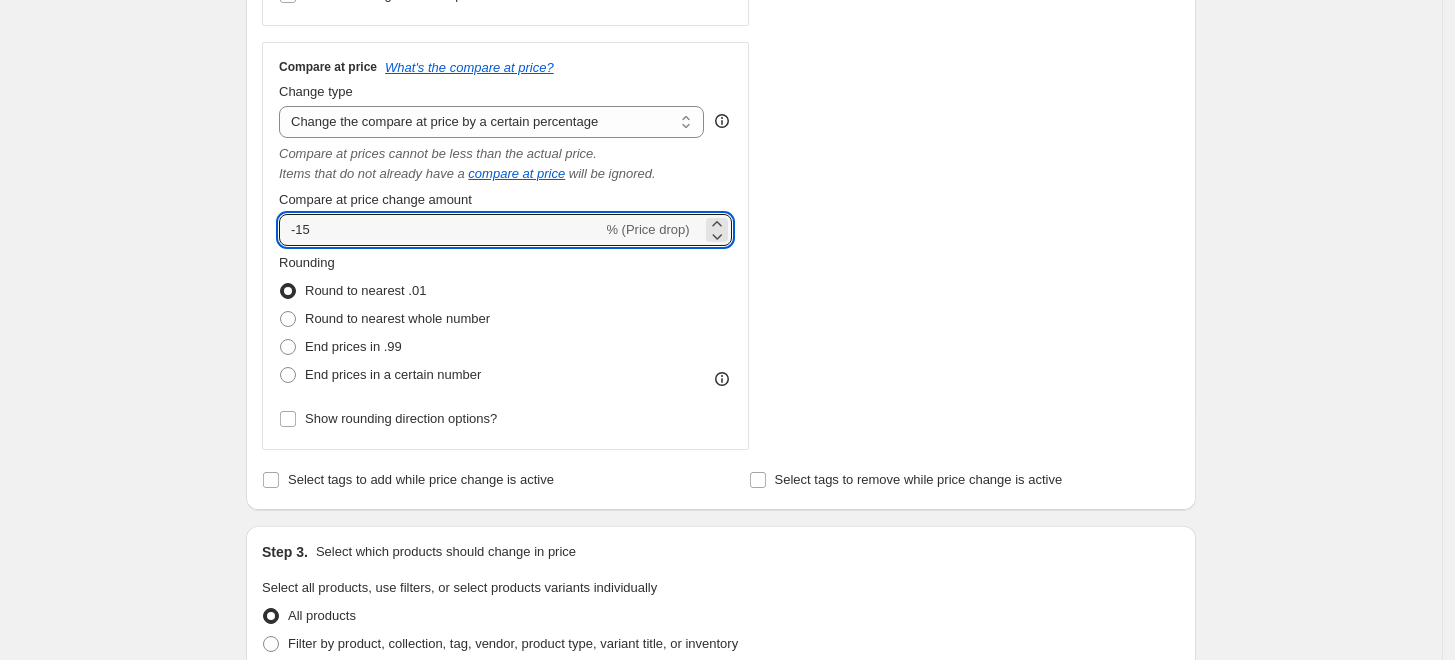 drag, startPoint x: 287, startPoint y: 236, endPoint x: 266, endPoint y: 238, distance: 21.095022 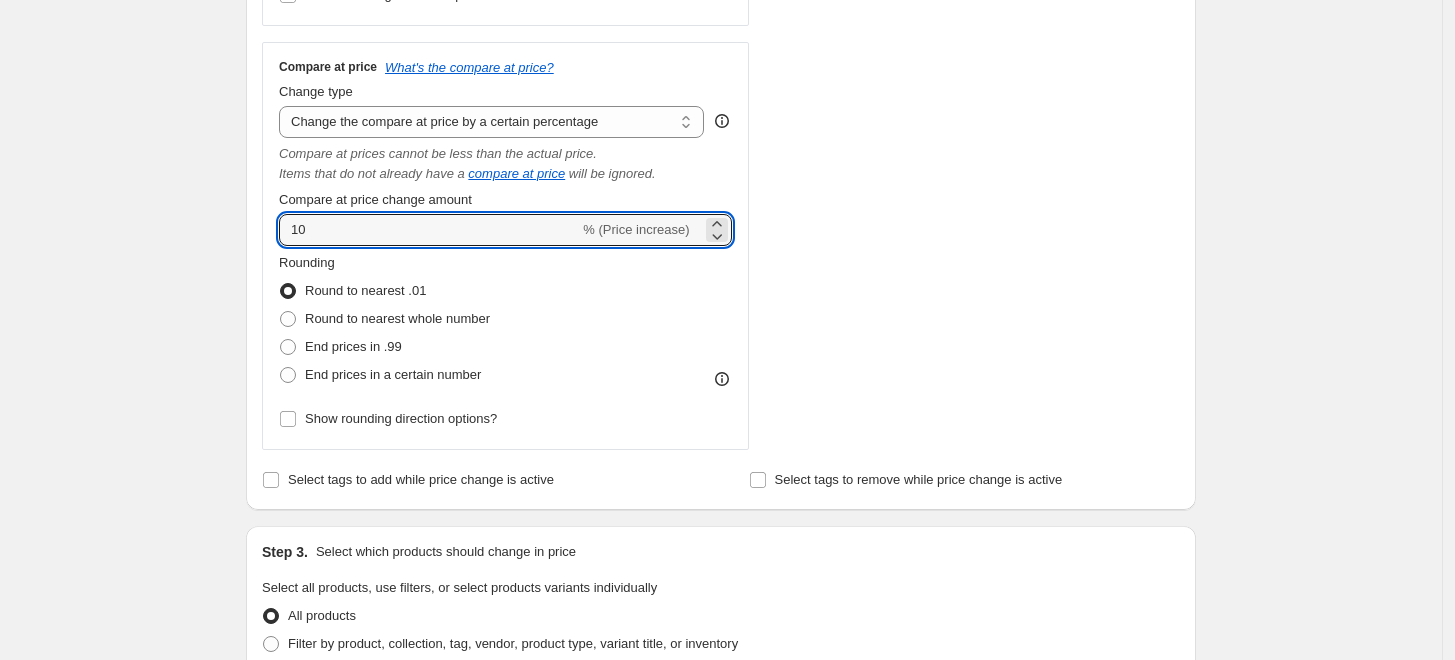 type on "10" 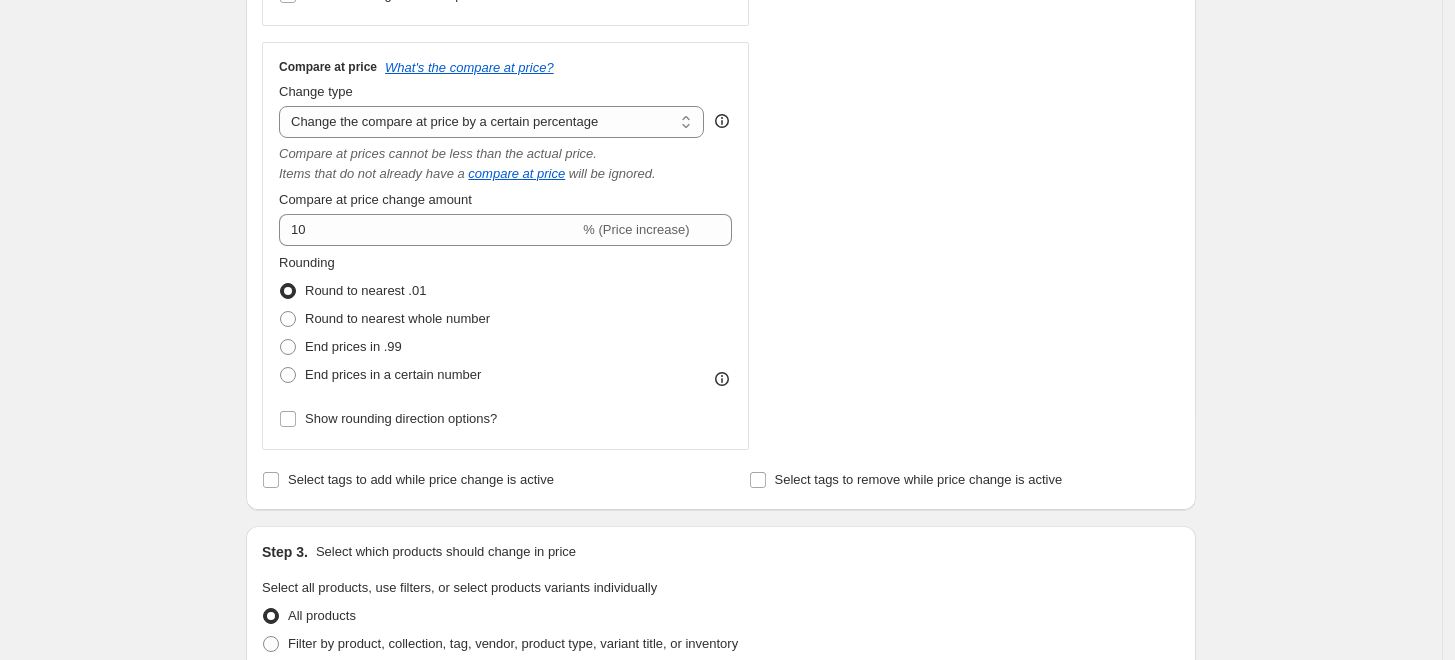 click on "Create new price [MEDICAL_DATA]. This page is ready Create new price [MEDICAL_DATA] Draft Step 1. Optionally give your price [MEDICAL_DATA] a title (eg "March 30% off sale on boots") [DATE] 10:44:47 Price [MEDICAL_DATA] This title is just for internal use, customers won't see it Step 2. Select how the prices should change Use bulk price change rules Set product prices individually Use CSV upload Price Change type Change the price to a certain amount Change the price by a certain amount Change the price by a certain percentage Change the price to the current compare at price (price before sale) Change the price by a certain amount relative to the compare at price Change the price by a certain percentage relative to the compare at price Don't change the price Change the price by a certain percentage relative to the cost per item Change price to certain cost margin Change the price by a certain percentage Price change amount 10 % (Price increase) Rounding Round to nearest .01 Round to nearest whole number 4 . 9 5 4.95 " "" at bounding box center [721, 402] 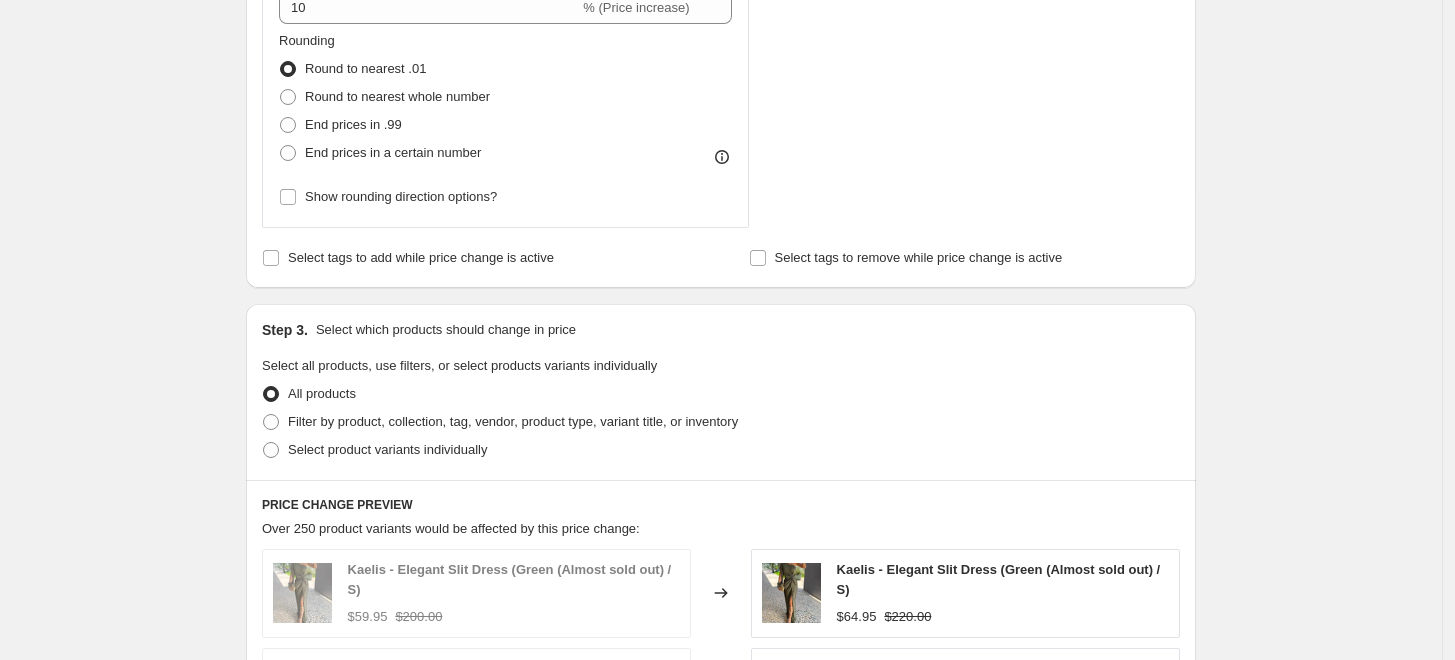 scroll, scrollTop: 1152, scrollLeft: 0, axis: vertical 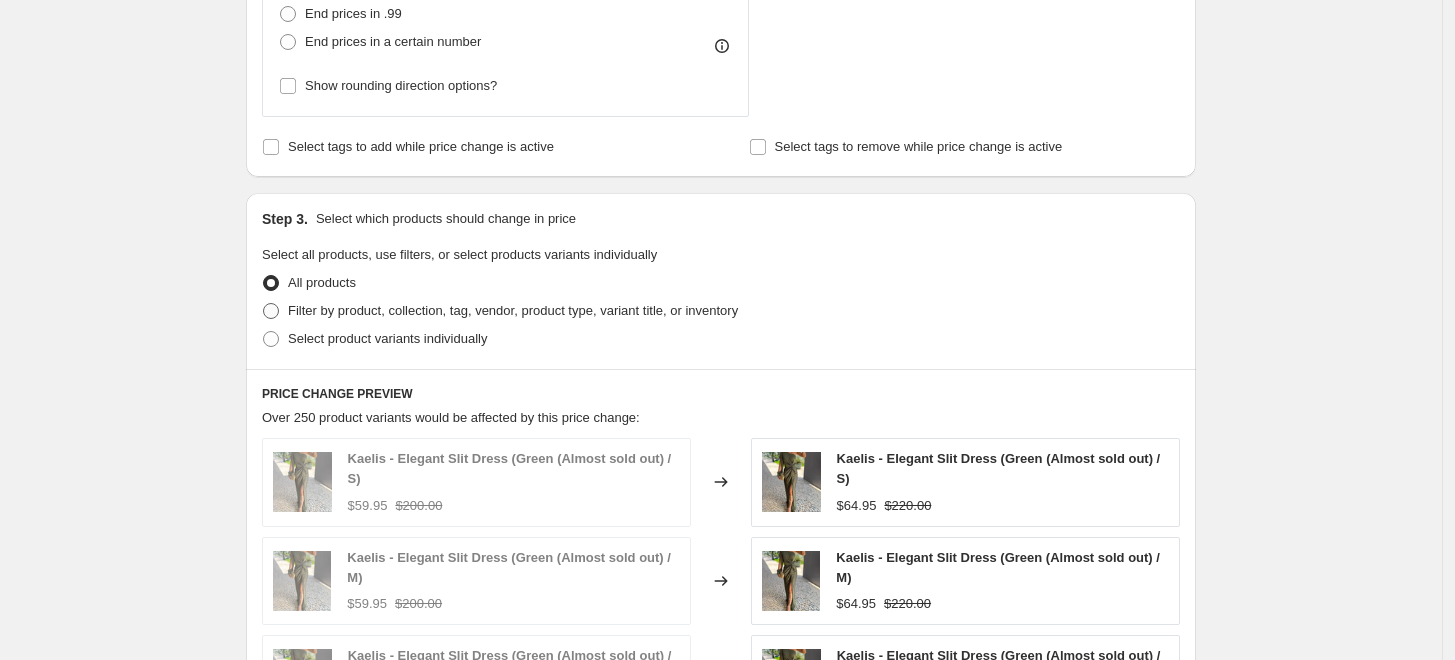 click on "Filter by product, collection, tag, vendor, product type, variant title, or inventory" at bounding box center [513, 310] 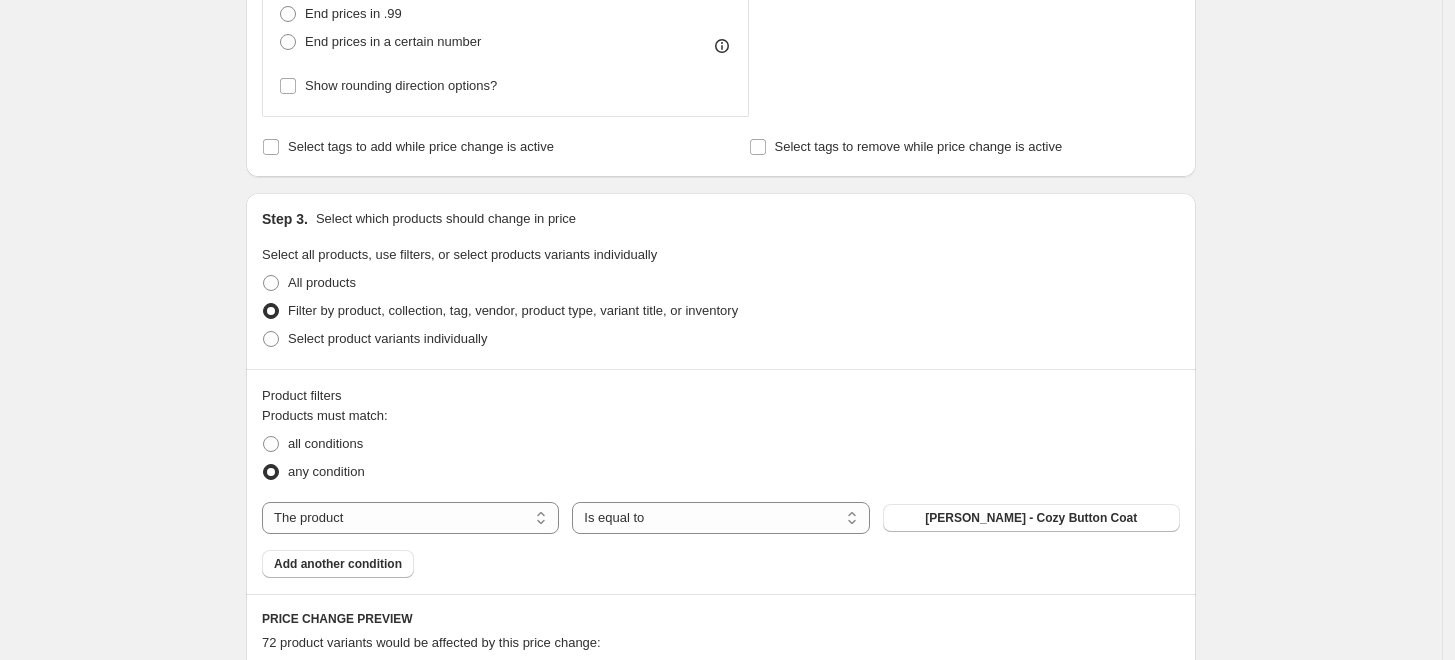 scroll, scrollTop: 1264, scrollLeft: 0, axis: vertical 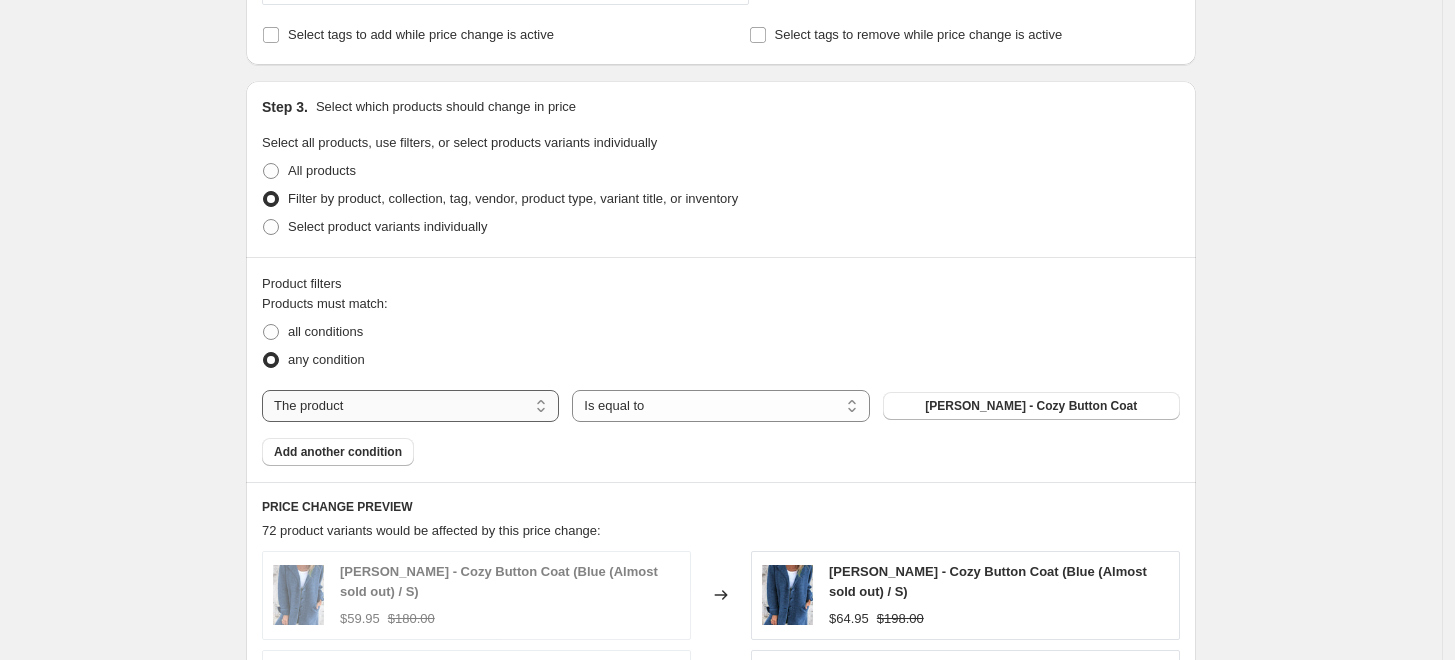 click on "The product The product's collection The product's tag The product's vendor The product's type The product's status The variant's title Inventory quantity" at bounding box center (410, 406) 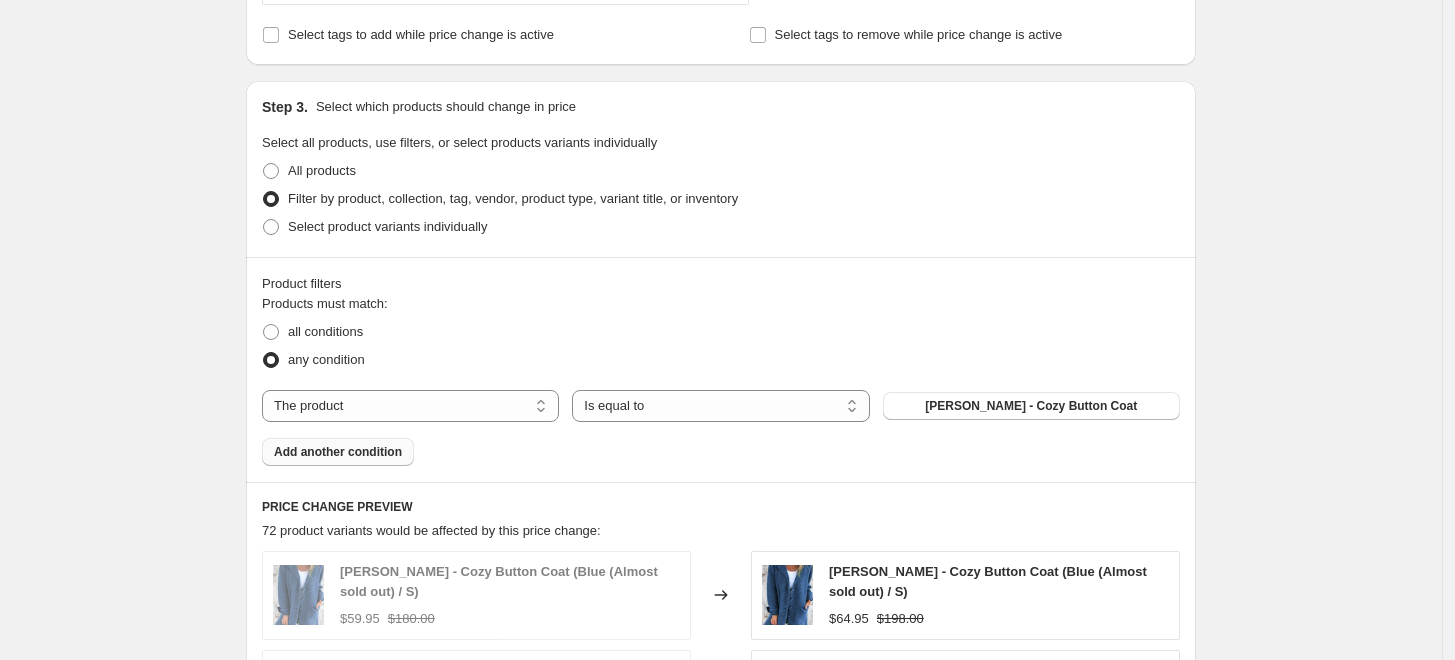 scroll, scrollTop: 1375, scrollLeft: 0, axis: vertical 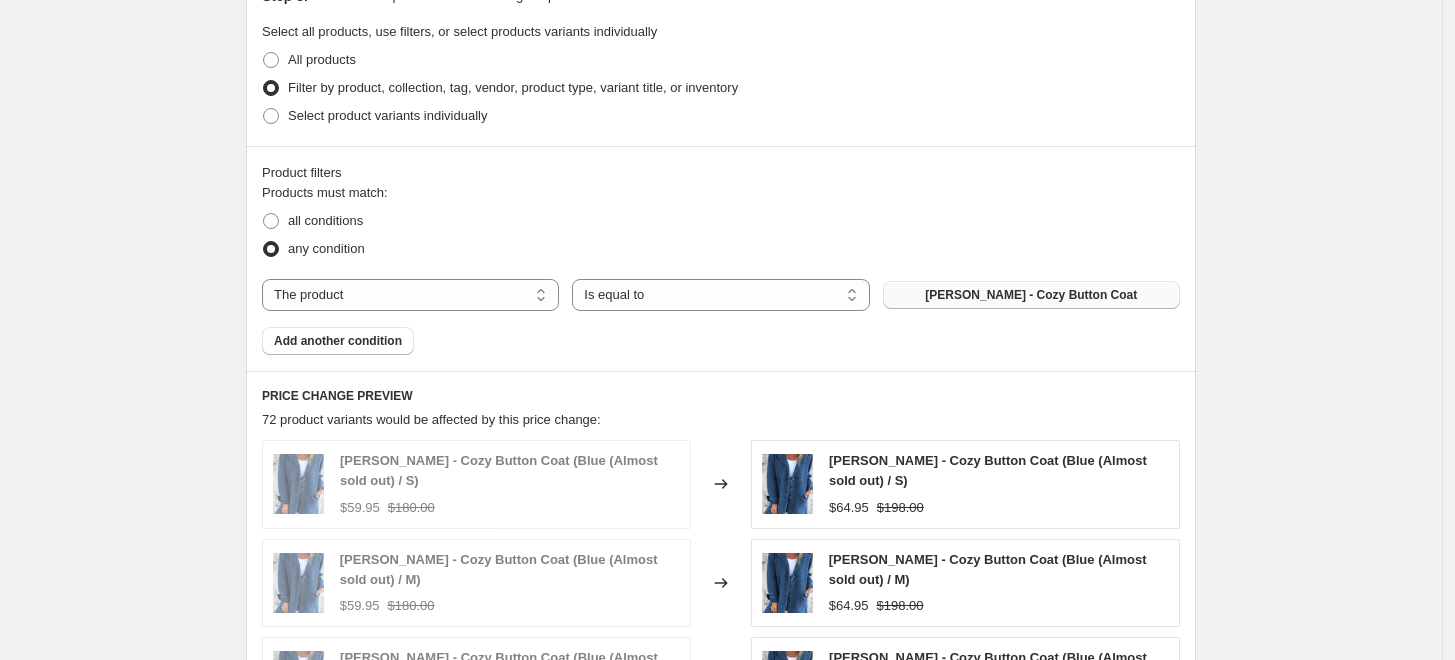click on "[PERSON_NAME] - Cozy Button Coat" at bounding box center [1031, 295] 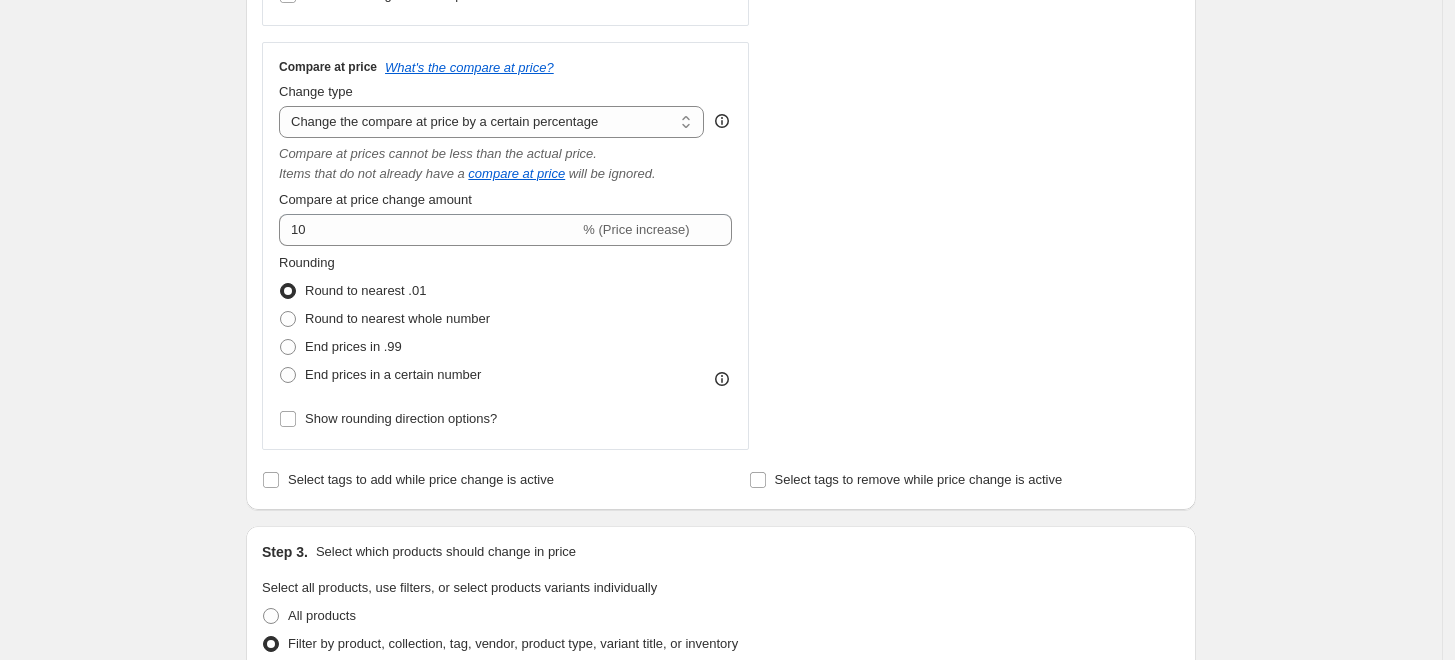 scroll, scrollTop: 708, scrollLeft: 0, axis: vertical 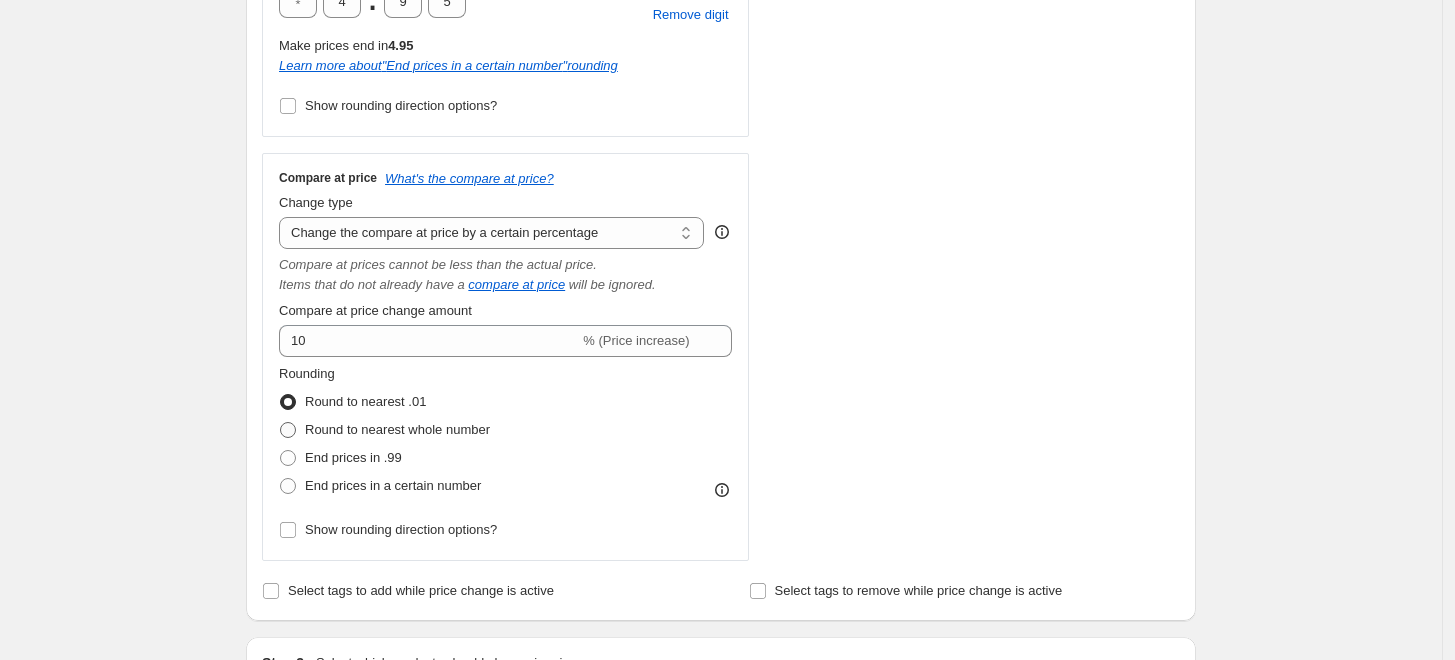 click on "Round to nearest whole number" at bounding box center [397, 429] 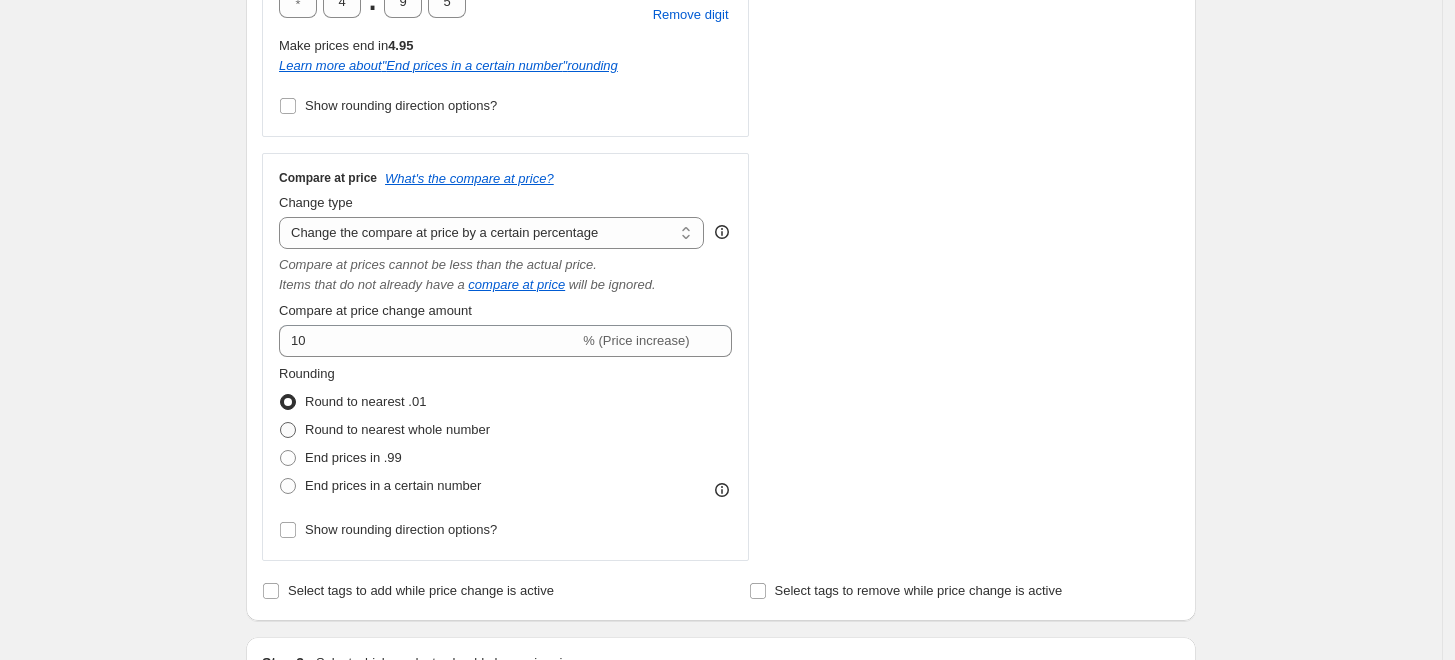 radio on "true" 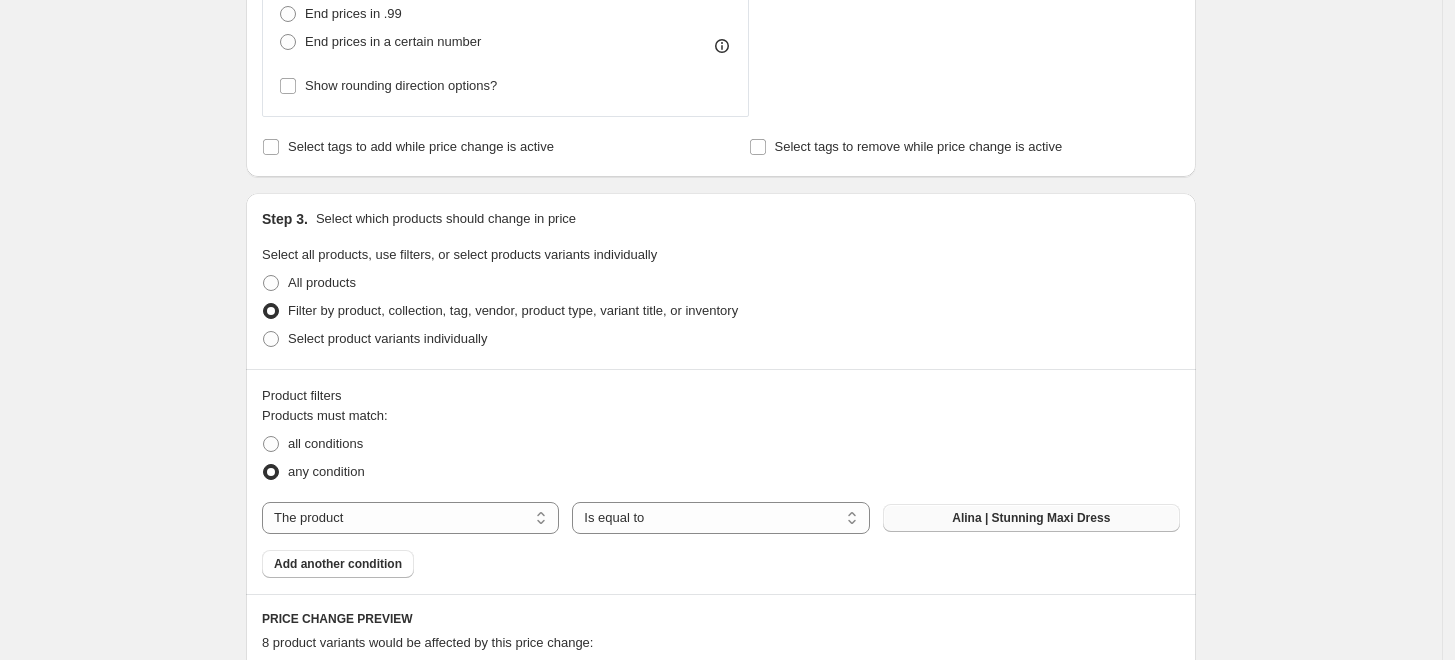 scroll, scrollTop: 1041, scrollLeft: 0, axis: vertical 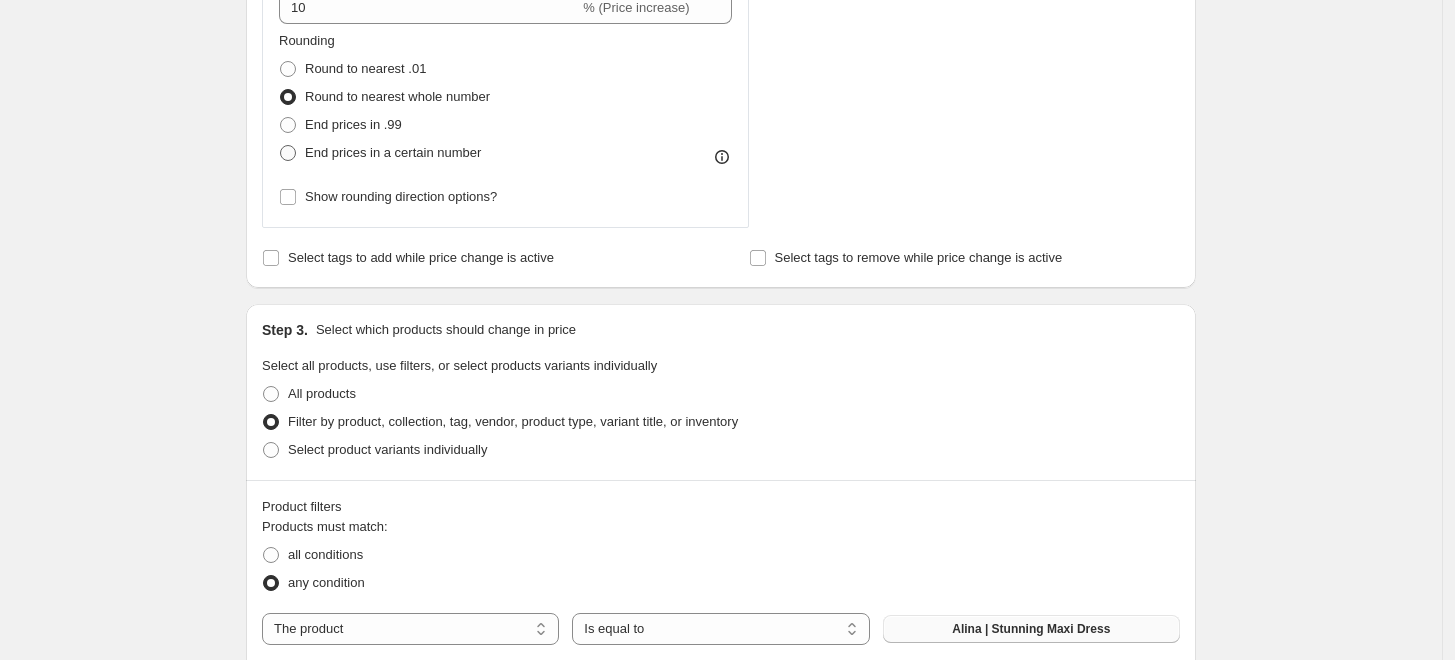 click on "End prices in a certain number" at bounding box center [393, 152] 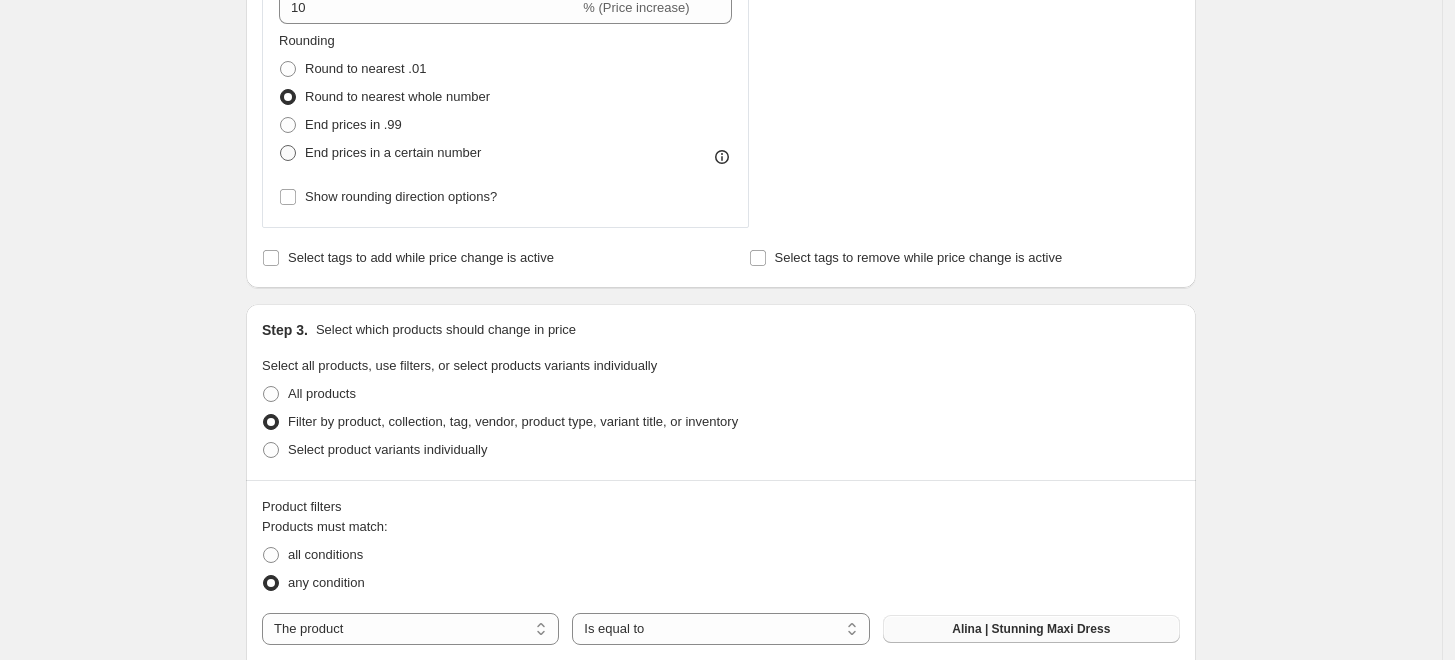 radio on "true" 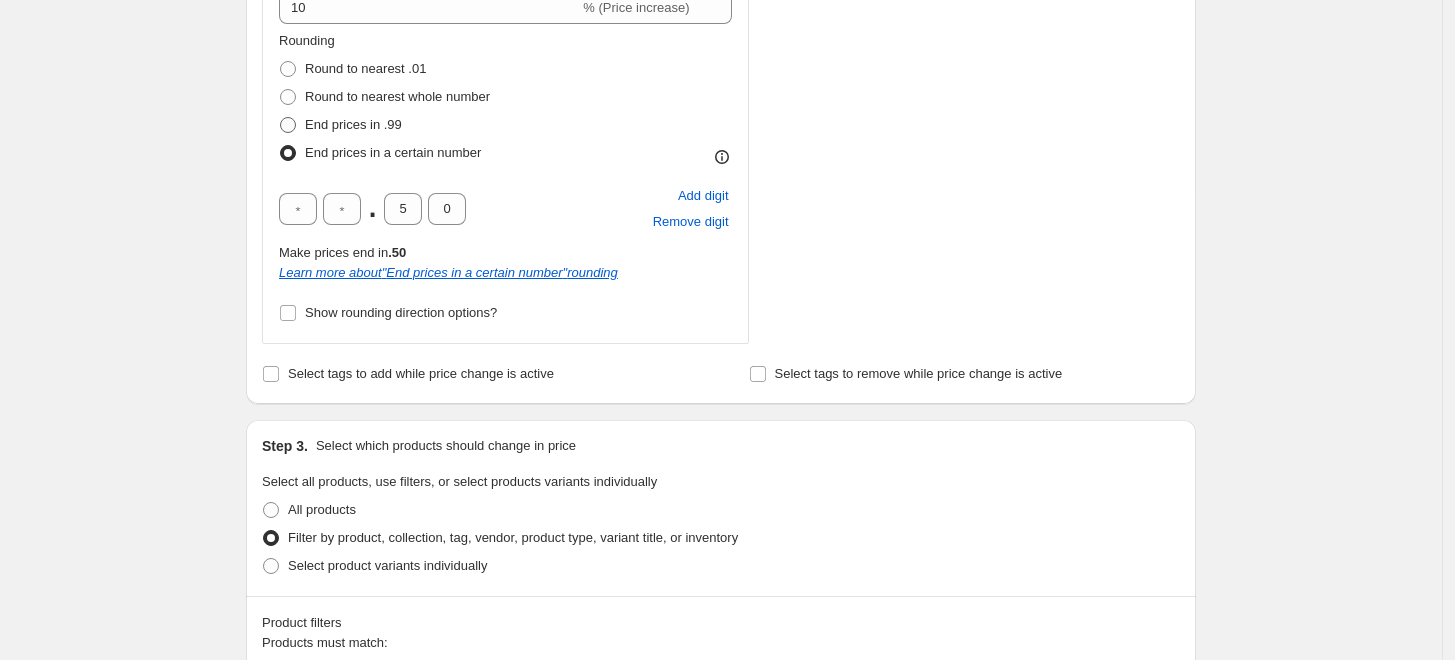 click on "End prices in .99" at bounding box center (353, 124) 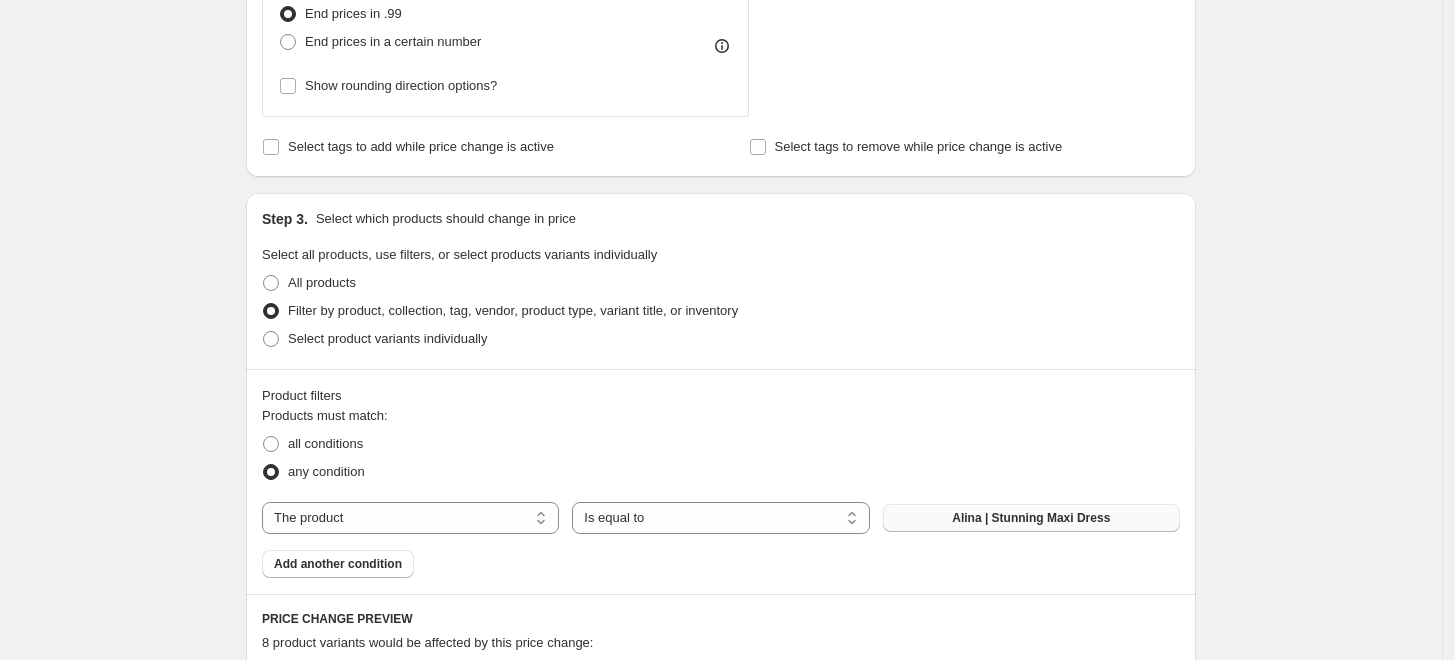 scroll, scrollTop: 1041, scrollLeft: 0, axis: vertical 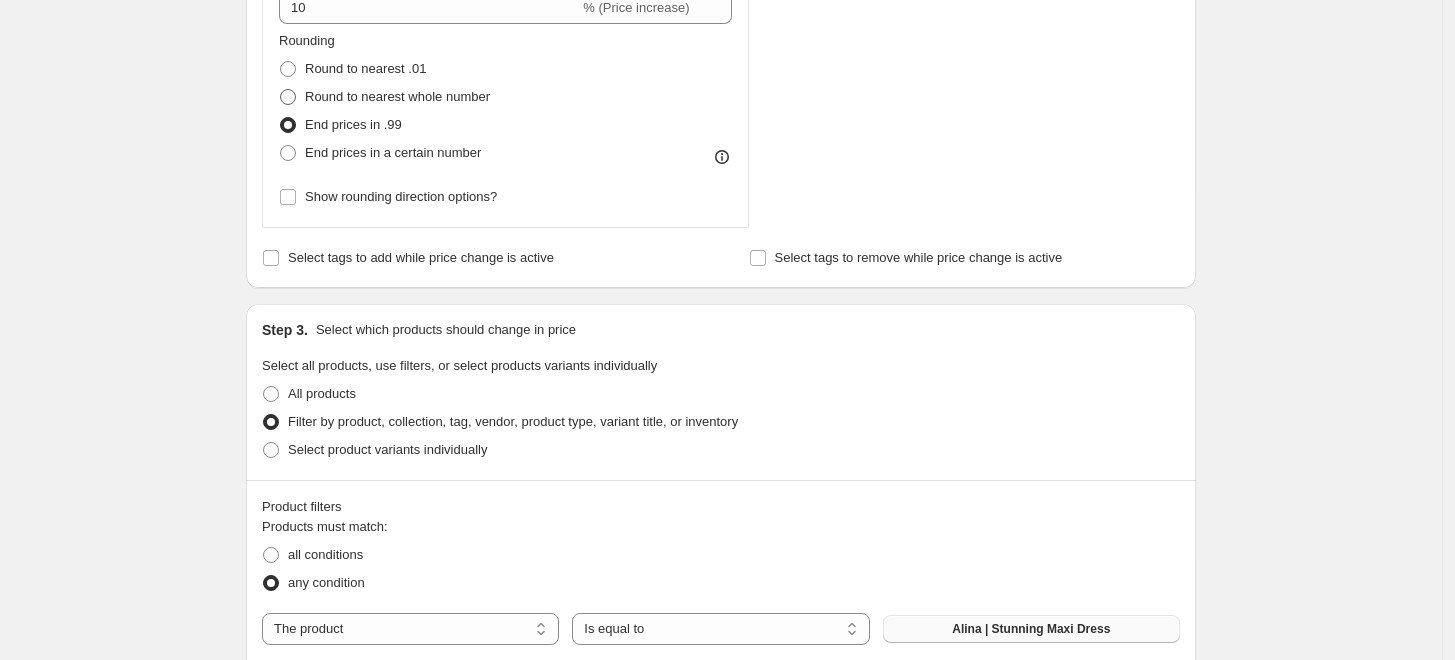 click on "Round to nearest whole number" at bounding box center (397, 96) 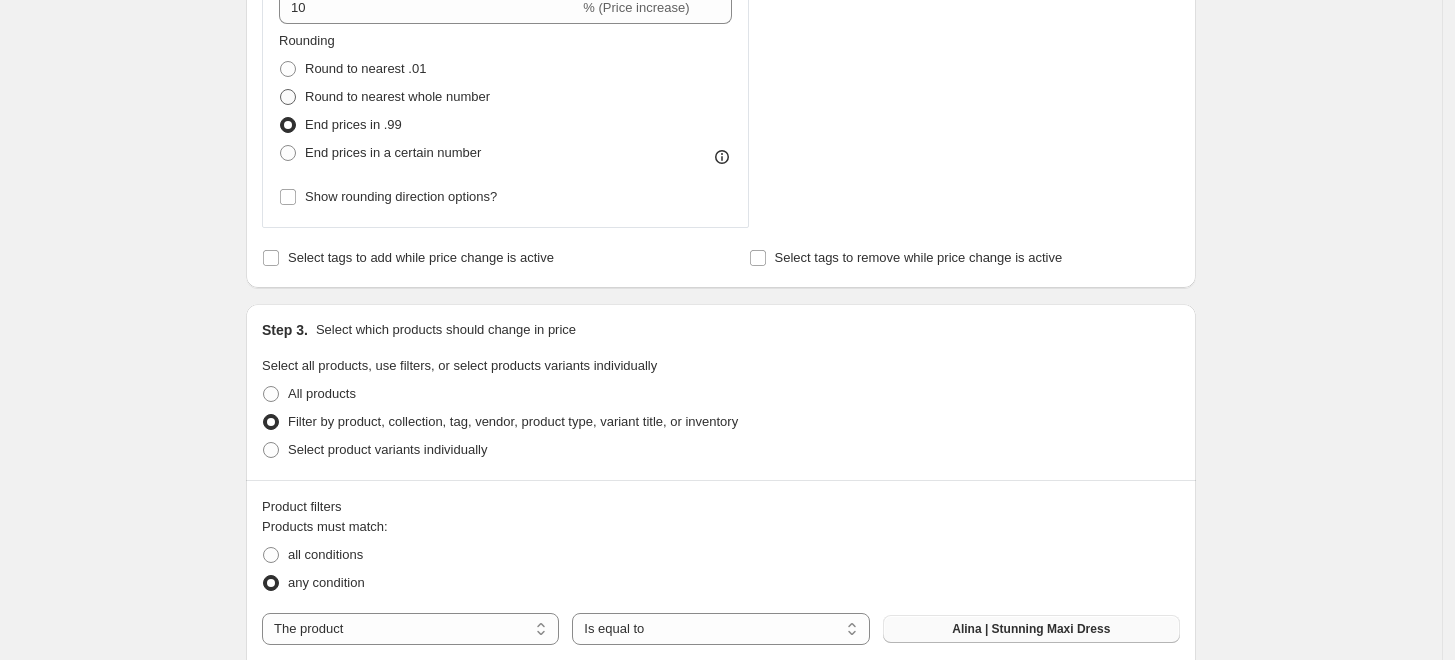 radio on "true" 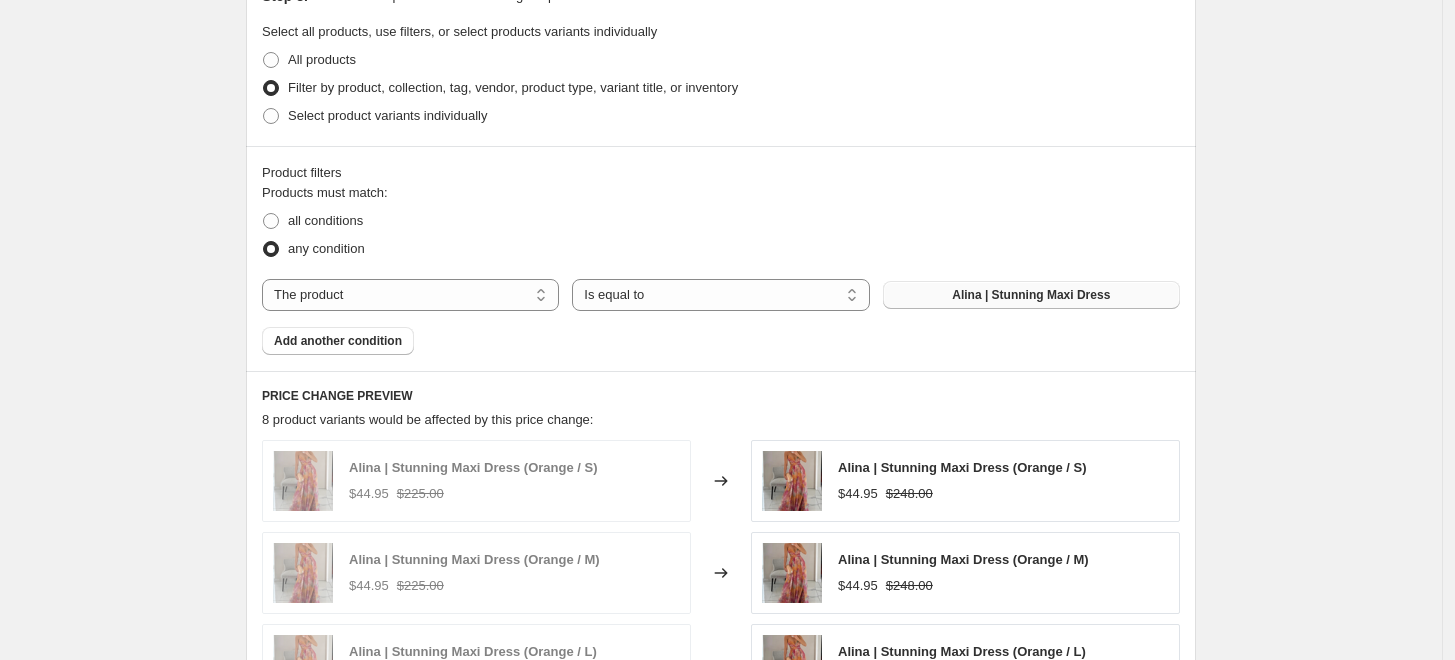 scroll, scrollTop: 1486, scrollLeft: 0, axis: vertical 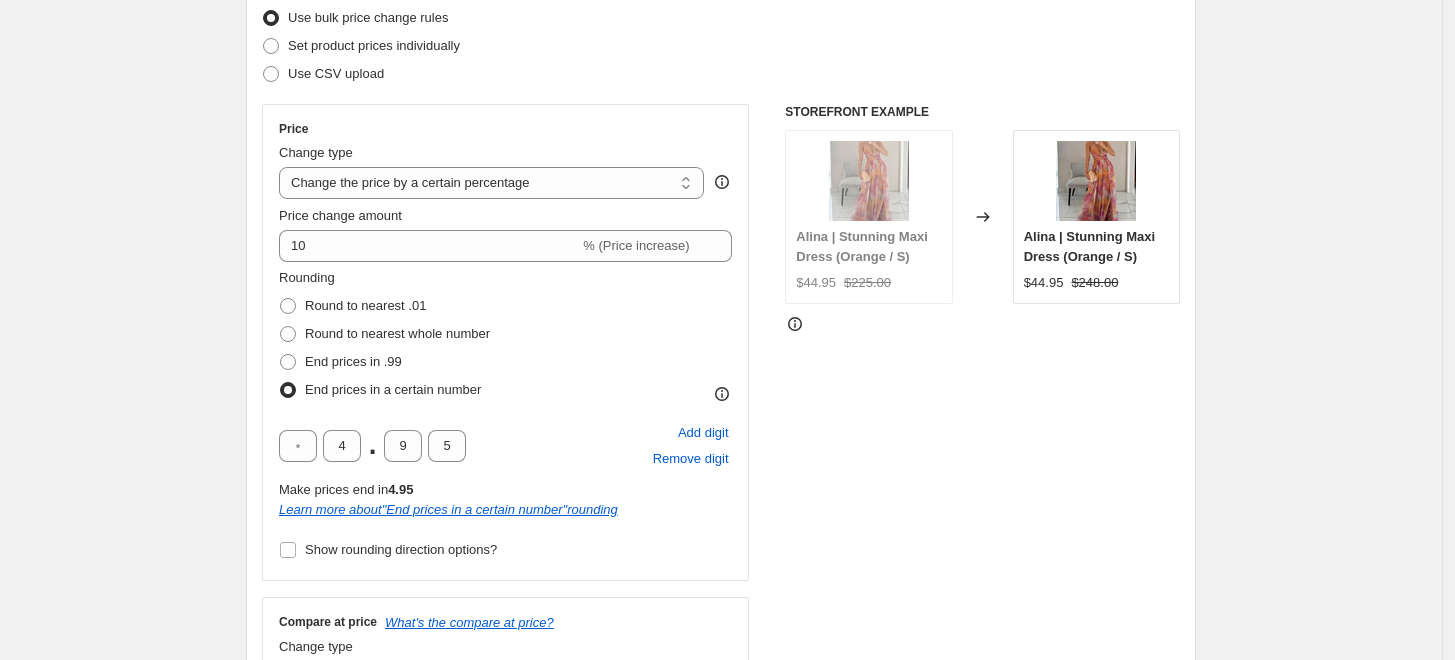 click on "Create new price [MEDICAL_DATA]. This page is ready Create new price [MEDICAL_DATA] Draft Step 1. Optionally give your price [MEDICAL_DATA] a title (eg "March 30% off sale on boots") [DATE] 10:44:47 Price [MEDICAL_DATA] This title is just for internal use, customers won't see it Step 2. Select how the prices should change Use bulk price change rules Set product prices individually Use CSV upload Price Change type Change the price to a certain amount Change the price by a certain amount Change the price by a certain percentage Change the price to the current compare at price (price before sale) Change the price by a certain amount relative to the compare at price Change the price by a certain percentage relative to the compare at price Don't change the price Change the price by a certain percentage relative to the cost per item Change price to certain cost margin Change the price by a certain percentage Price change amount 10 % (Price increase) Rounding Round to nearest .01 Round to nearest whole number 4 . 9 5 4.95 " "" at bounding box center [721, 1053] 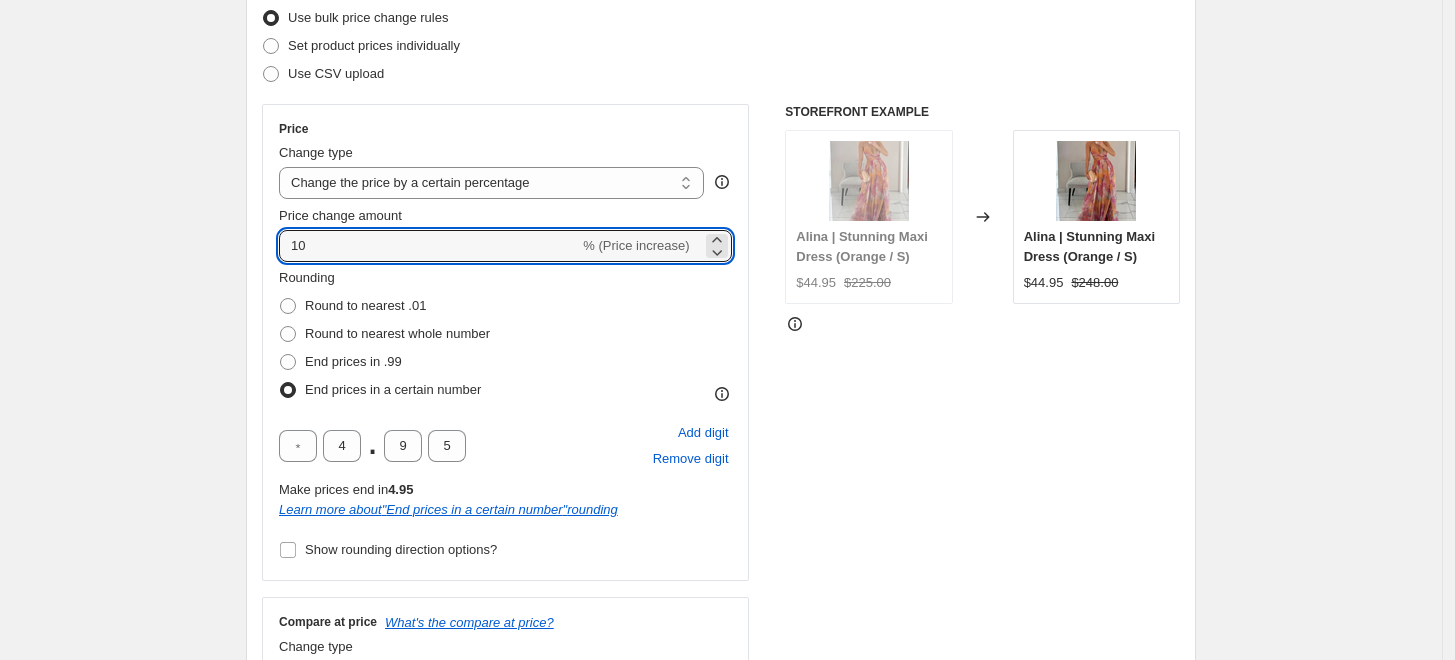 drag, startPoint x: 313, startPoint y: 251, endPoint x: 280, endPoint y: 258, distance: 33.734257 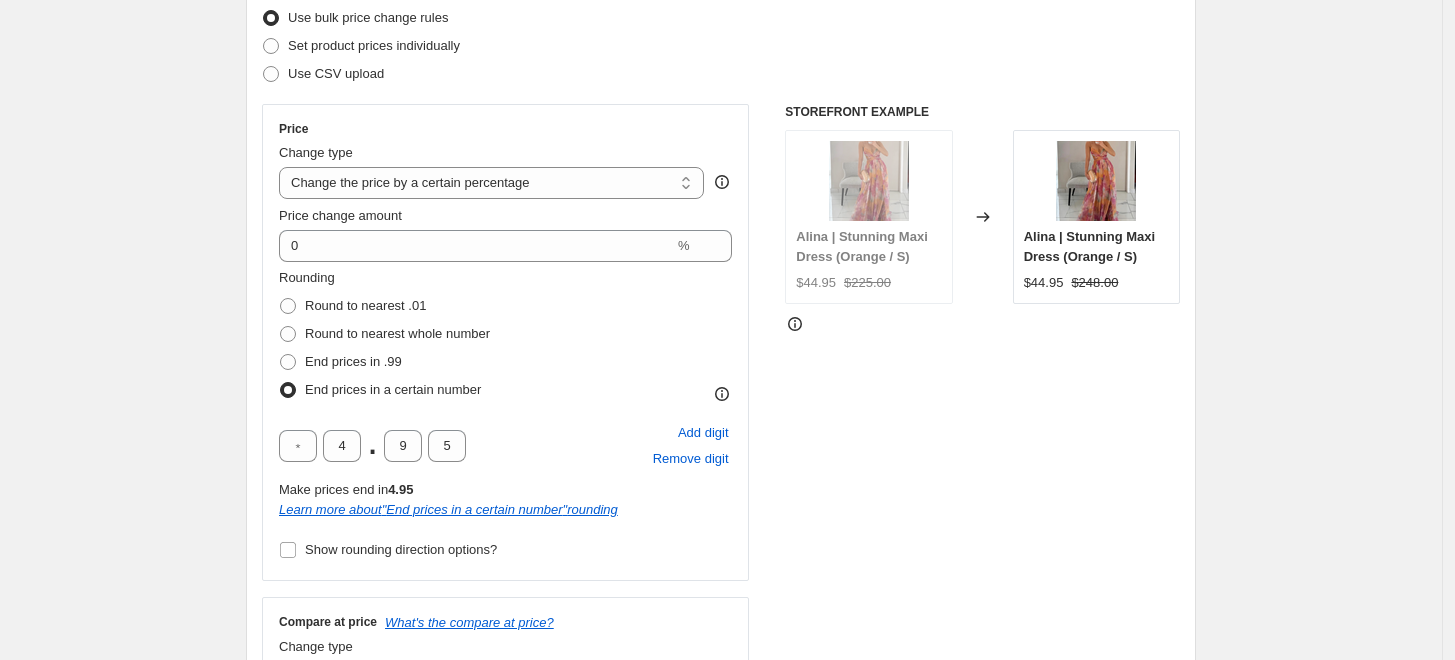 click on "Create new price [MEDICAL_DATA]. This page is ready Create new price [MEDICAL_DATA] Draft Step 1. Optionally give your price [MEDICAL_DATA] a title (eg "March 30% off sale on boots") [DATE] 10:44:47 Price [MEDICAL_DATA] This title is just for internal use, customers won't see it Step 2. Select how the prices should change Use bulk price change rules Set product prices individually Use CSV upload Price Change type Change the price to a certain amount Change the price by a certain amount Change the price by a certain percentage Change the price to the current compare at price (price before sale) Change the price by a certain amount relative to the compare at price Change the price by a certain percentage relative to the compare at price Don't change the price Change the price by a certain percentage relative to the cost per item Change price to certain cost margin Change the price by a certain percentage Price change amount 0 % Rounding Round to nearest .01 Round to nearest whole number End prices in .99 4 . 9 5 4.95 " "" at bounding box center (721, 1053) 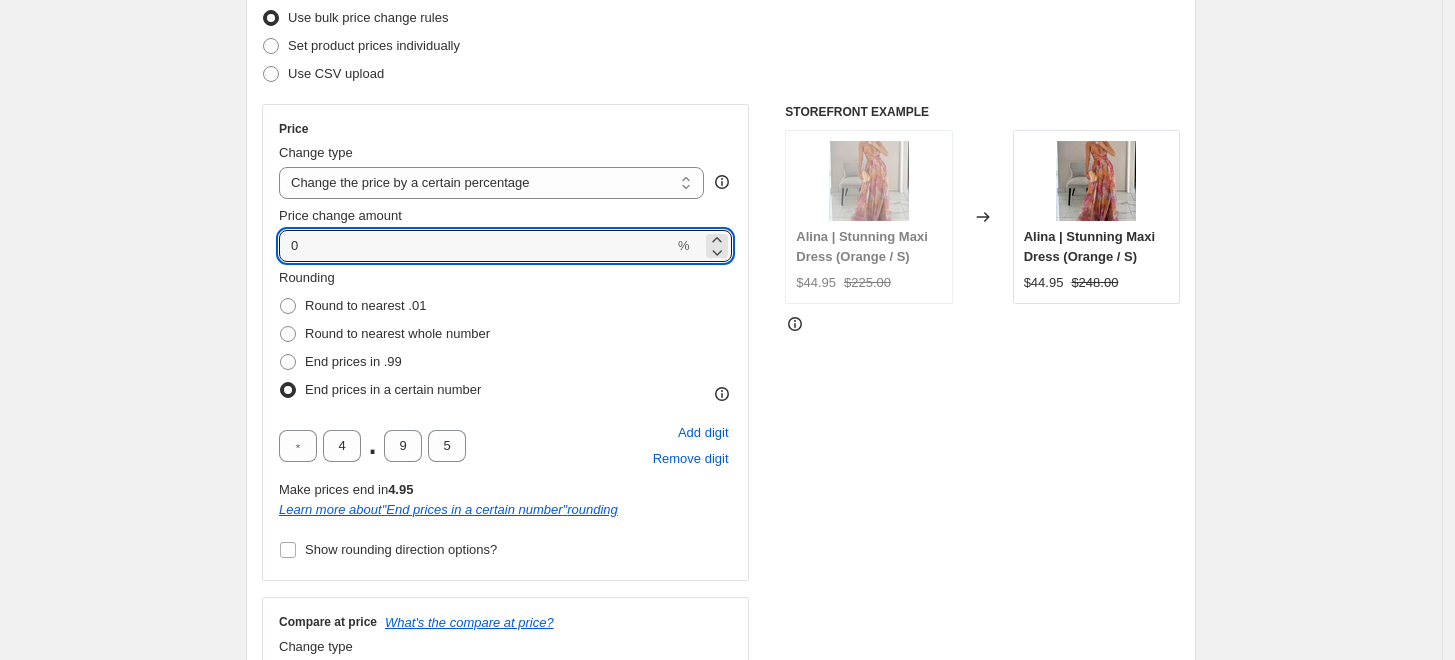 drag, startPoint x: 338, startPoint y: 247, endPoint x: 263, endPoint y: 283, distance: 83.19255 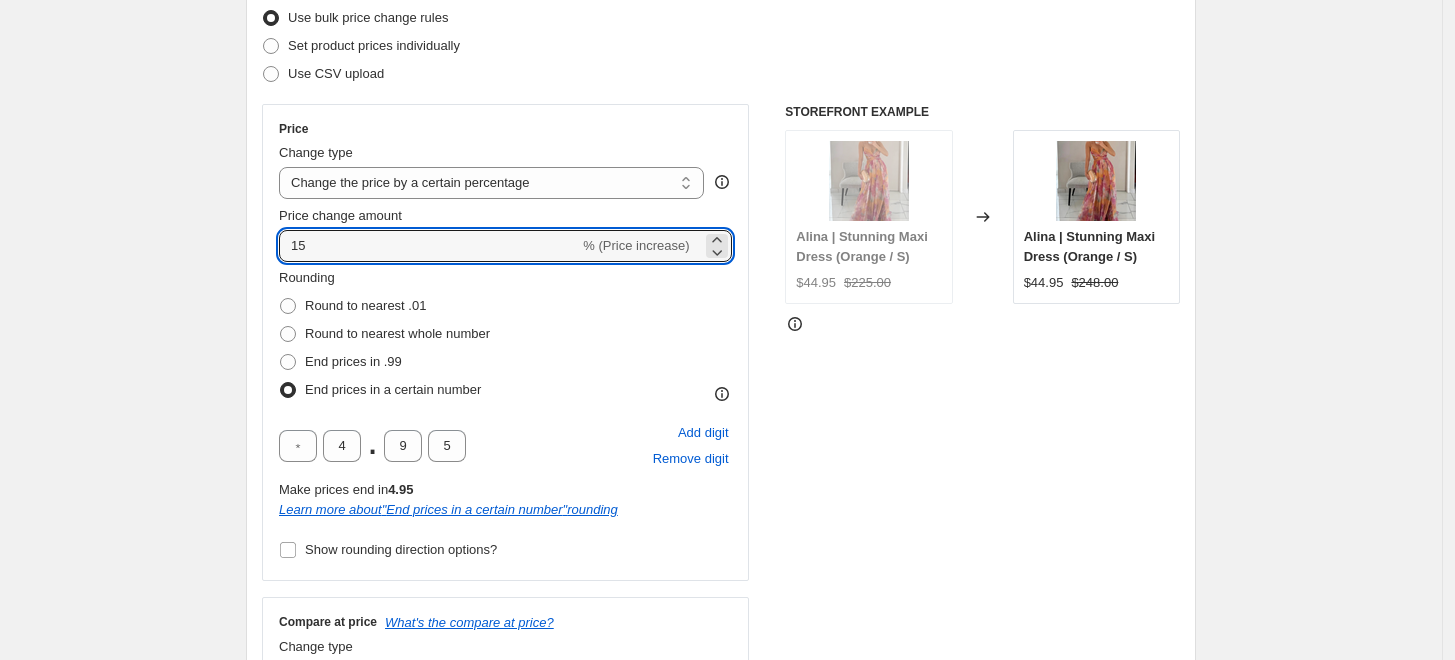 type on "15" 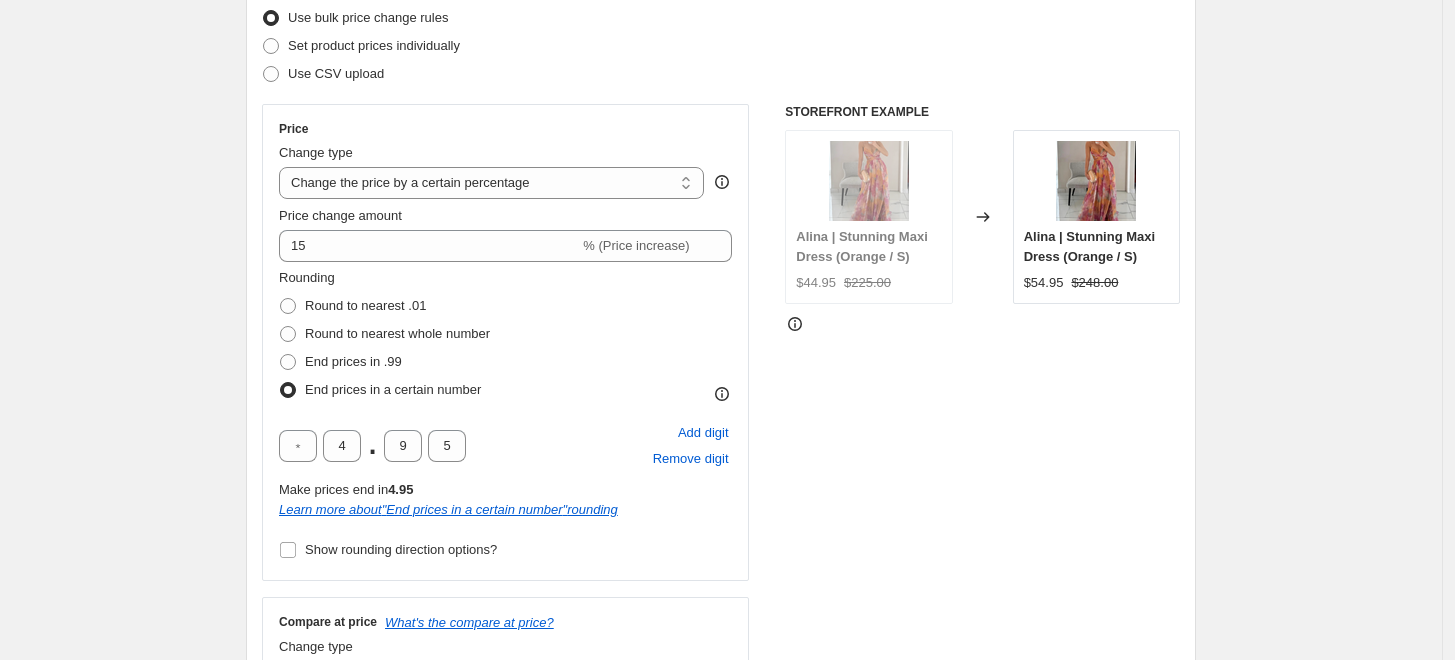 click on "Create new price [MEDICAL_DATA]. This page is ready Create new price [MEDICAL_DATA] Draft Step 1. Optionally give your price [MEDICAL_DATA] a title (eg "March 30% off sale on boots") [DATE] 10:44:47 Price [MEDICAL_DATA] This title is just for internal use, customers won't see it Step 2. Select how the prices should change Use bulk price change rules Set product prices individually Use CSV upload Price Change type Change the price to a certain amount Change the price by a certain amount Change the price by a certain percentage Change the price to the current compare at price (price before sale) Change the price by a certain amount relative to the compare at price Change the price by a certain percentage relative to the compare at price Don't change the price Change the price by a certain percentage relative to the cost per item Change price to certain cost margin Change the price by a certain percentage Price change amount 15 % (Price increase) Rounding Round to nearest .01 Round to nearest whole number 4 . 9 5 4.95 " "" at bounding box center (721, 1053) 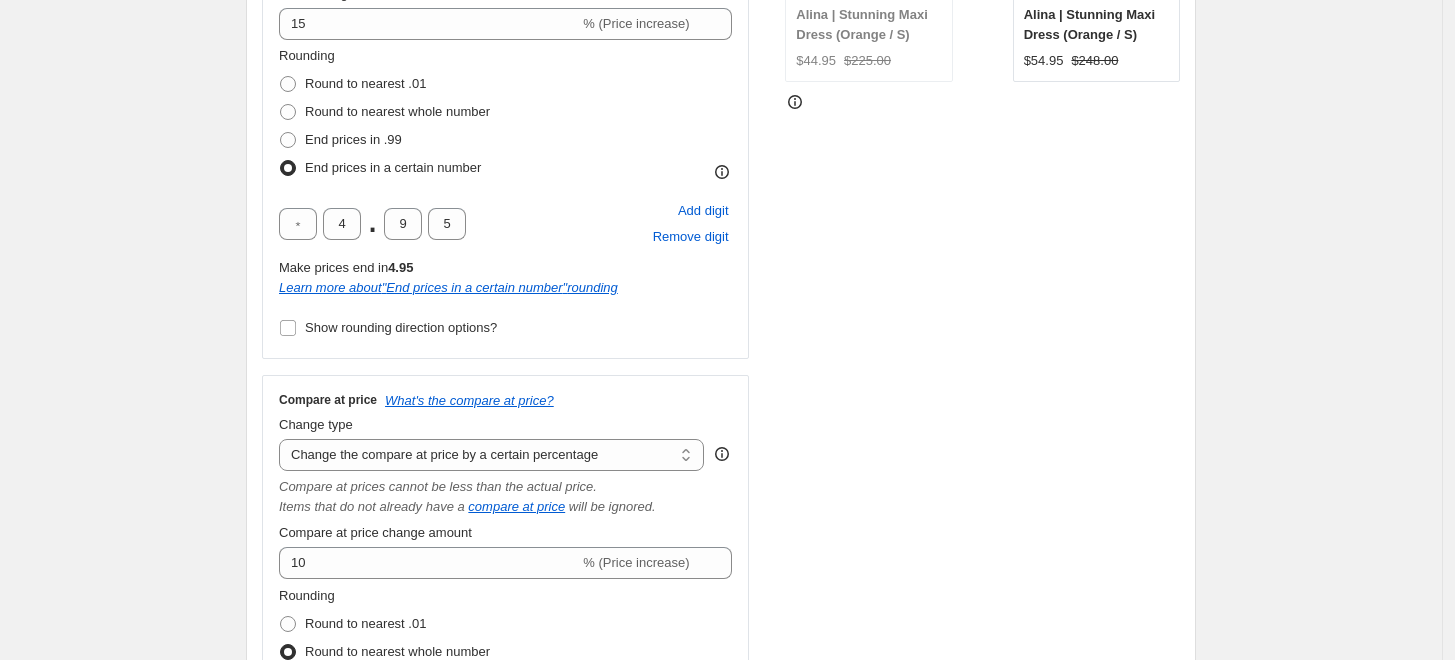 scroll, scrollTop: 819, scrollLeft: 0, axis: vertical 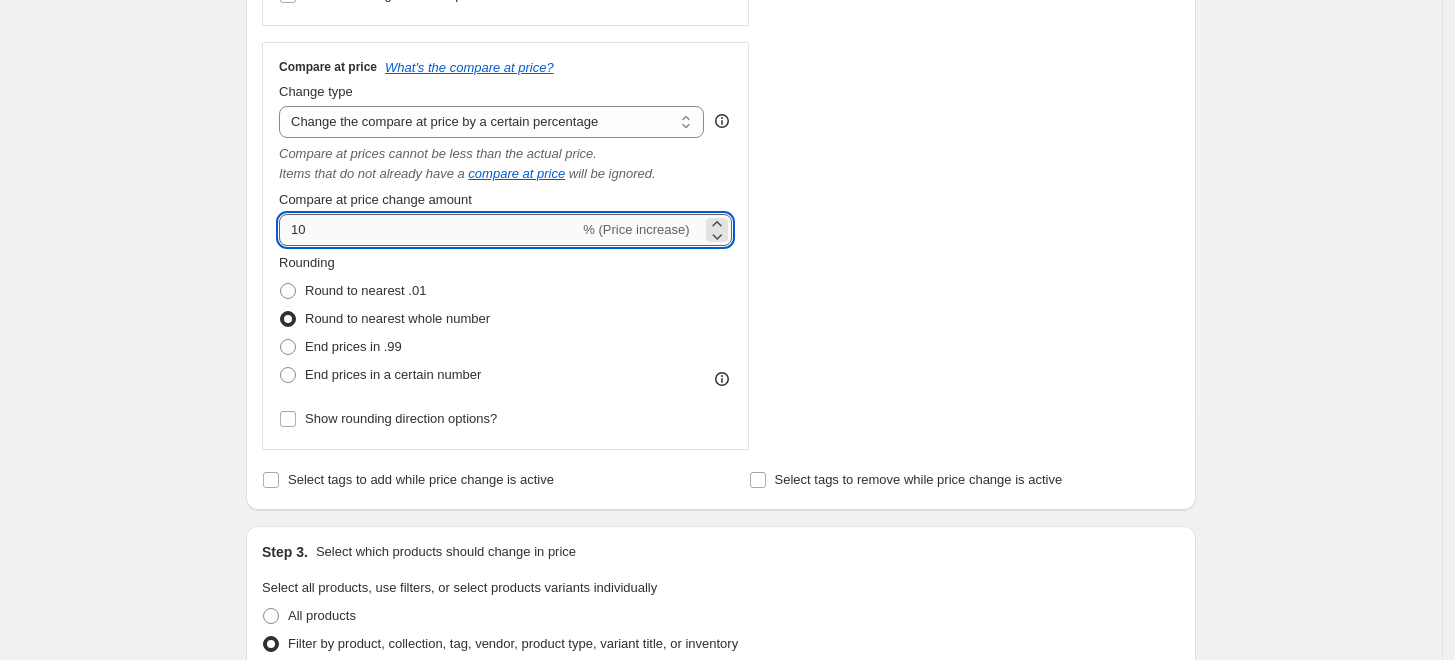 drag, startPoint x: 310, startPoint y: 230, endPoint x: 284, endPoint y: 234, distance: 26.305893 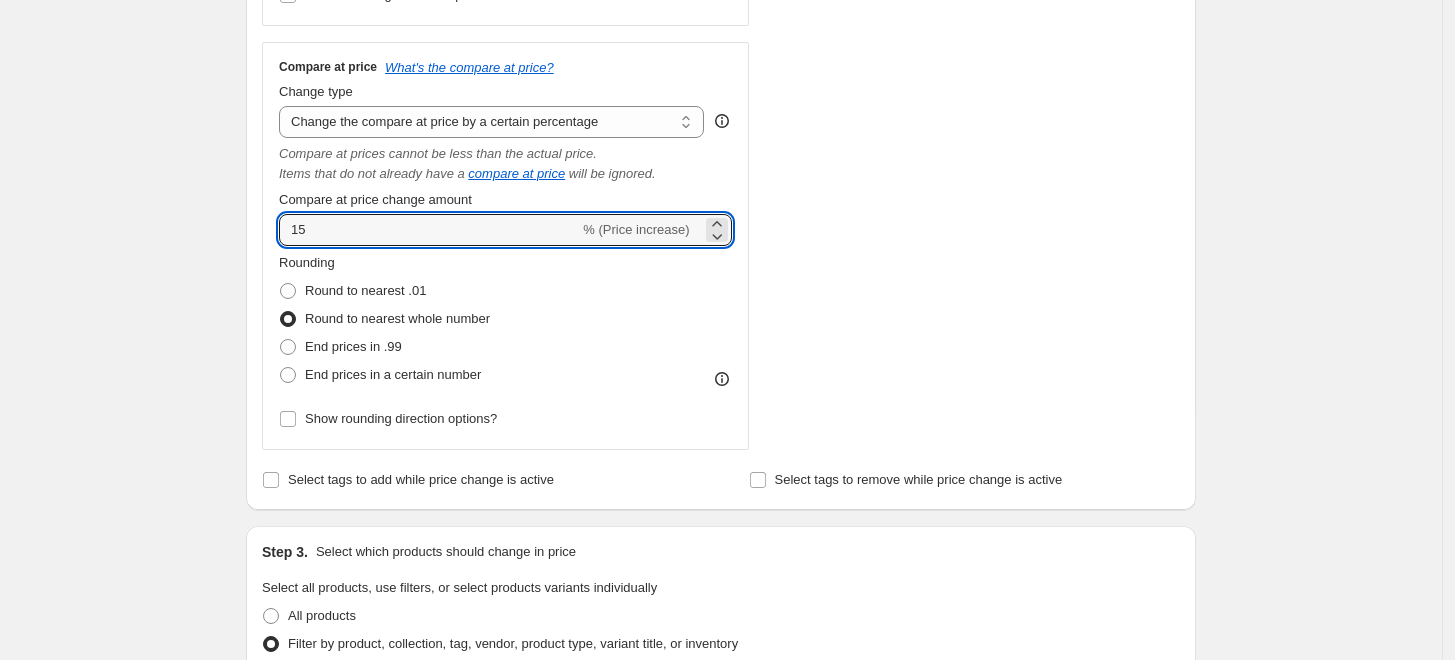 type on "15" 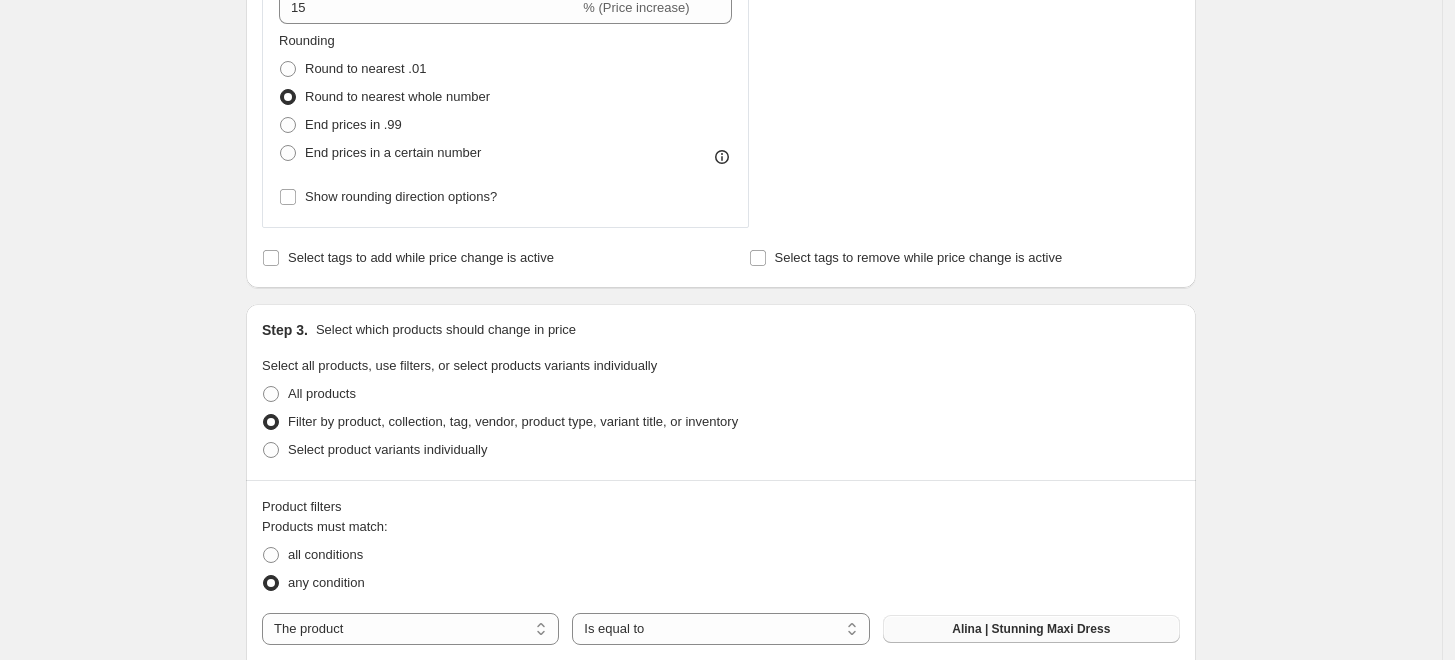 scroll, scrollTop: 930, scrollLeft: 0, axis: vertical 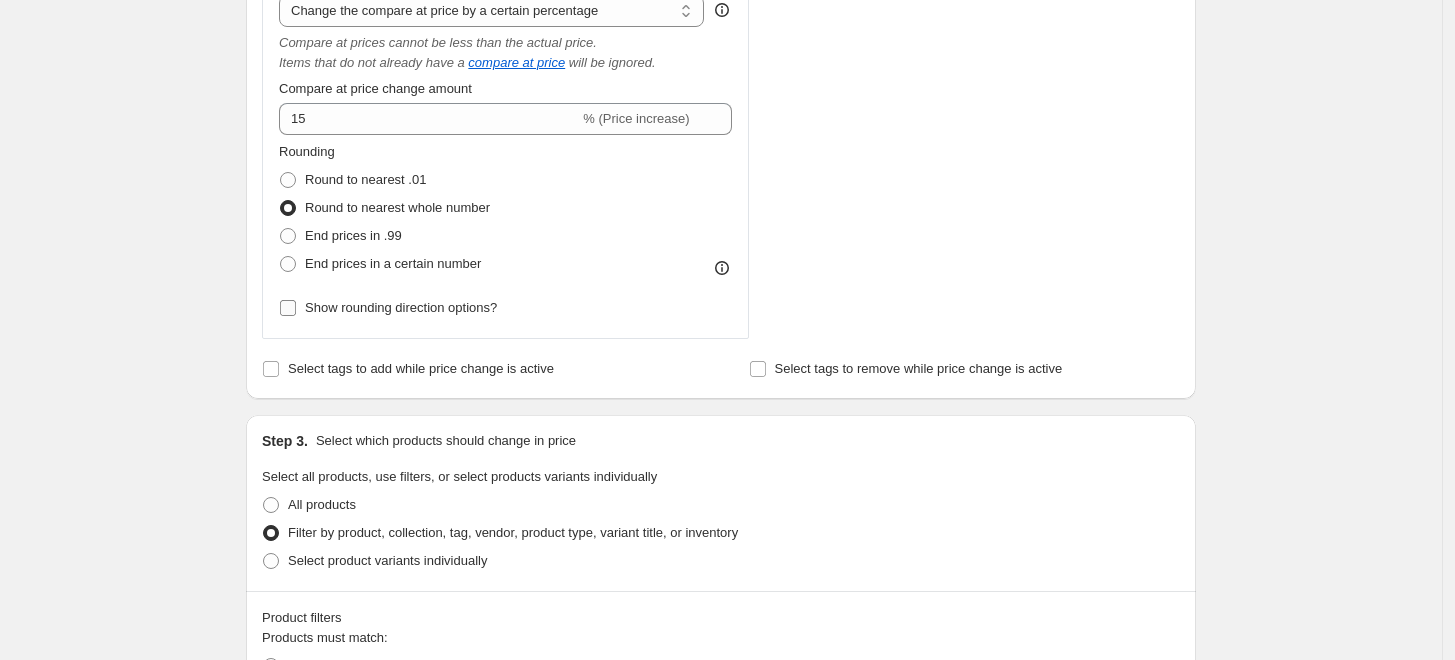 click on "Show rounding direction options?" at bounding box center (288, 308) 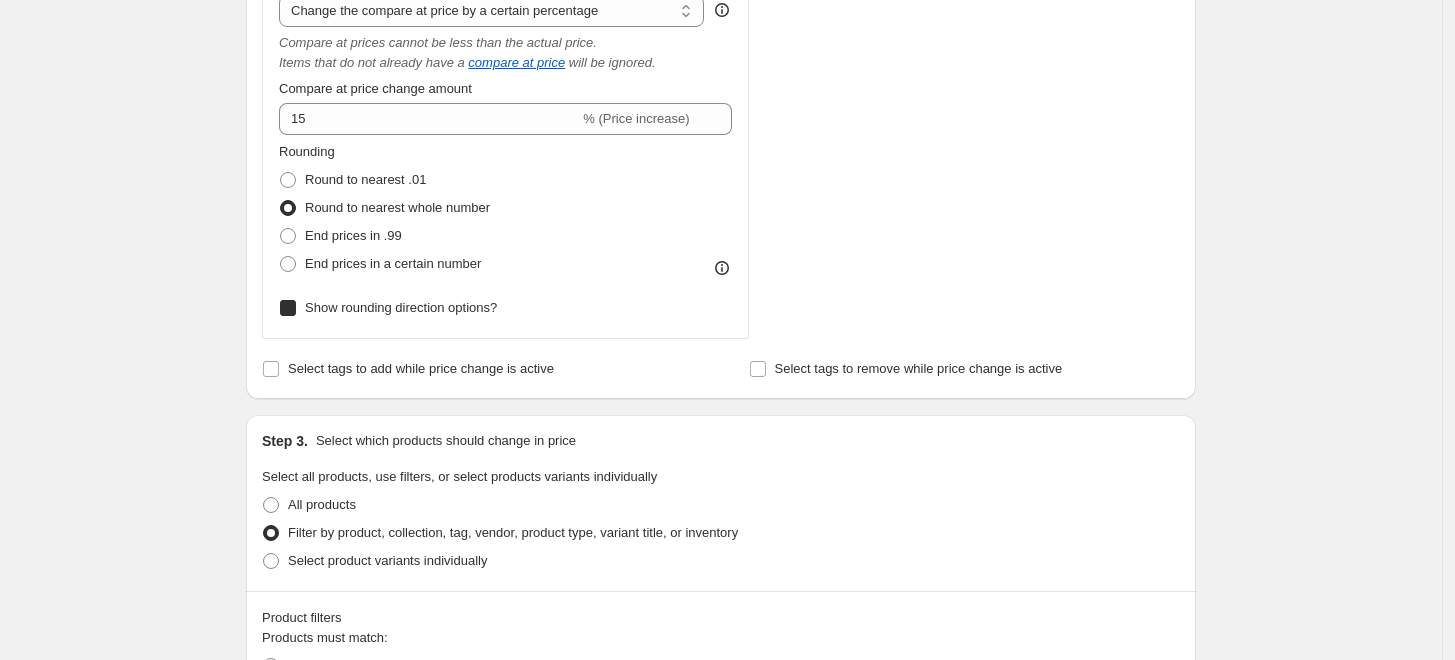 checkbox on "true" 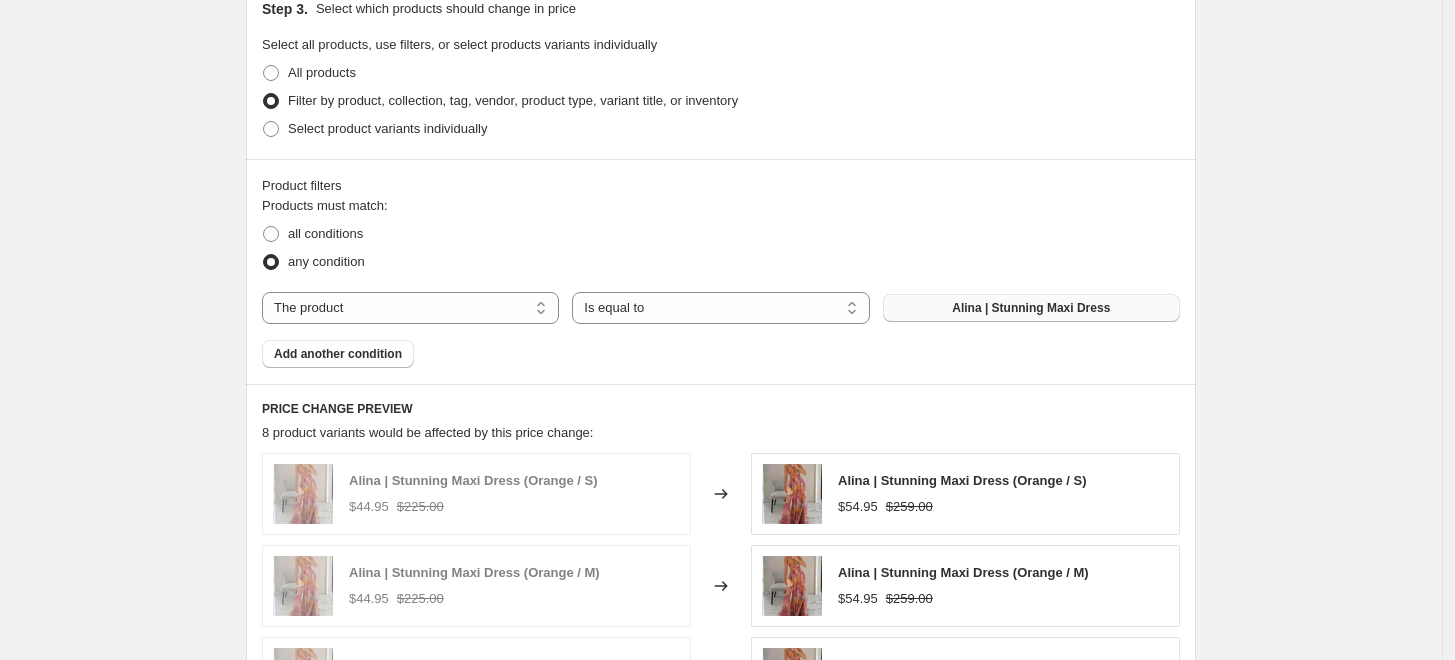 scroll, scrollTop: 1264, scrollLeft: 0, axis: vertical 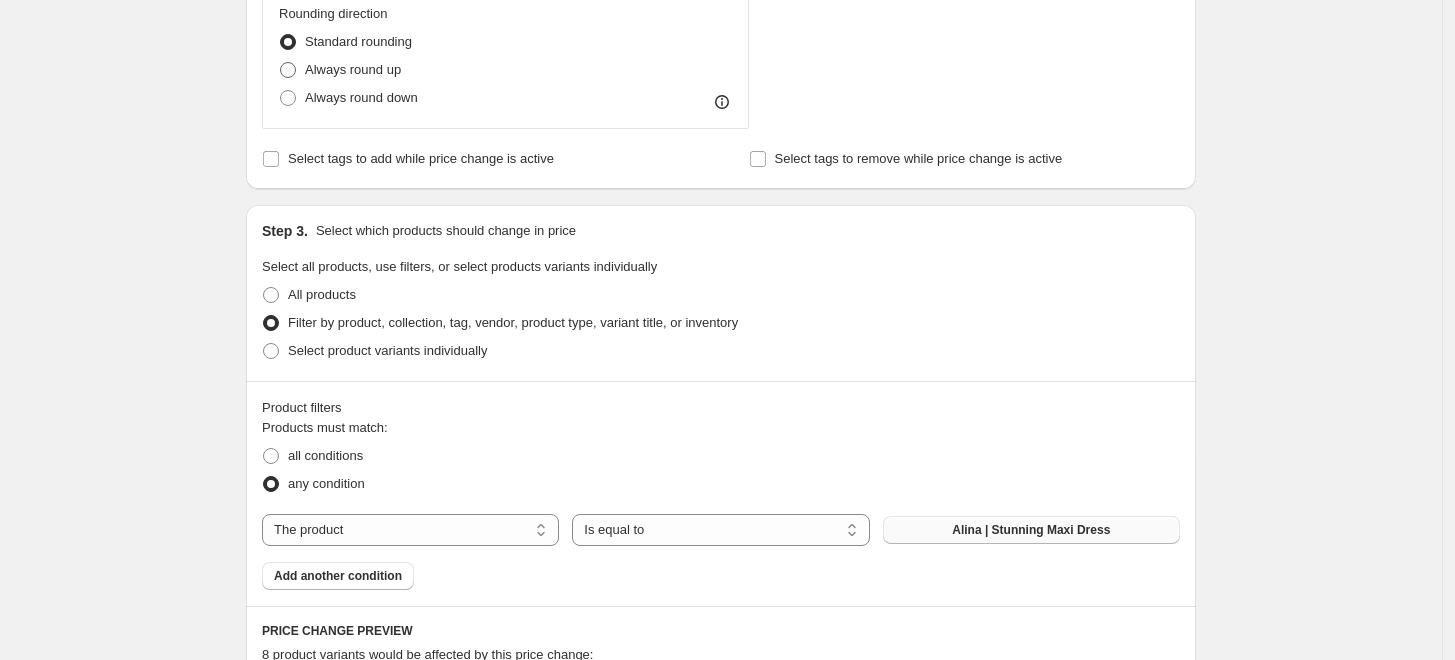 click at bounding box center [288, 70] 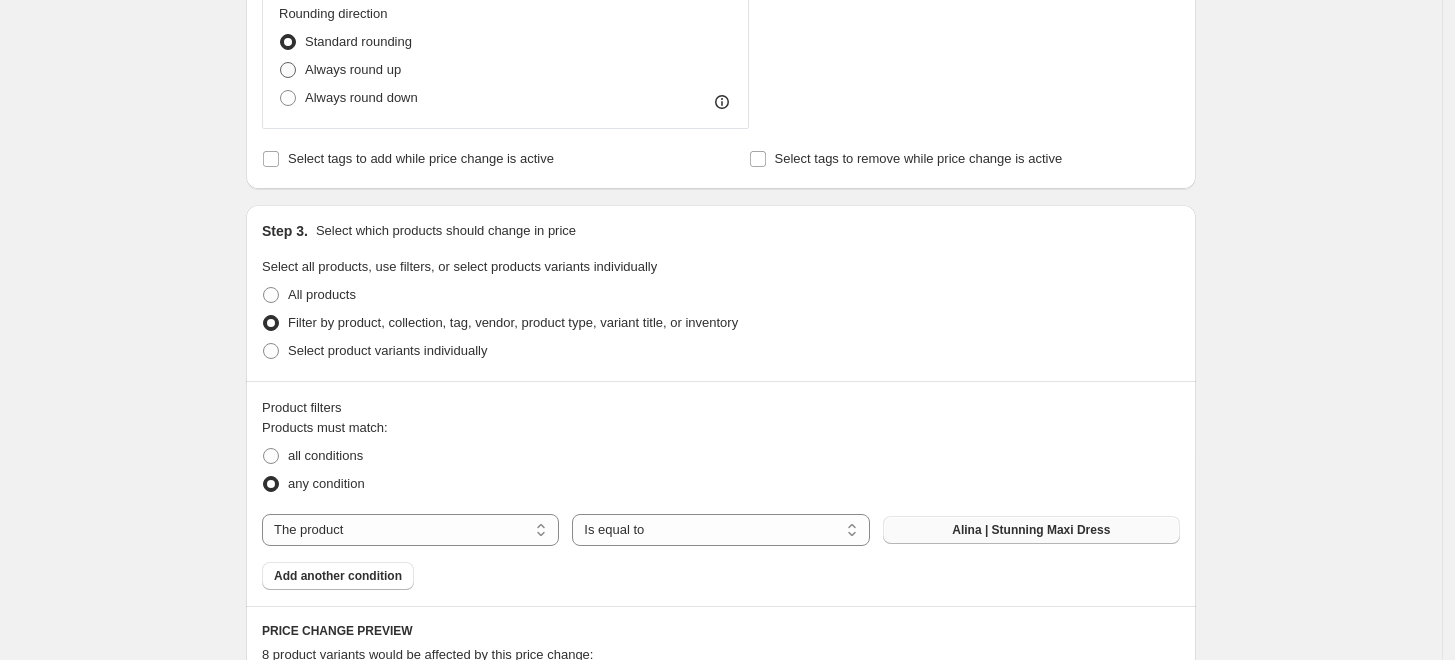 radio on "true" 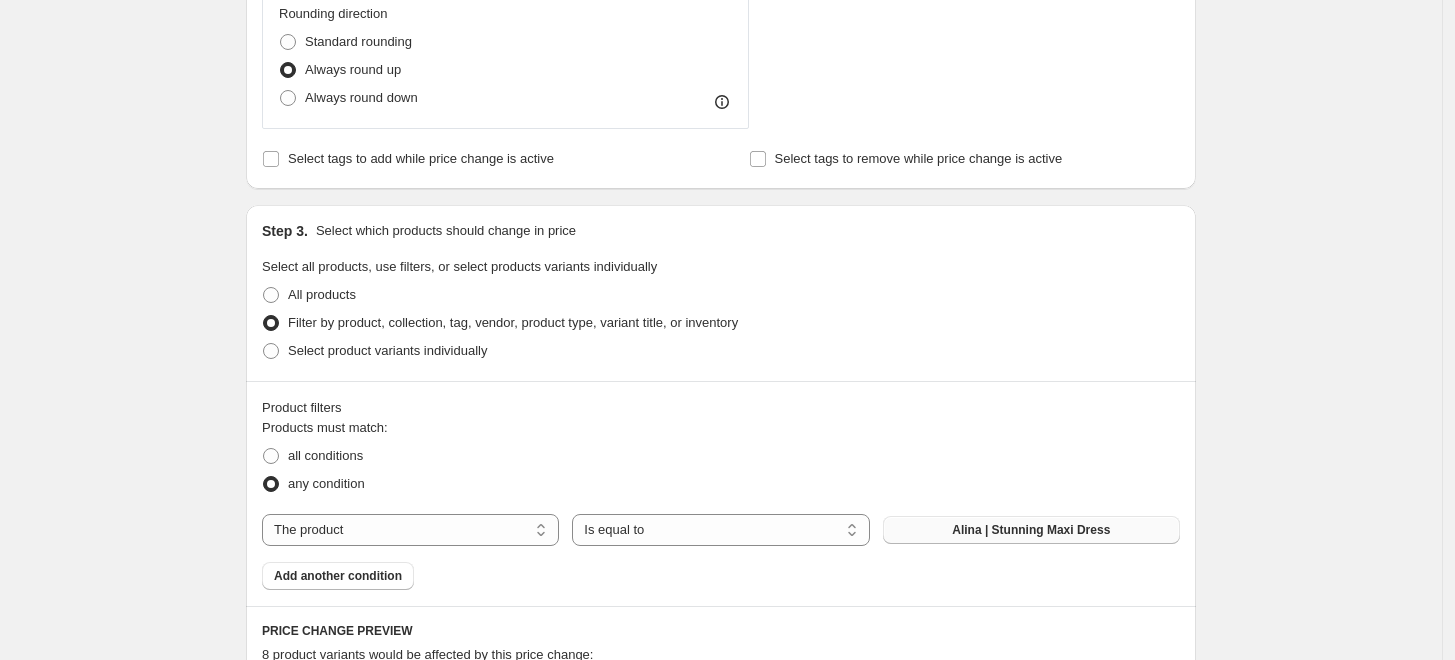 scroll, scrollTop: 1041, scrollLeft: 0, axis: vertical 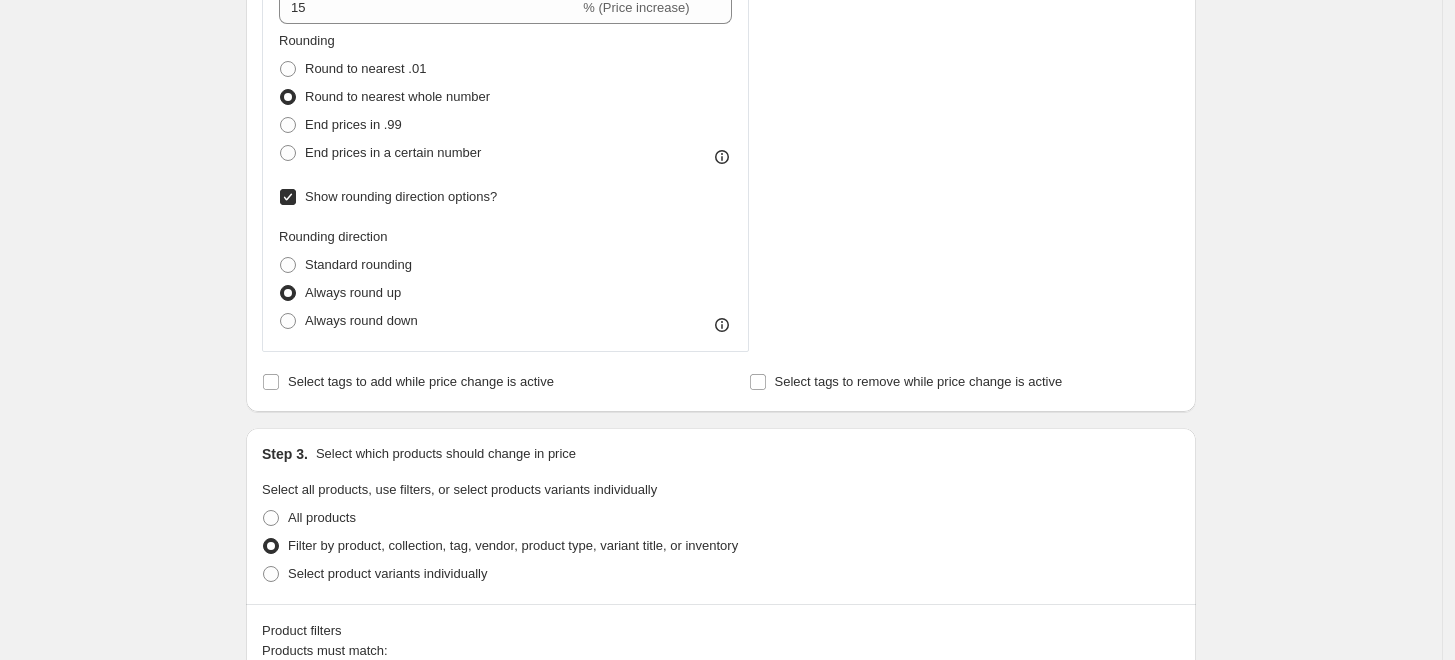 click on "Show rounding direction options?" at bounding box center (288, 197) 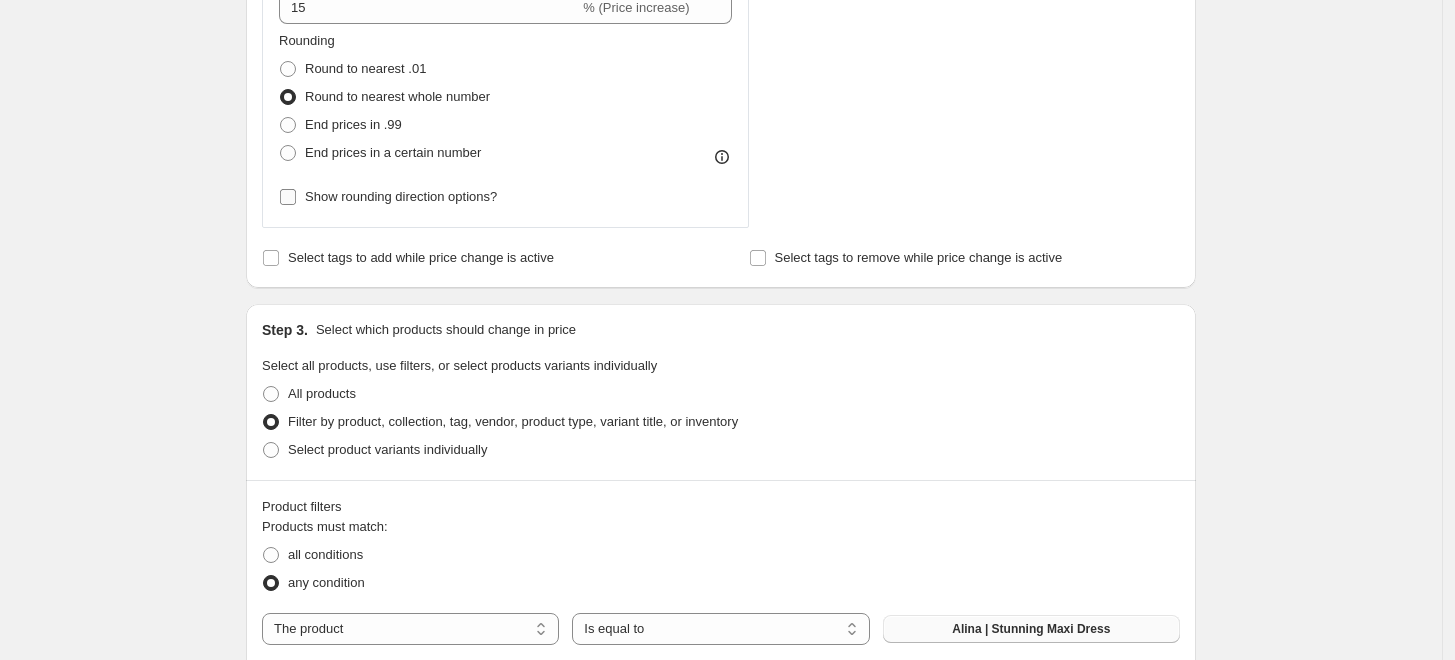 click on "Show rounding direction options?" at bounding box center (288, 197) 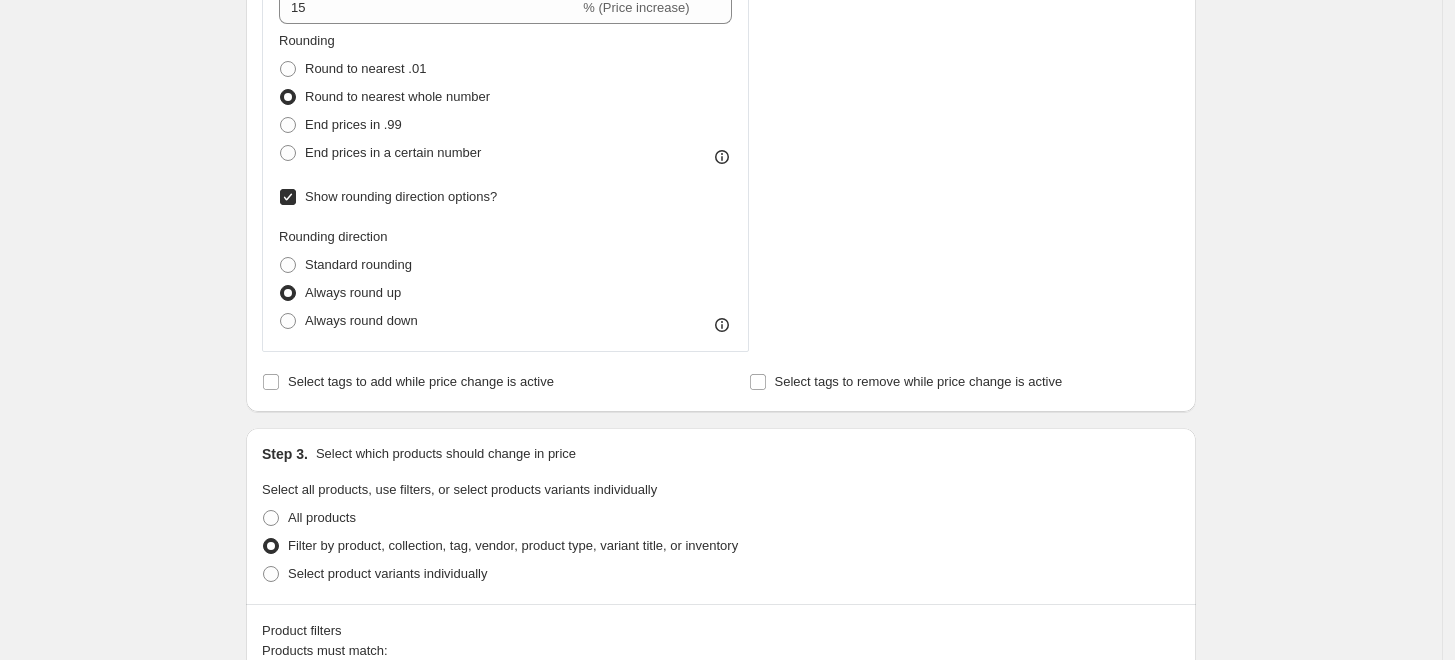 click on "Show rounding direction options?" at bounding box center [288, 197] 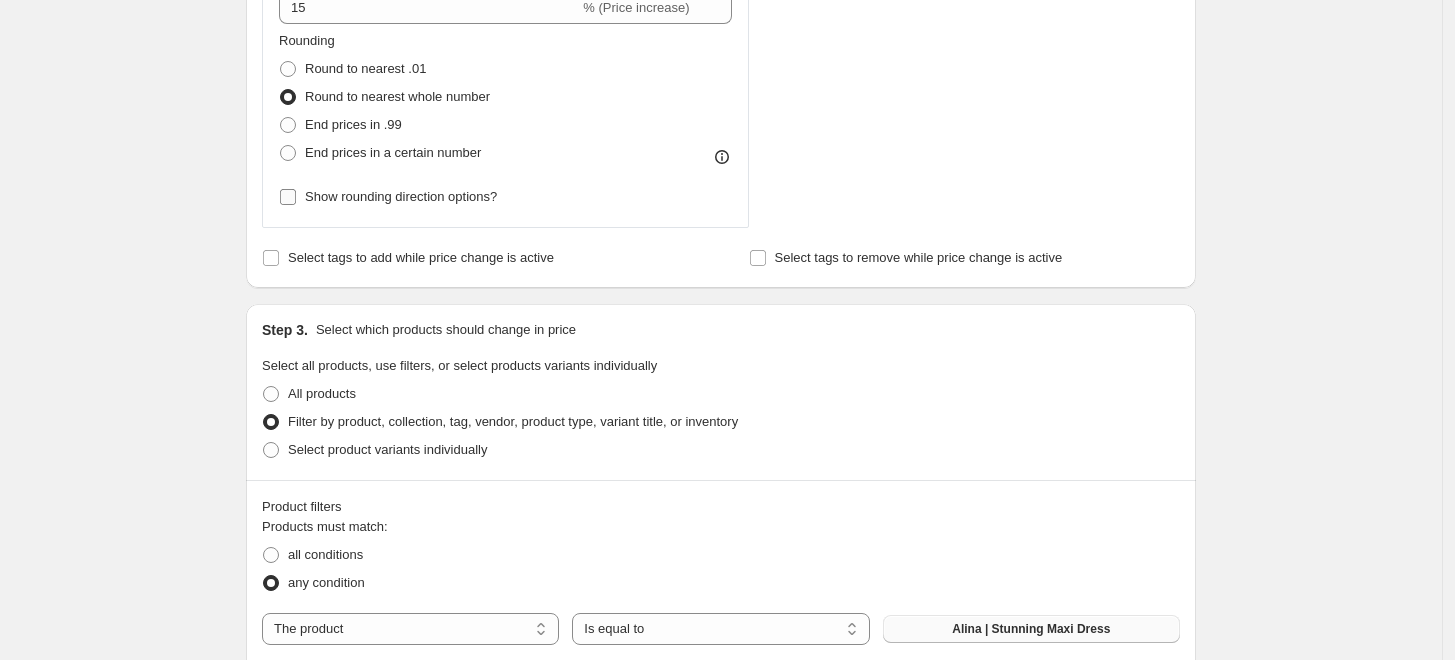 click on "Show rounding direction options?" at bounding box center (288, 197) 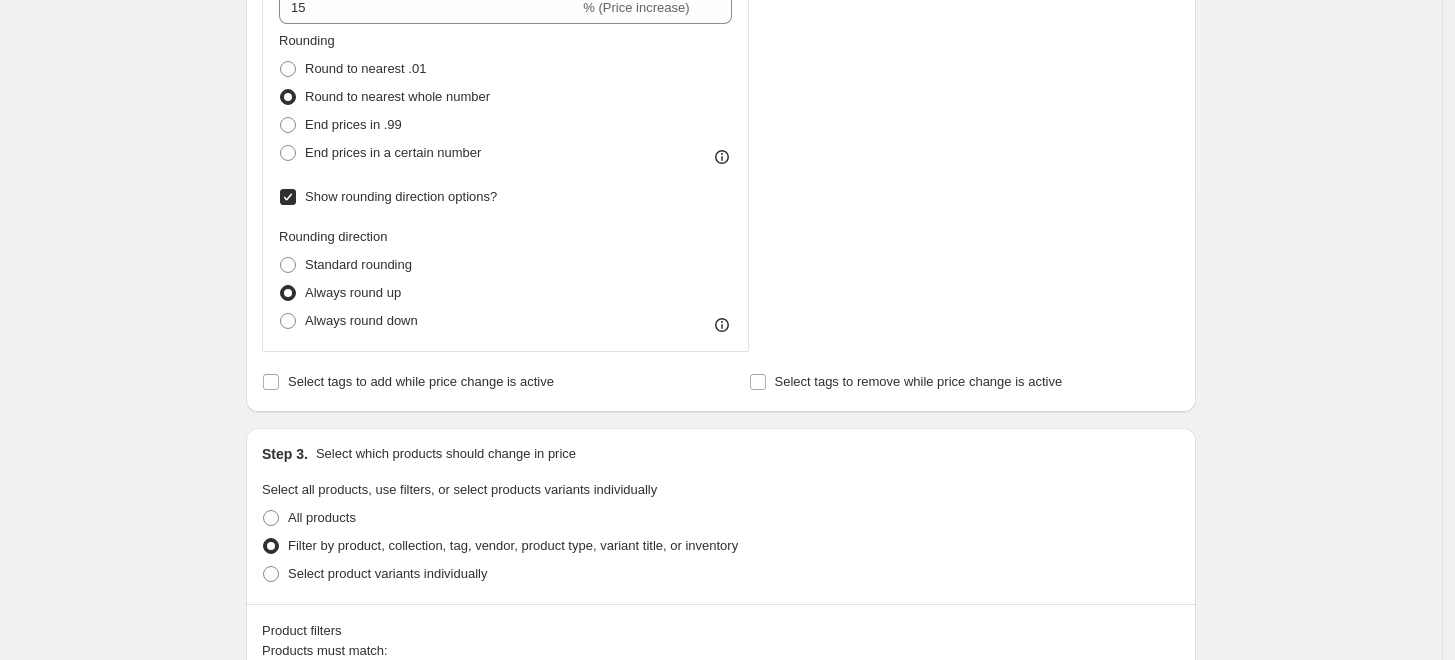 click on "Show rounding direction options?" at bounding box center (288, 197) 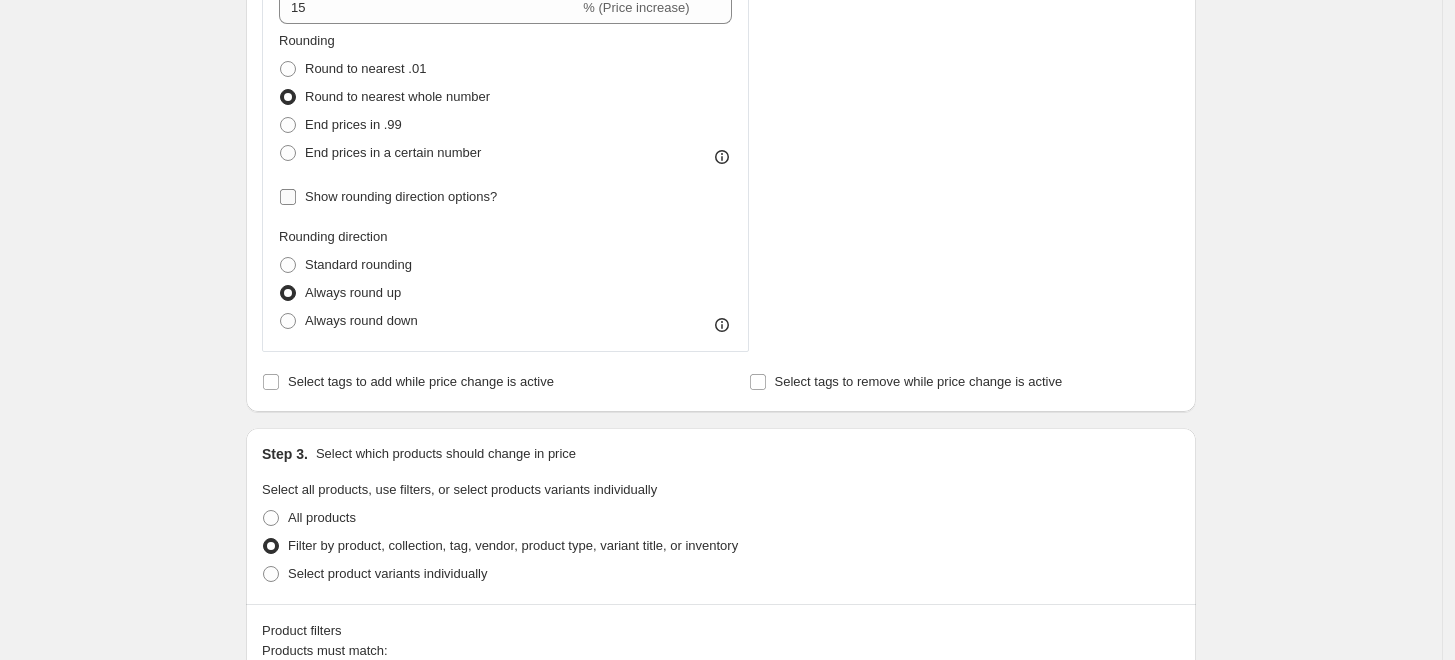 checkbox on "false" 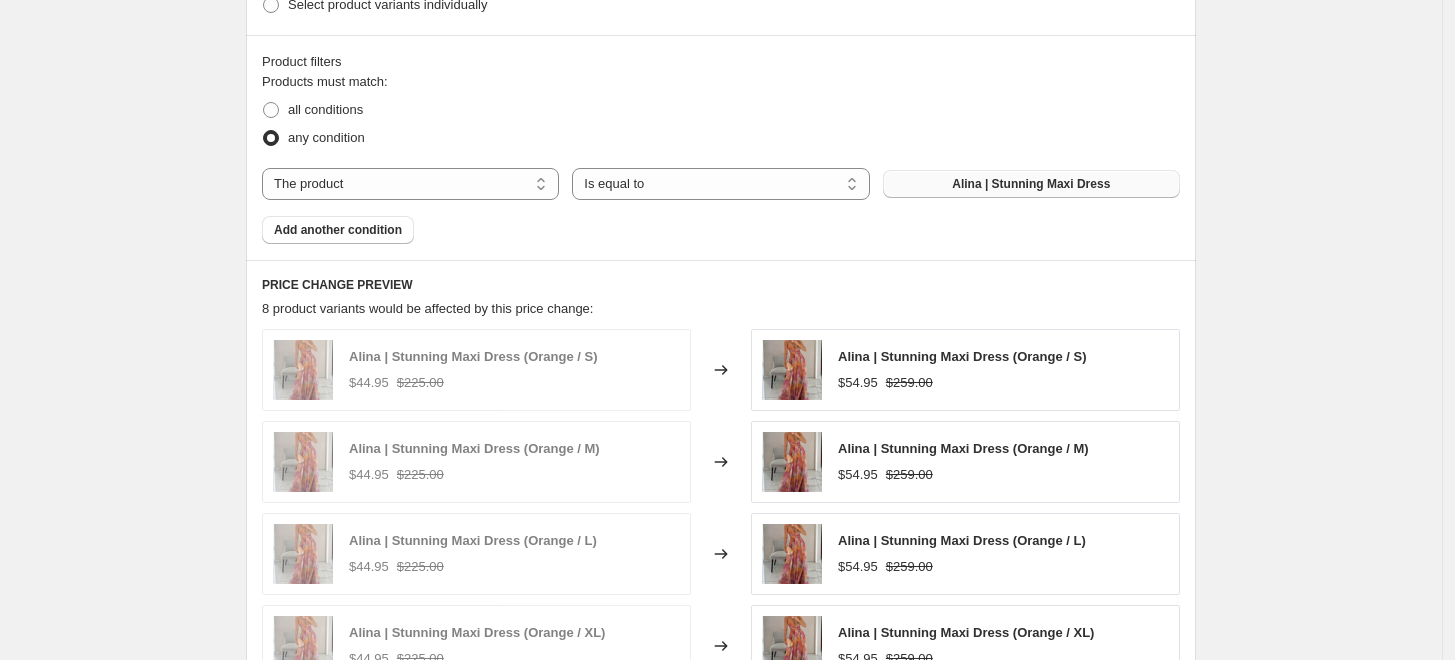 scroll, scrollTop: 1597, scrollLeft: 0, axis: vertical 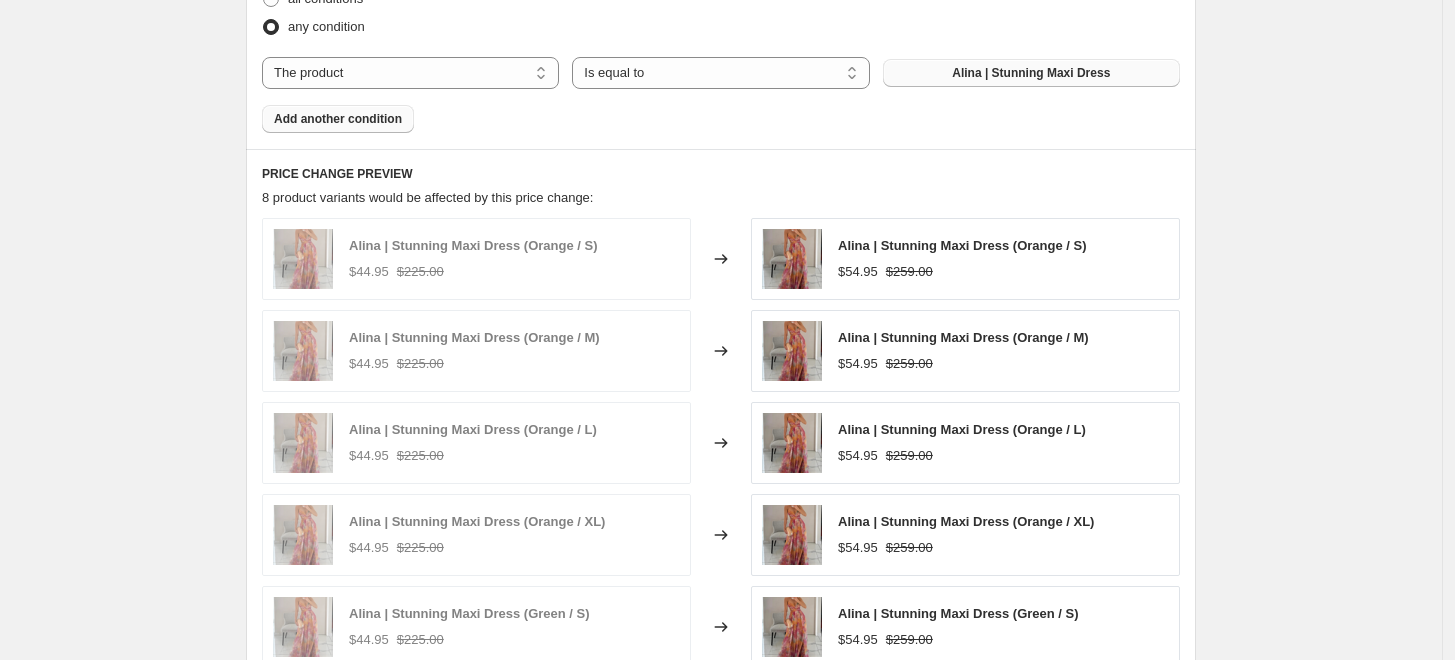 click on "Add another condition" at bounding box center (338, 119) 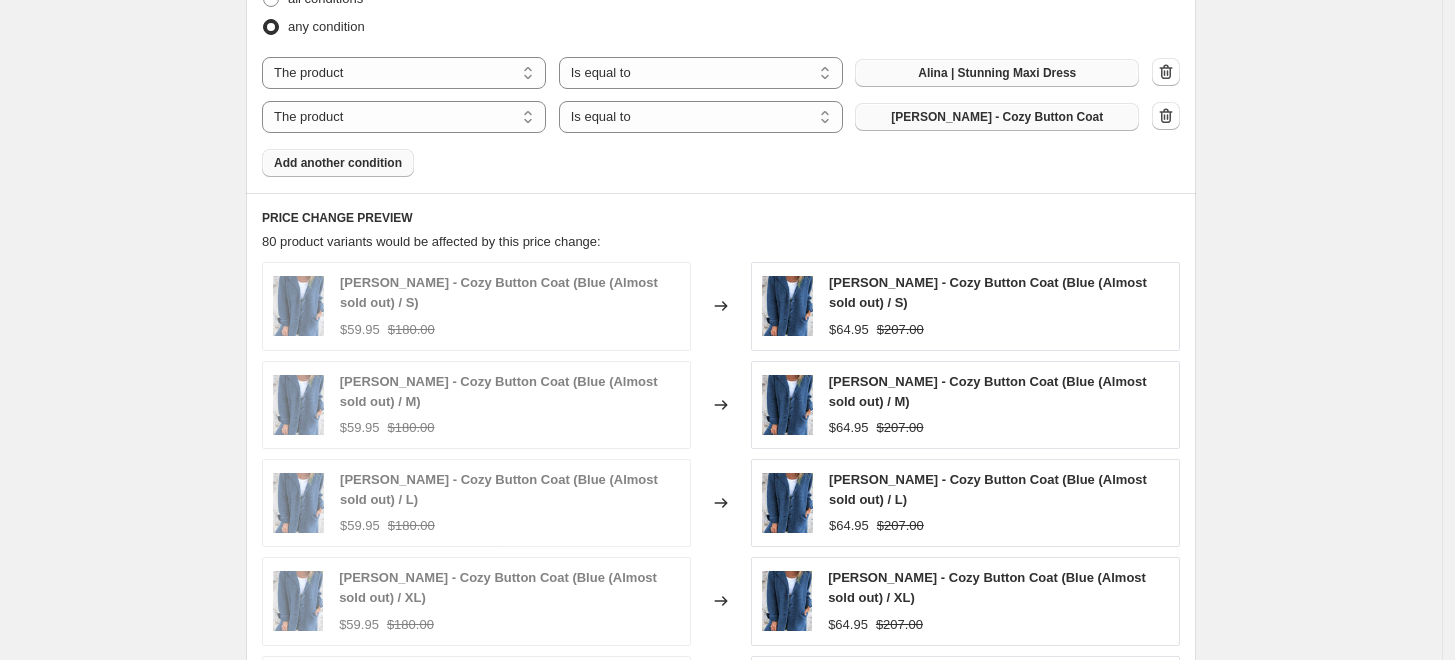click on "[PERSON_NAME] - Cozy Button Coat" at bounding box center (997, 117) 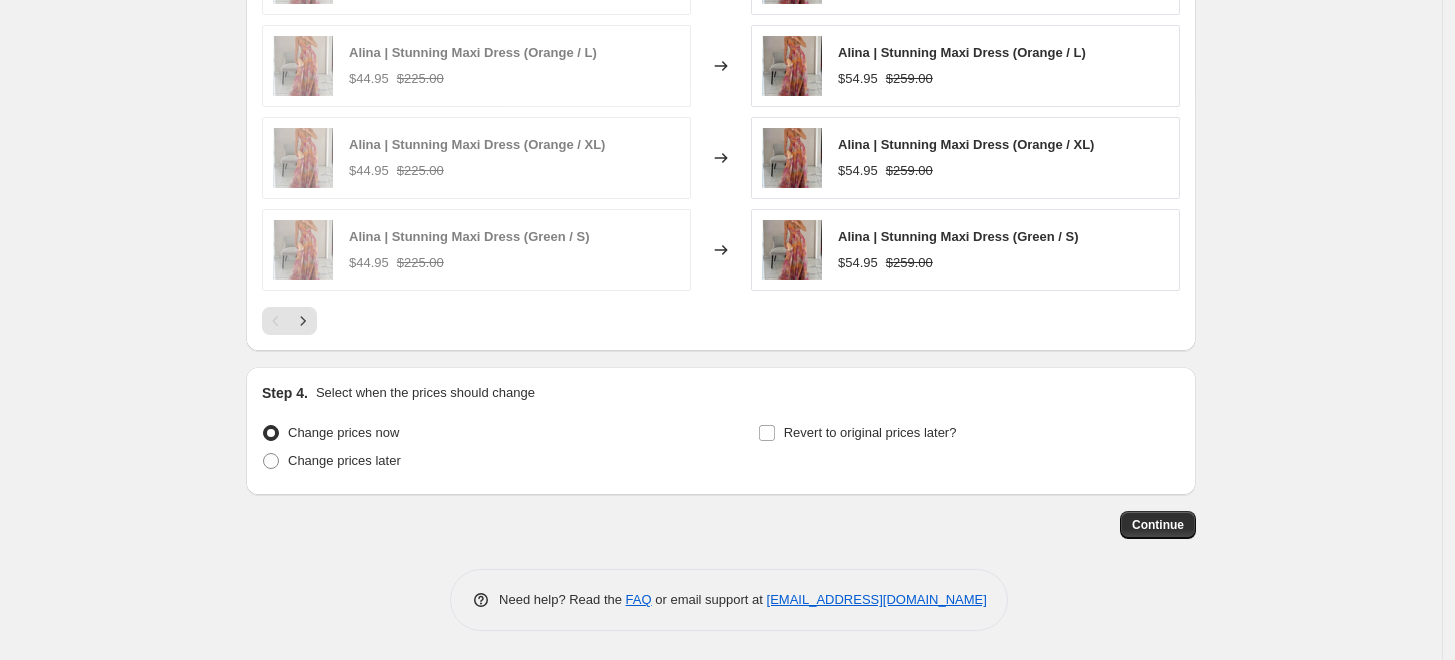 scroll, scrollTop: 1574, scrollLeft: 0, axis: vertical 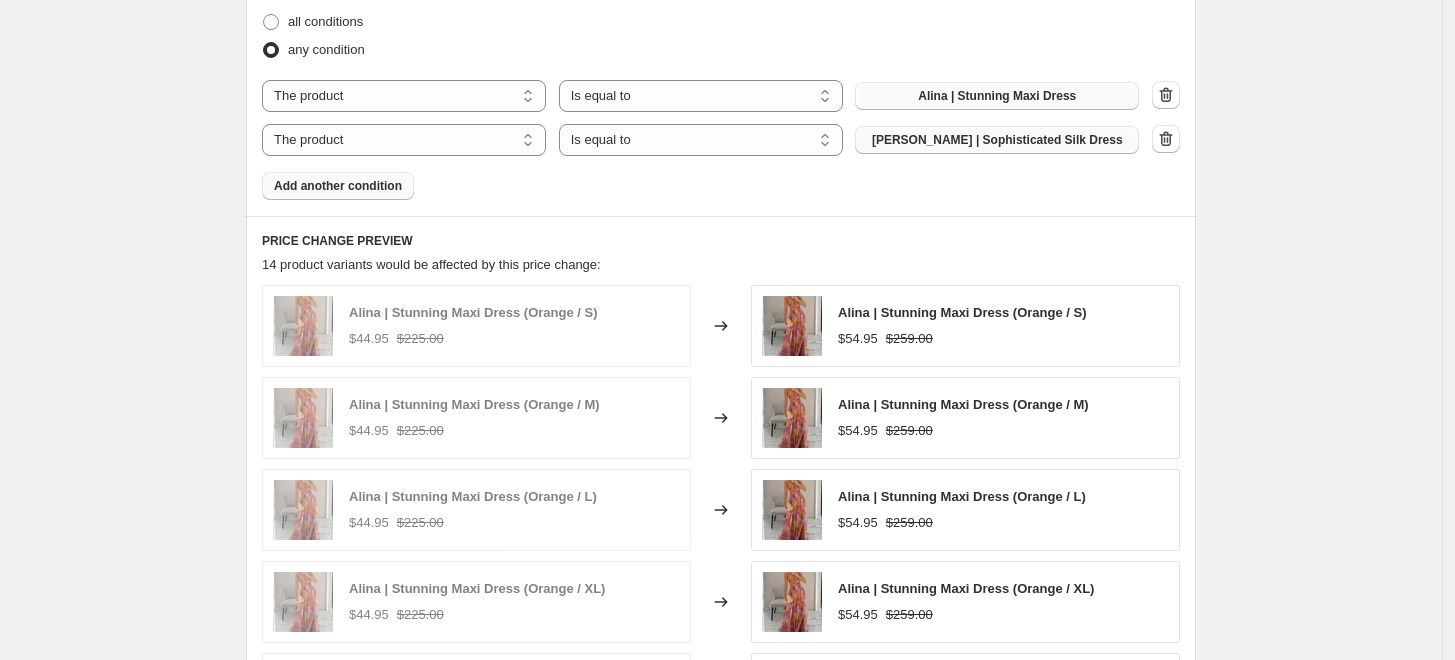 click on "Add another condition" at bounding box center [338, 186] 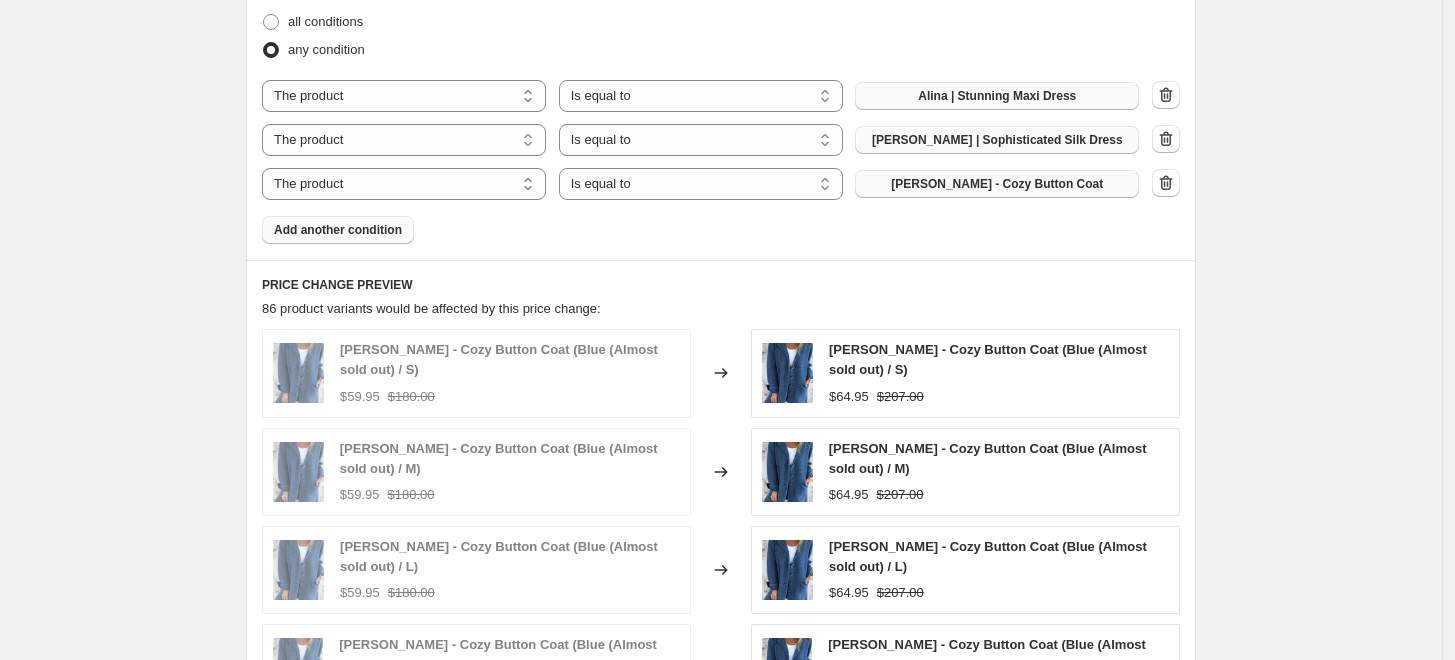 click on "[PERSON_NAME] - Cozy Button Coat" at bounding box center (997, 184) 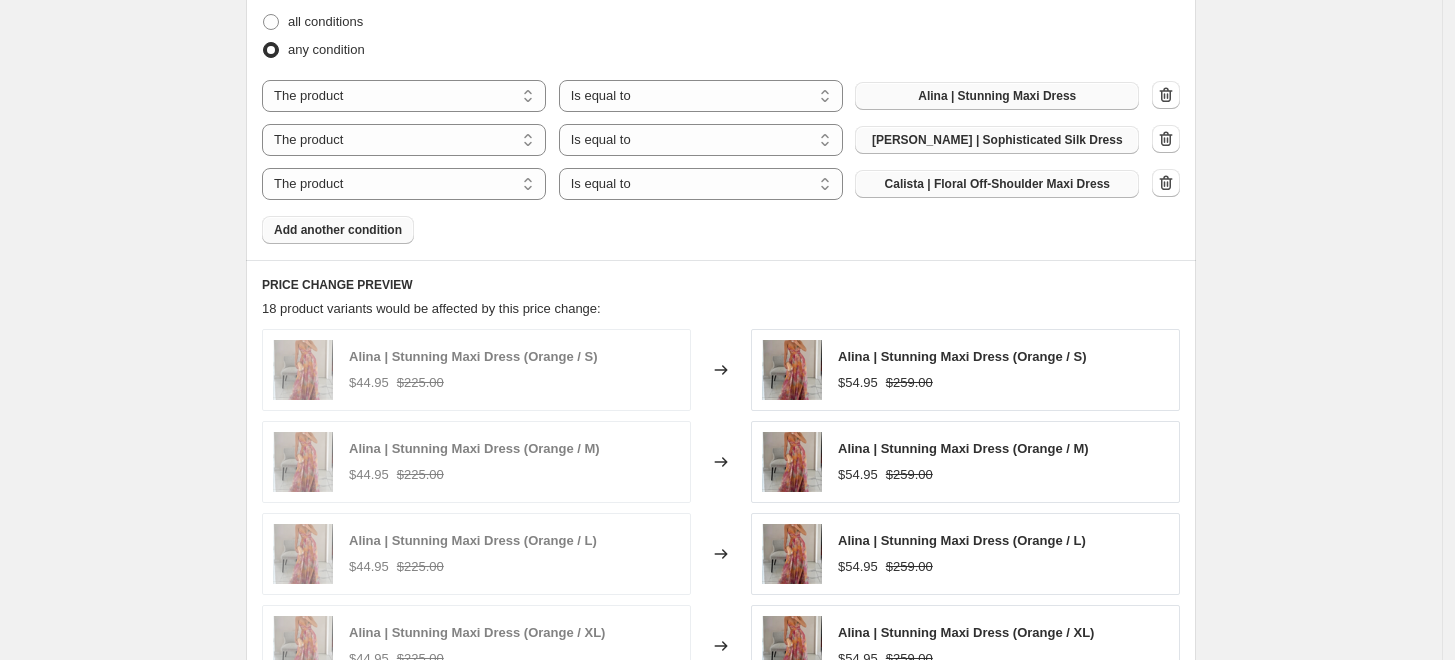 click on "Add another condition" at bounding box center [338, 230] 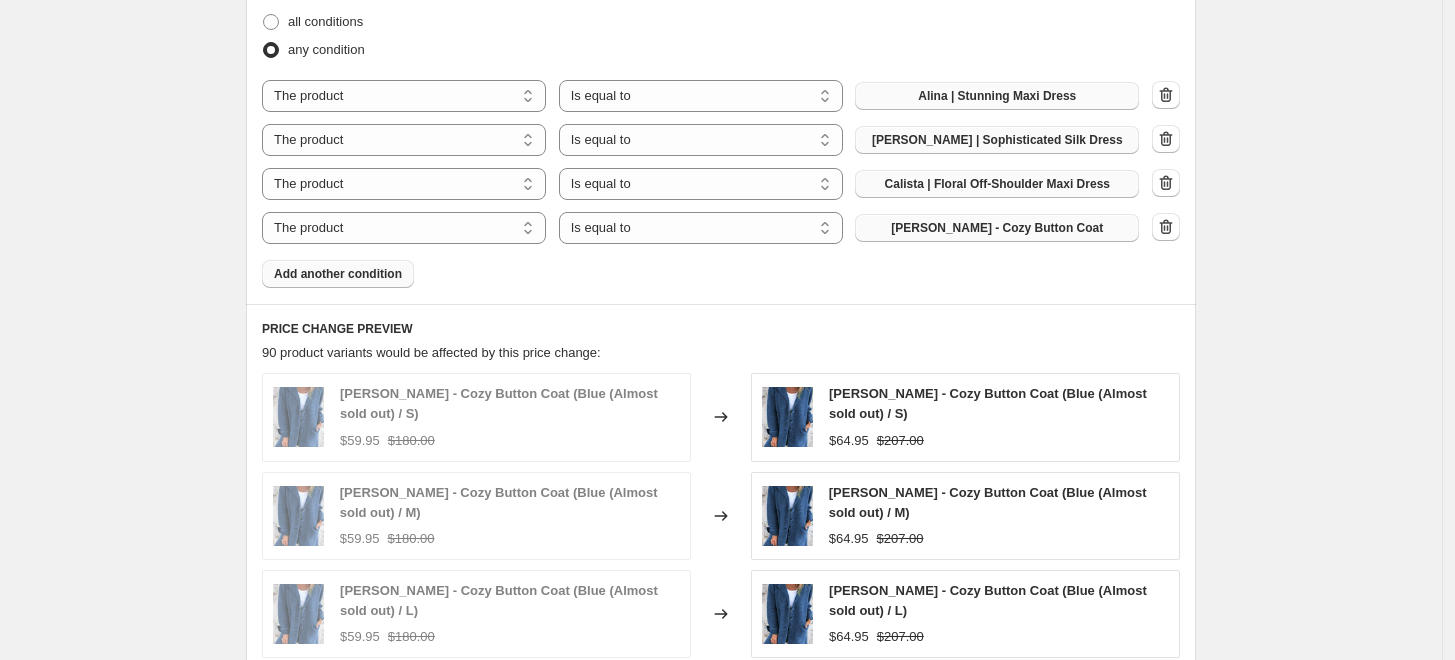 click on "[PERSON_NAME] - Cozy Button Coat" at bounding box center (997, 228) 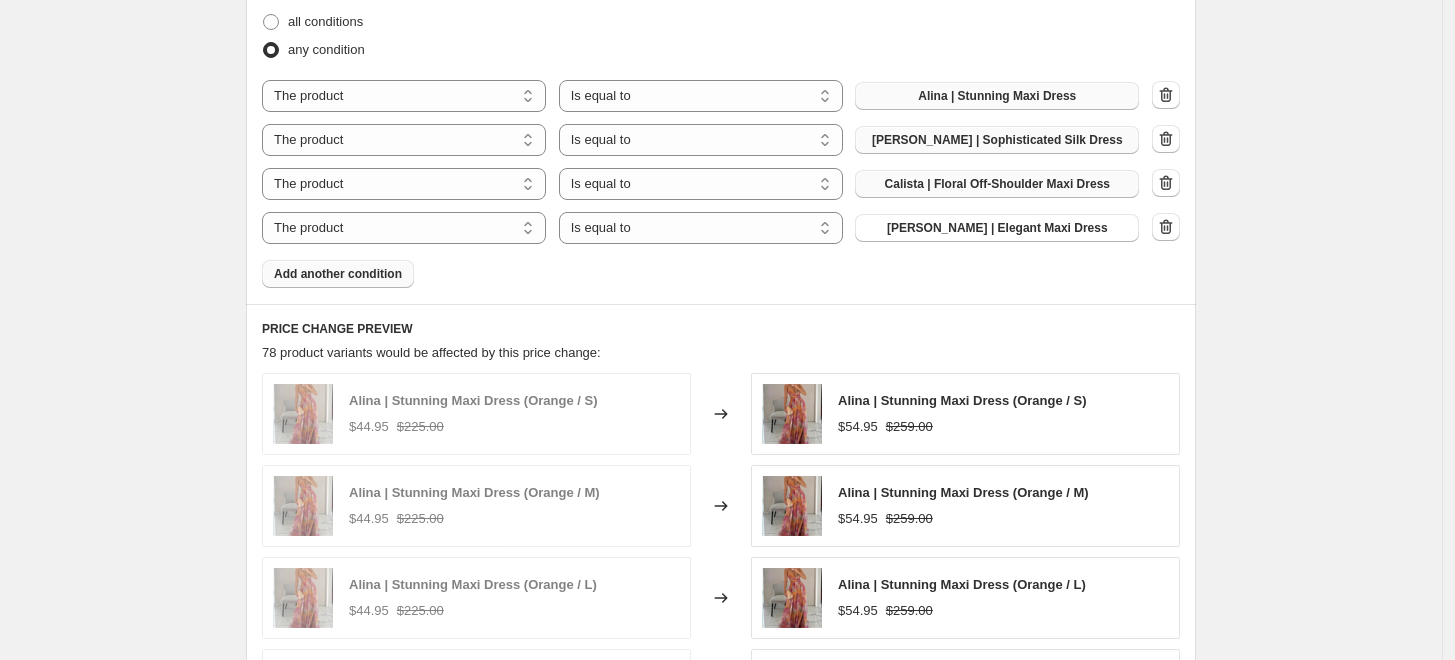 click on "Add another condition" at bounding box center [338, 274] 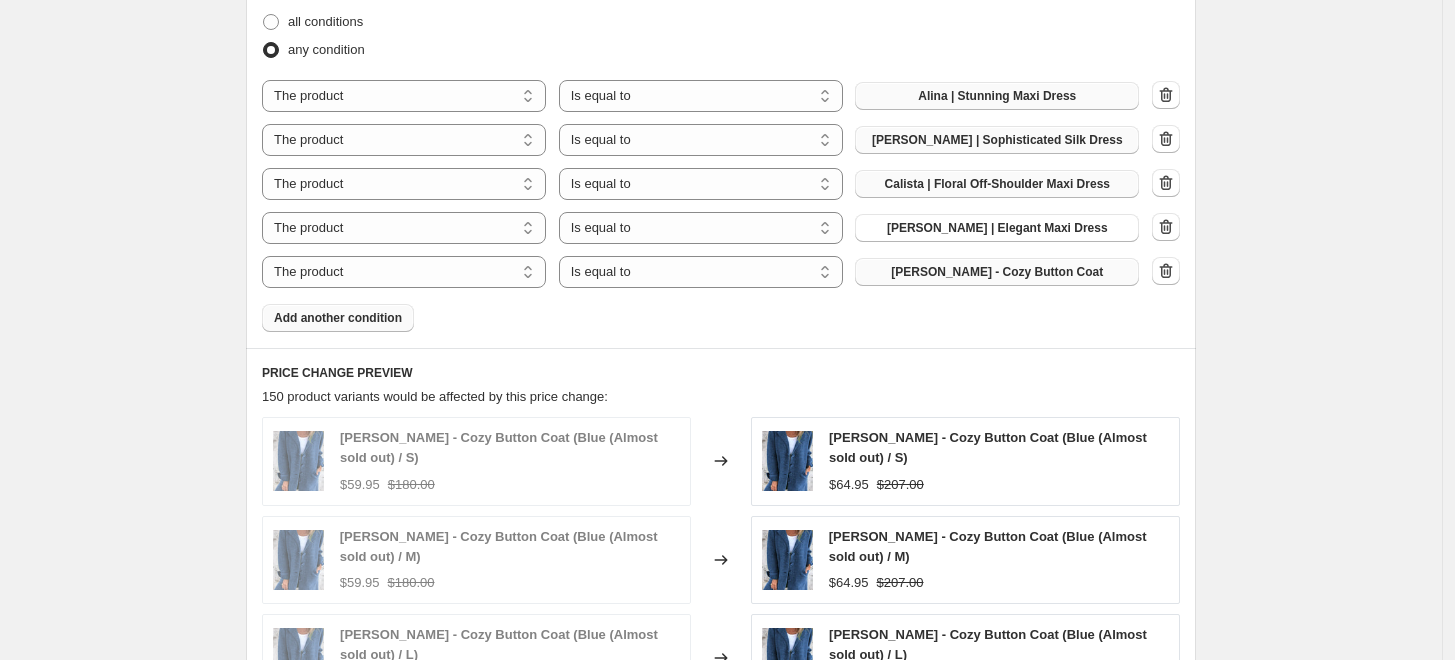 click on "[PERSON_NAME] - Cozy Button Coat" at bounding box center (997, 272) 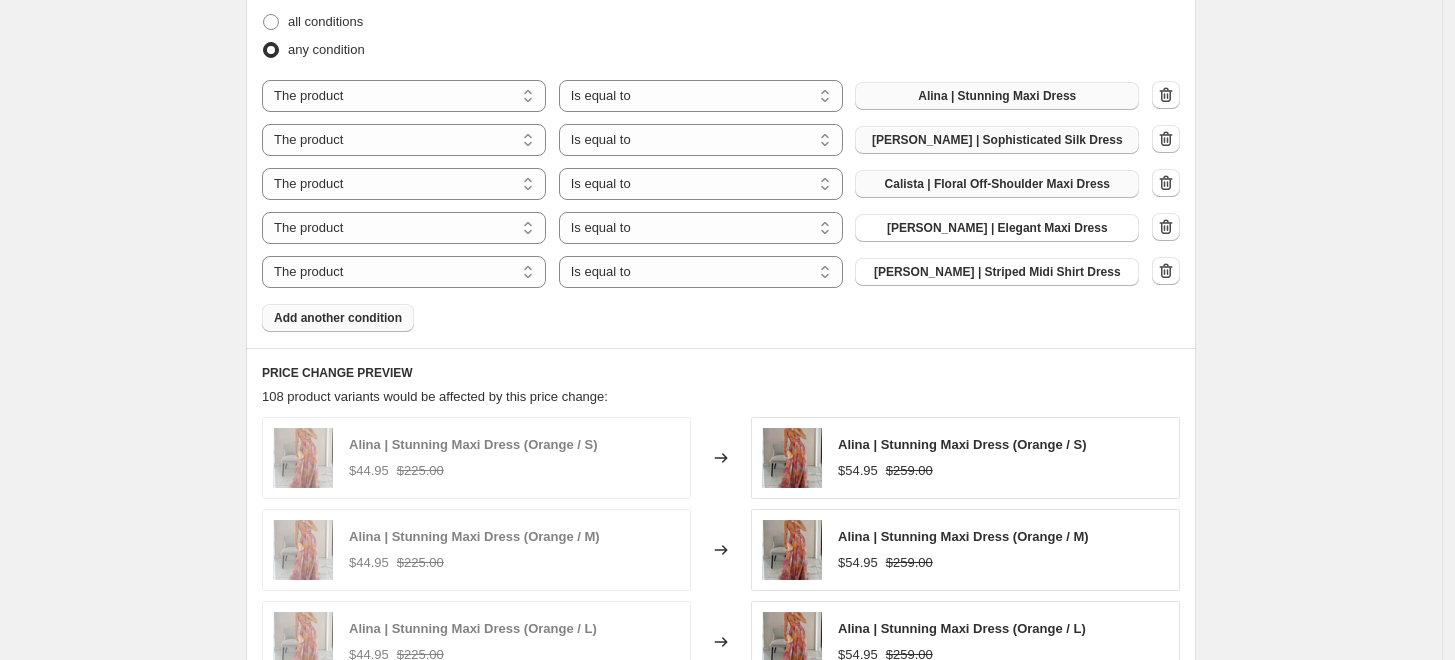 click on "Add another condition" at bounding box center [338, 318] 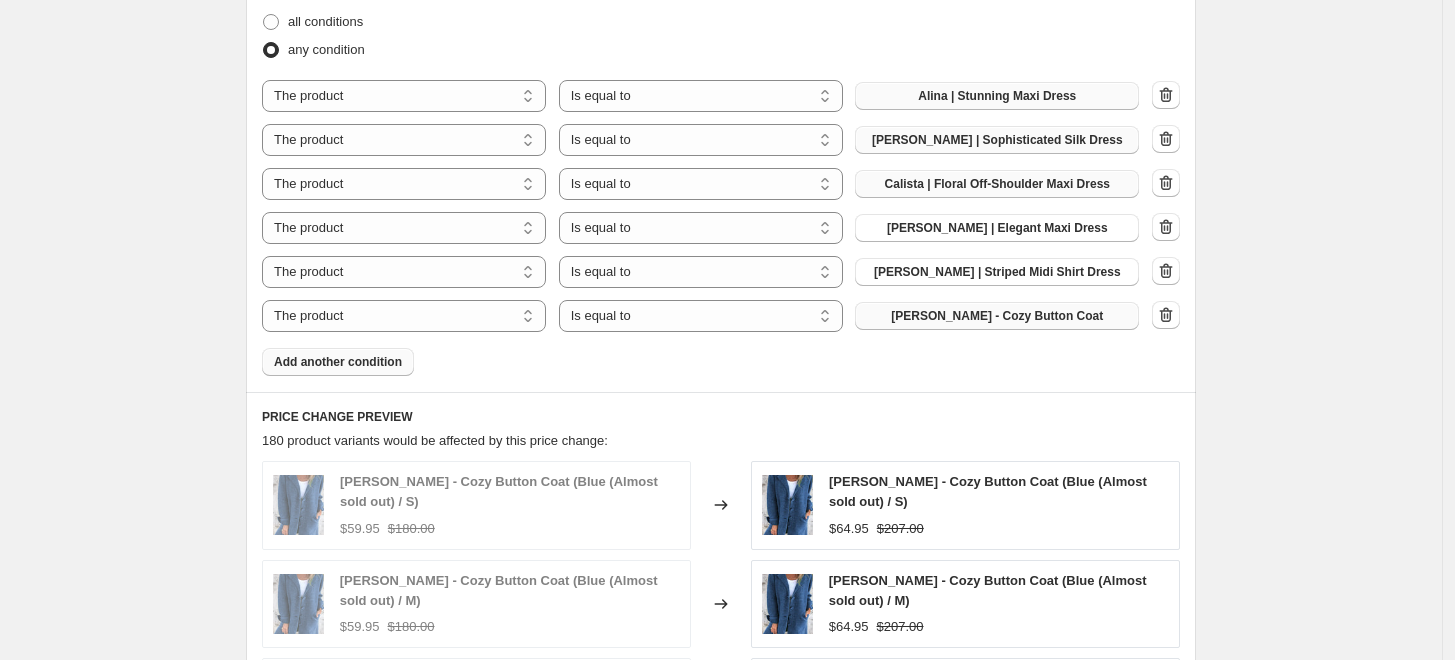 click on "The product The product's collection The product's tag The product's vendor The product's type The product's status The variant's title Inventory quantity The product Is equal to Is not equal to Is equal to [PERSON_NAME] - Cozy Button Coat" at bounding box center (700, 316) 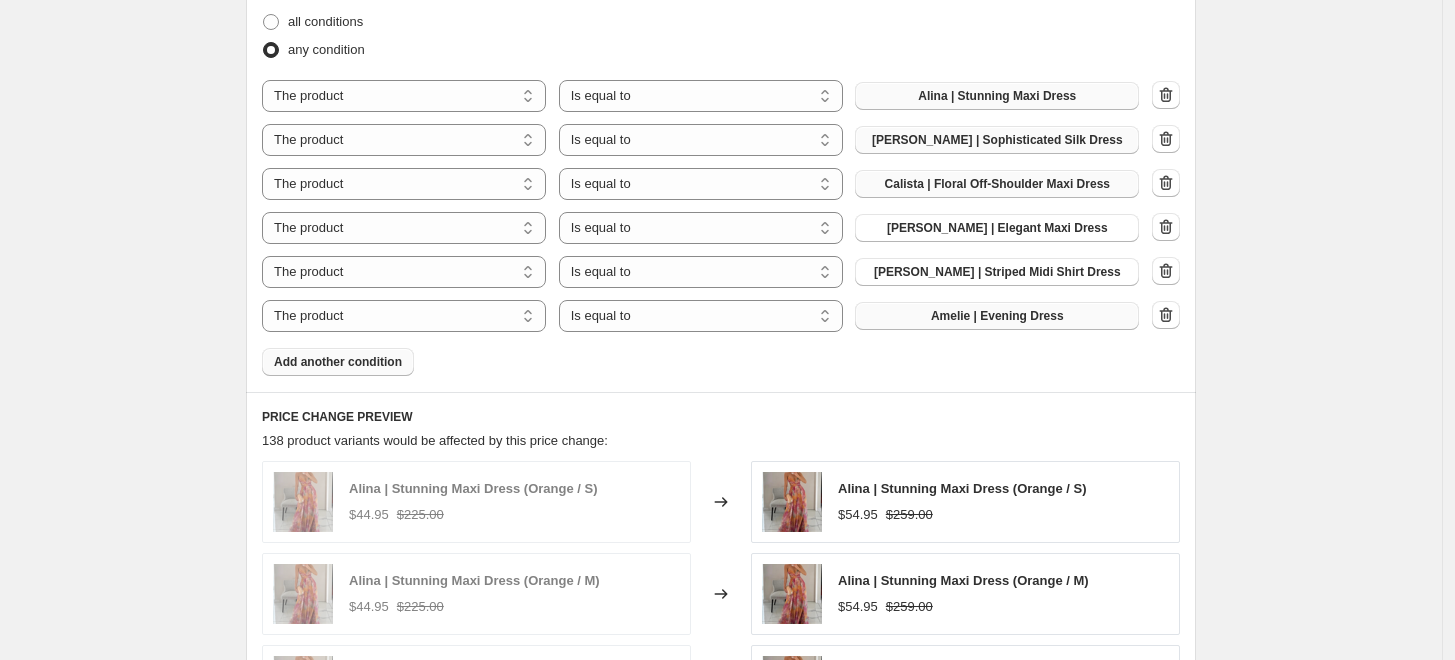 click on "Add another condition" at bounding box center [338, 362] 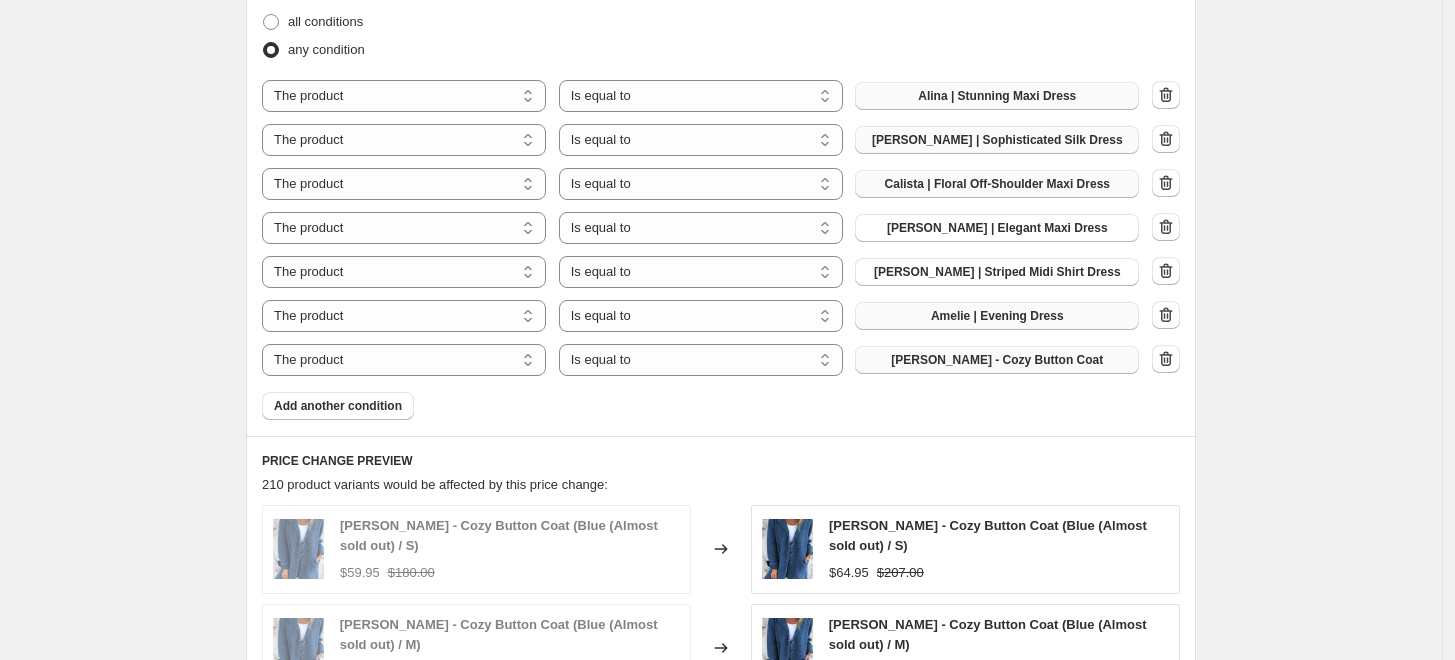 click on "[PERSON_NAME] - Cozy Button Coat" at bounding box center (997, 360) 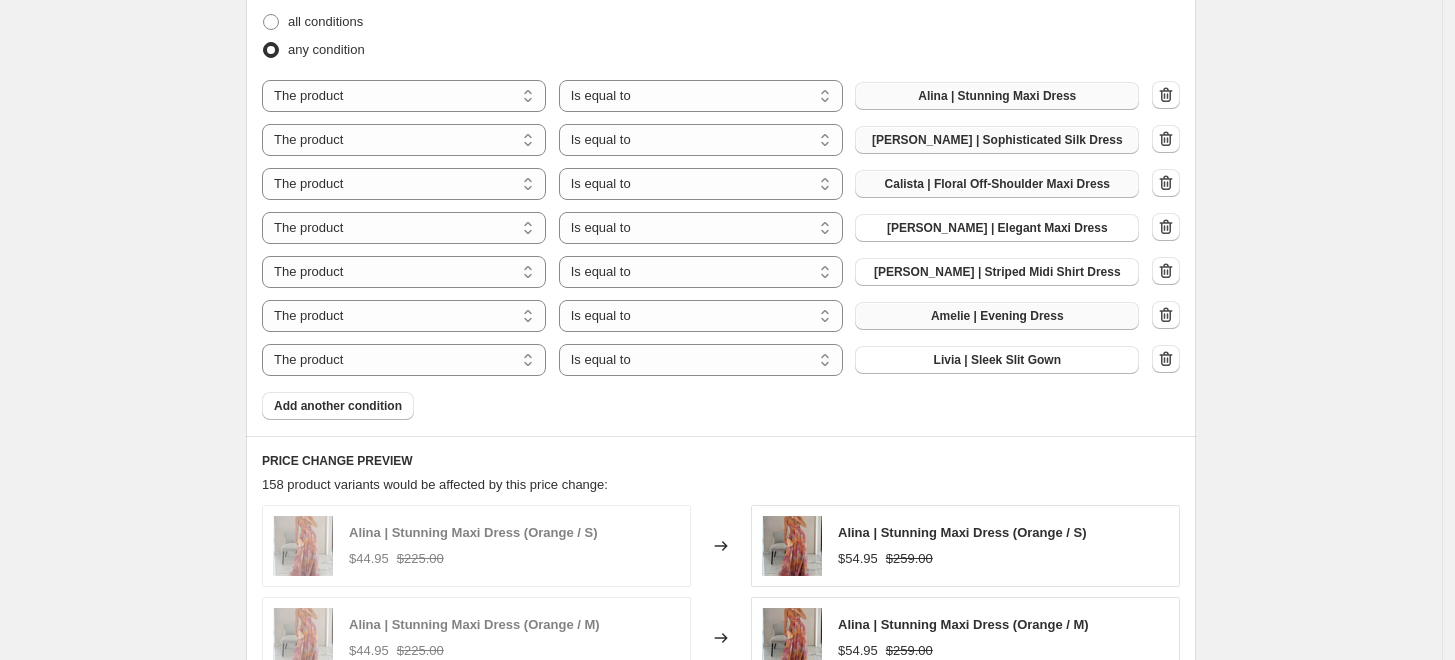 click on "Product filters Products must match: all conditions any condition The product The product's collection The product's tag The product's vendor The product's type The product's status The variant's title Inventory quantity The product Is equal to Is not equal to Is equal to [PERSON_NAME] | Stunning Maxi Dress The product The product's collection The product's tag The product's vendor The product's type The product's status The variant's title Inventory quantity The product Is equal to Is not equal to Is equal to [PERSON_NAME] | Sophisticated Silk Dress The product The product's collection The product's tag The product's vendor The product's type The product's status The variant's title Inventory quantity The product Is equal to Is not equal to Is equal to Calista | Floral Off-Shoulder Maxi Dress The product The product's collection The product's tag The product's vendor The product's type The product's status The variant's title Inventory quantity The product Is equal to Is not equal to Is equal to [PERSON_NAME] | Elegant Maxi Dress" at bounding box center [721, 191] 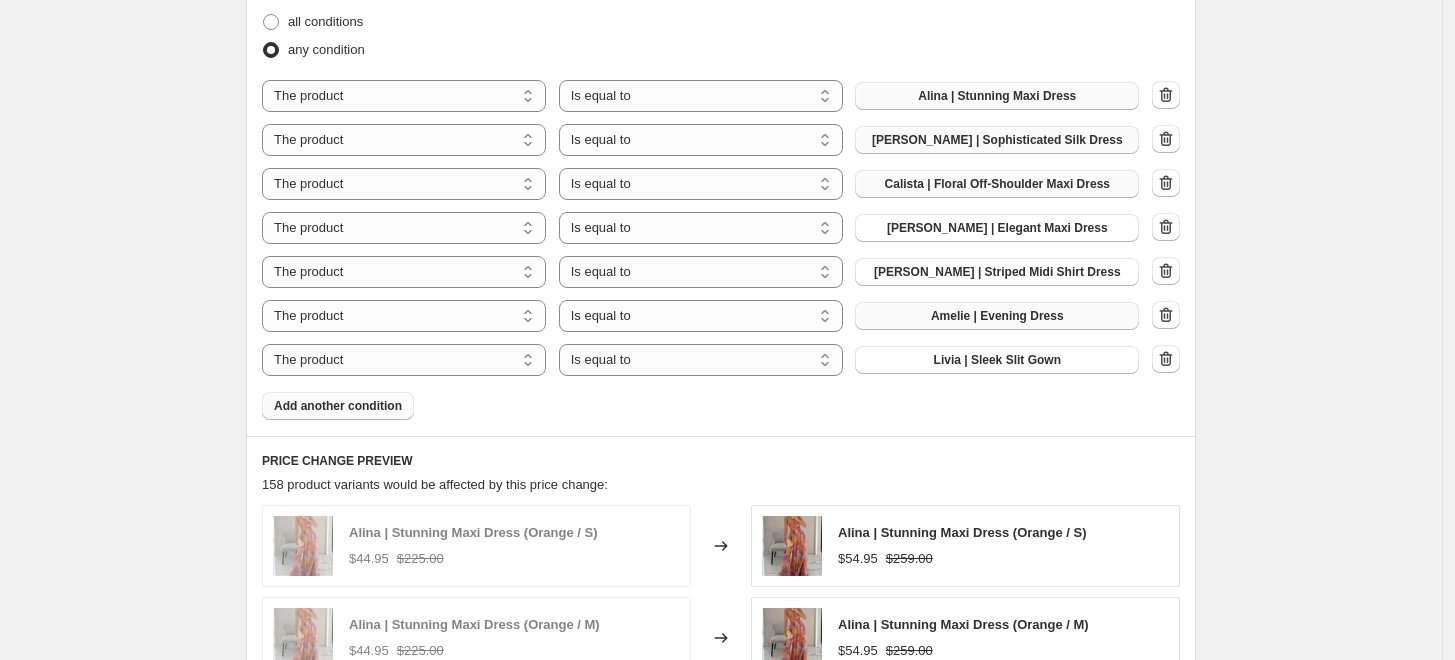 click on "Add another condition" at bounding box center (338, 406) 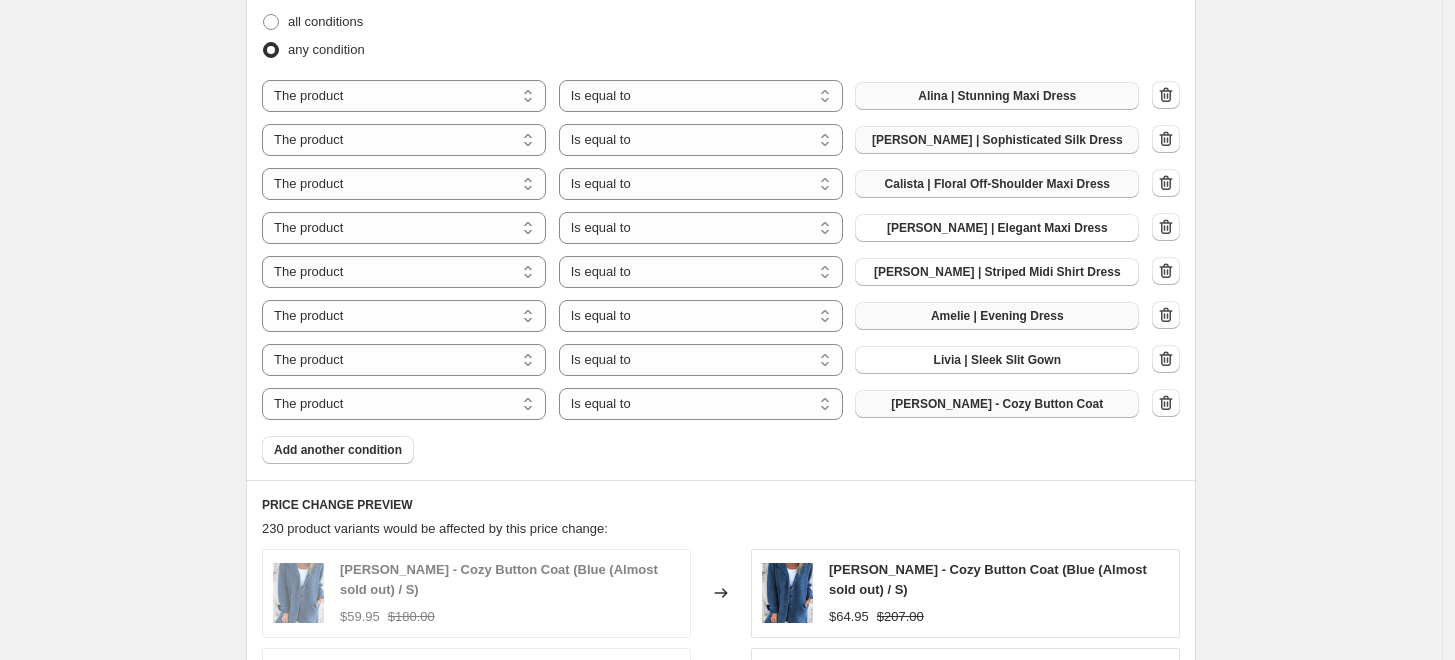 click on "[PERSON_NAME] - Cozy Button Coat" at bounding box center [997, 404] 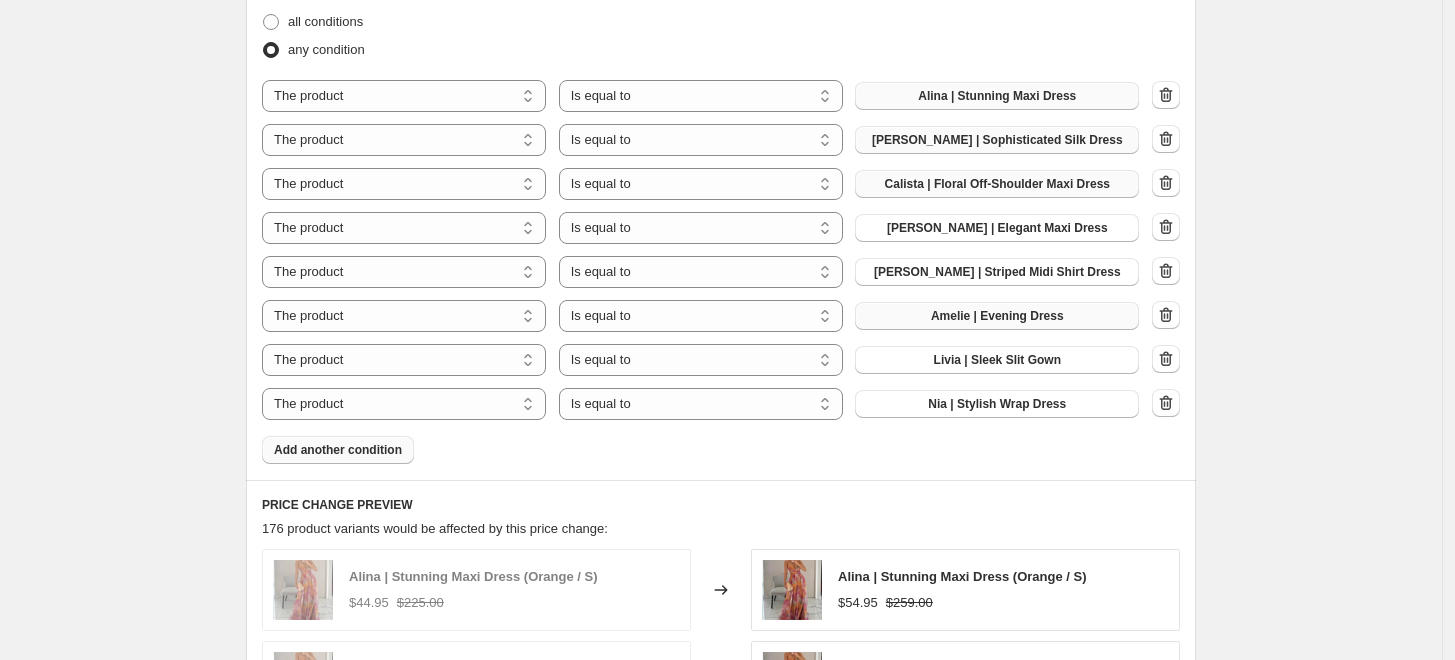 click on "Add another condition" at bounding box center (338, 450) 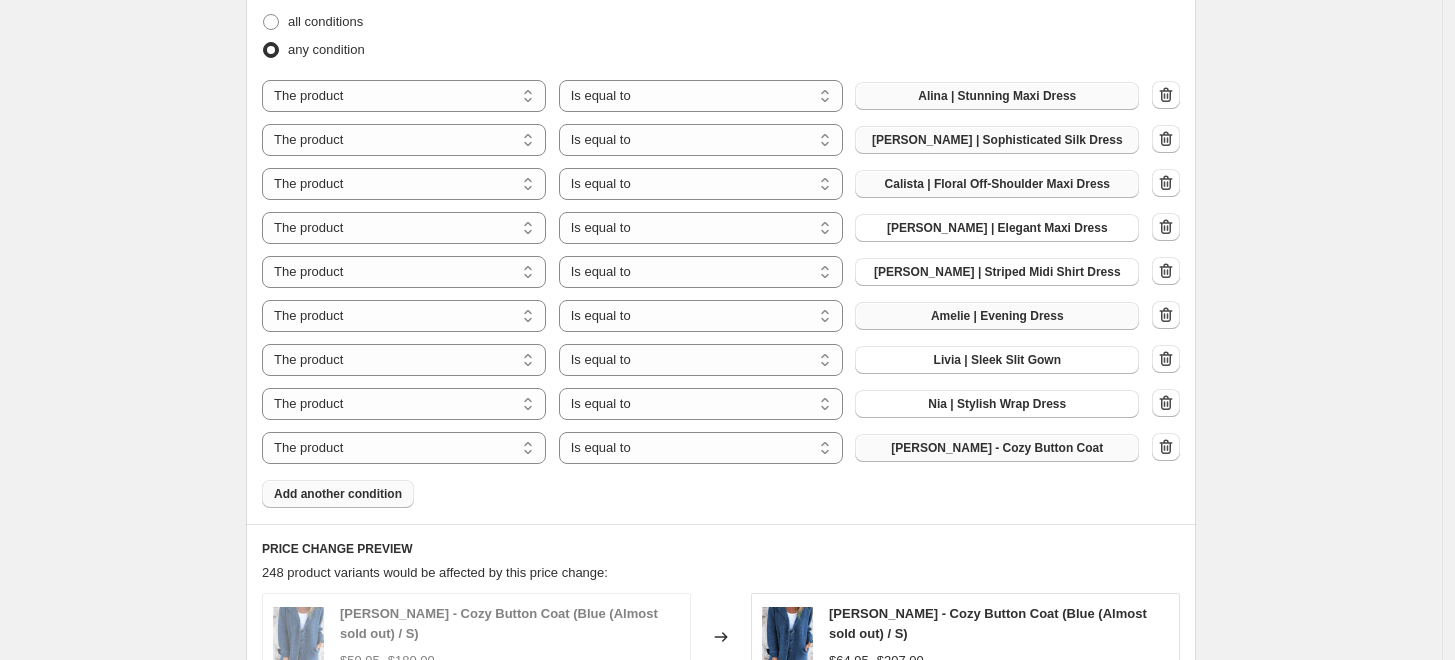 click on "[PERSON_NAME] - Cozy Button Coat" at bounding box center (997, 448) 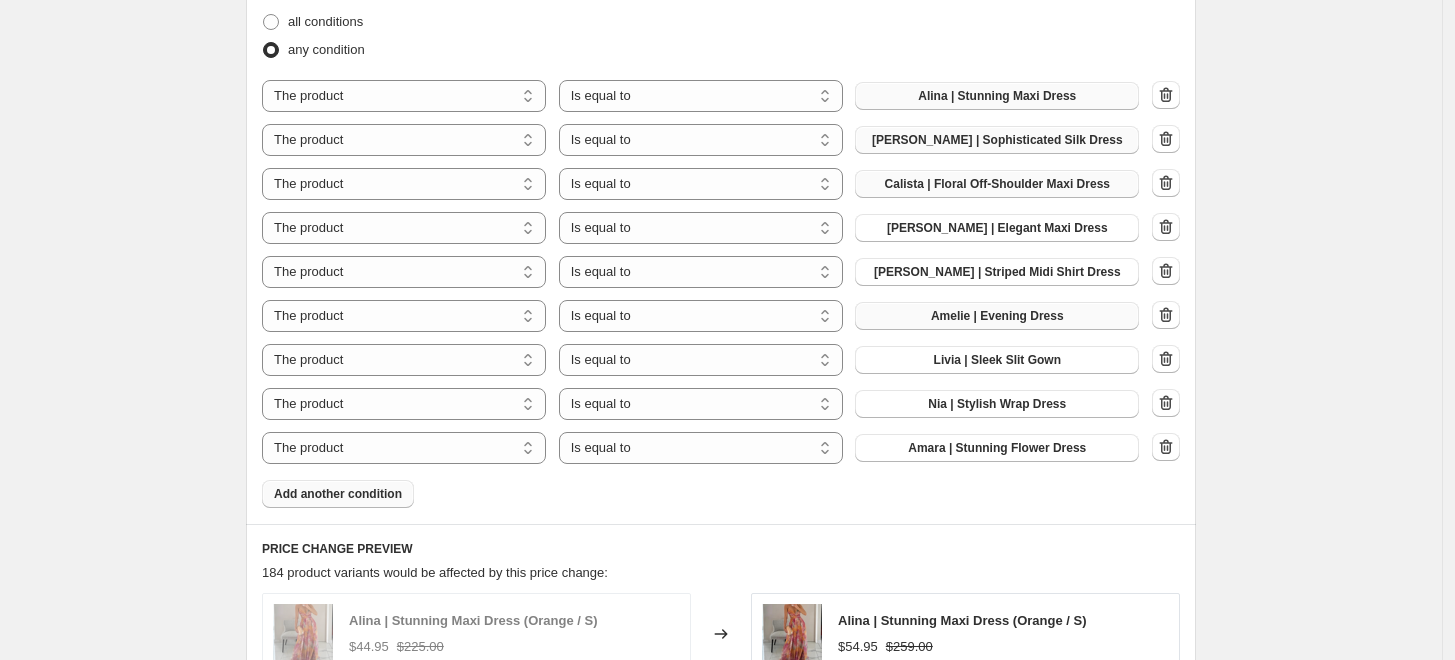 click on "Add another condition" at bounding box center [338, 494] 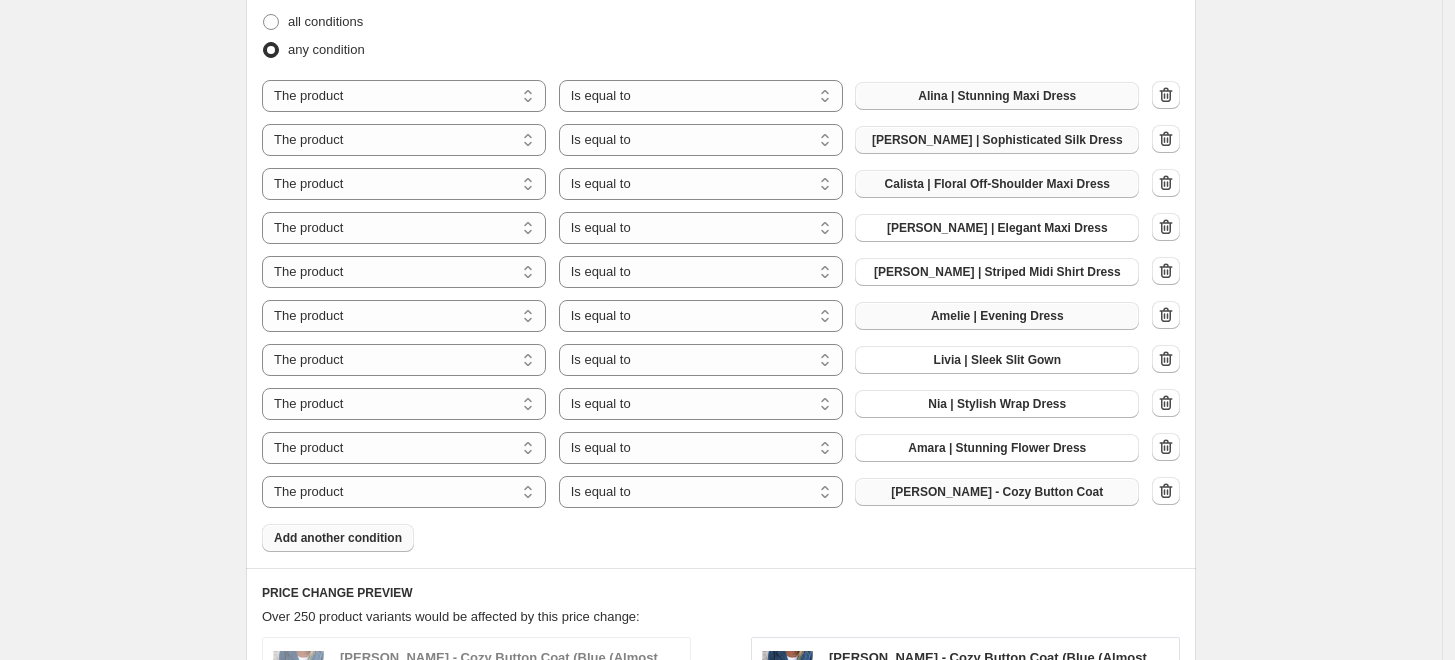 click on "[PERSON_NAME] - Cozy Button Coat" at bounding box center (997, 492) 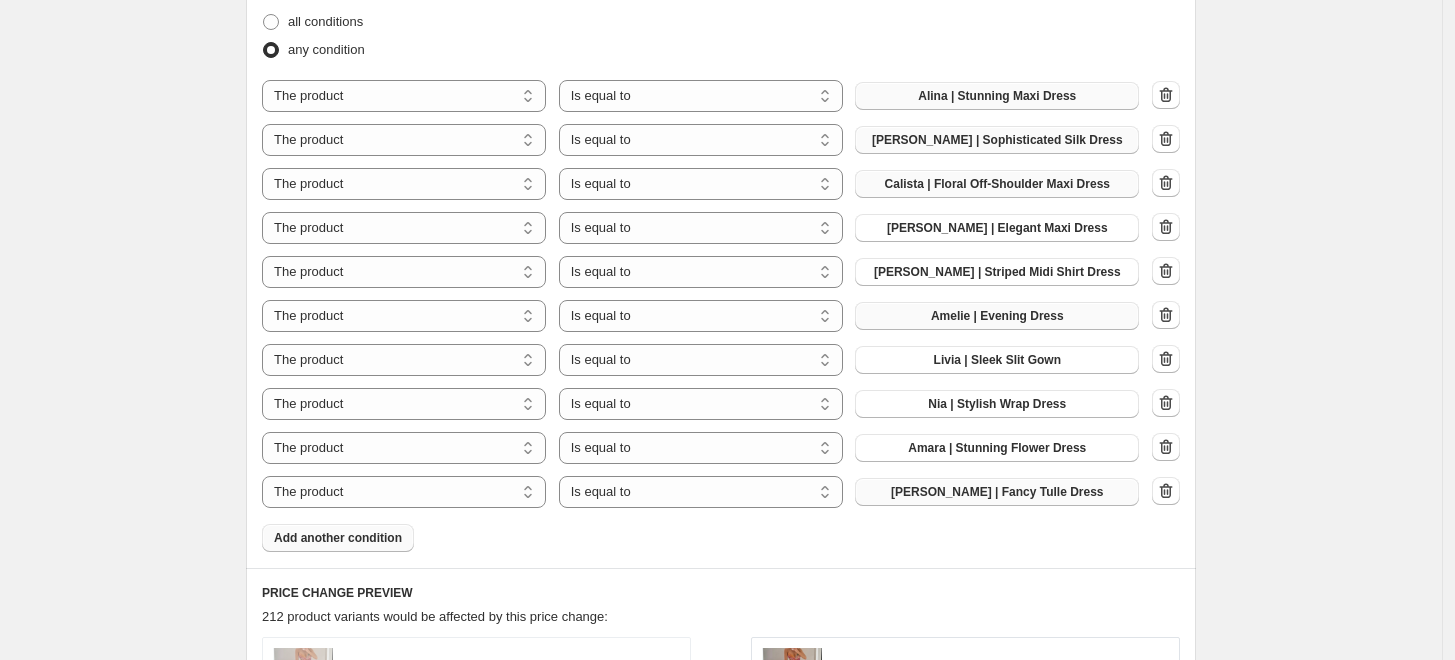 click on "Add another condition" at bounding box center (338, 538) 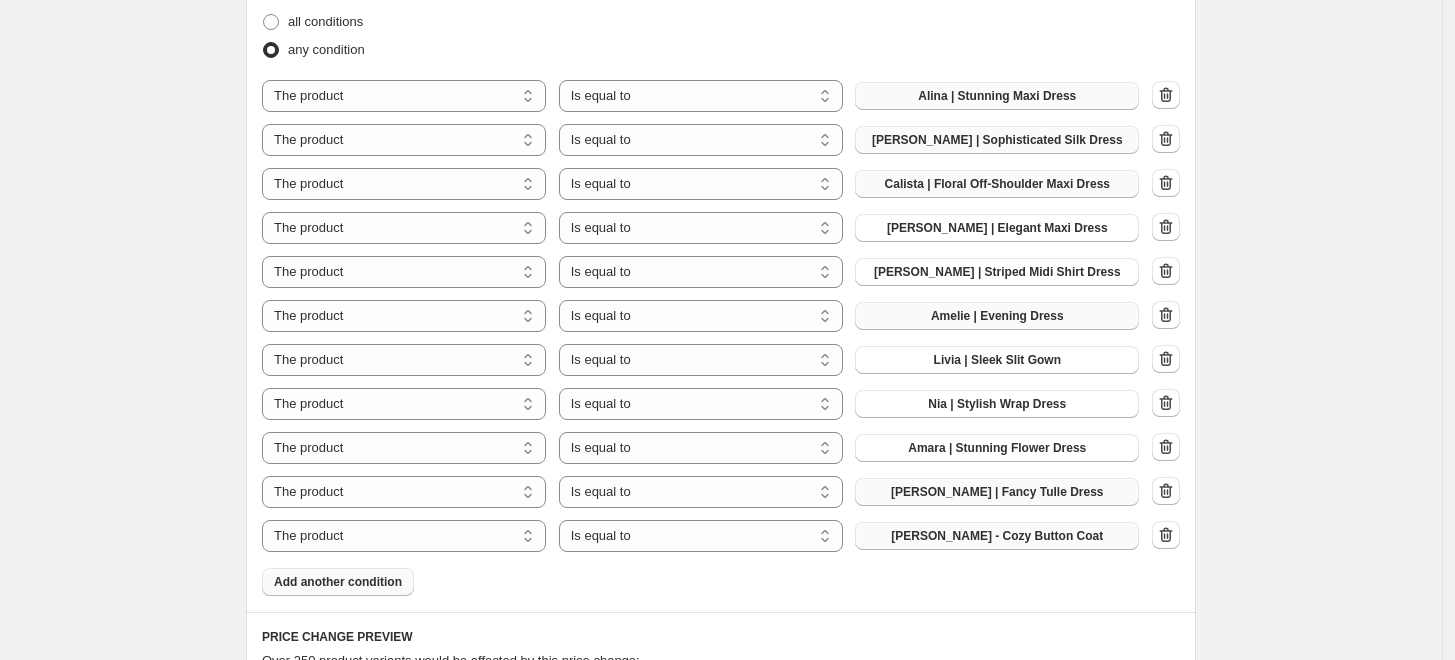 click on "[PERSON_NAME] - Cozy Button Coat" at bounding box center (997, 536) 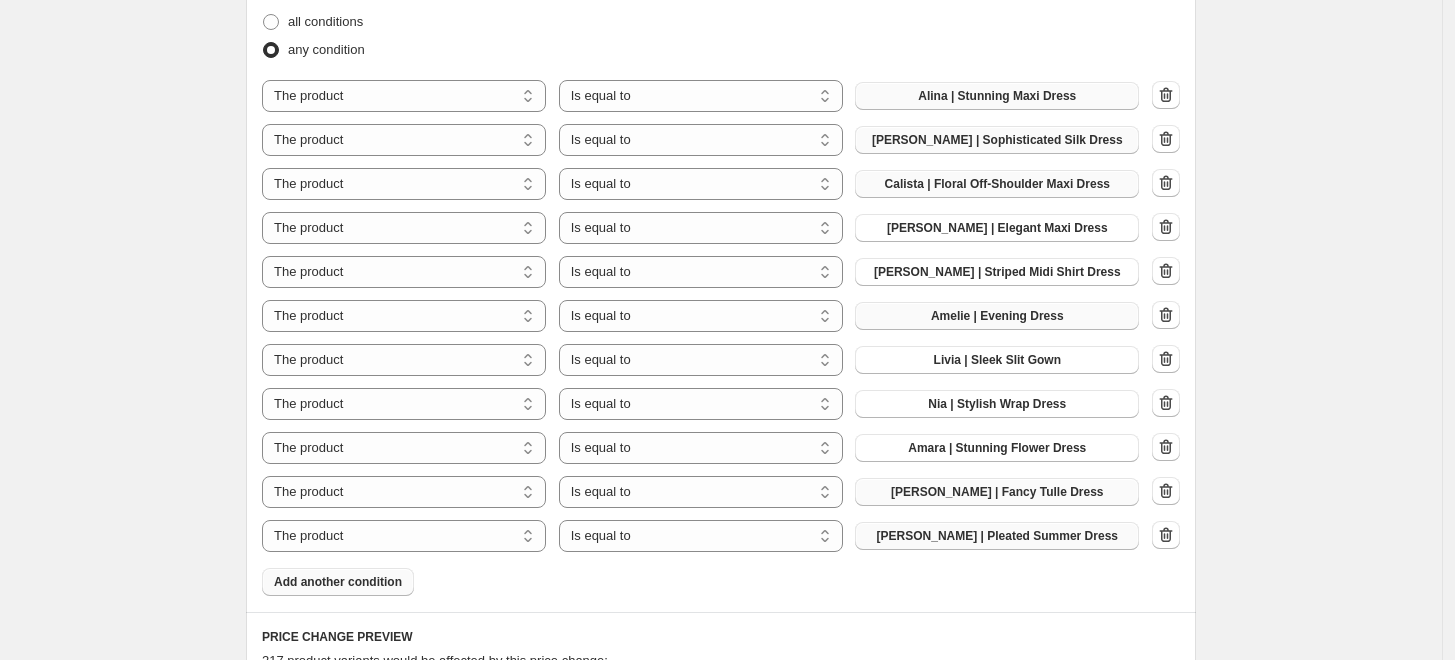 click on "Add another condition" at bounding box center (338, 582) 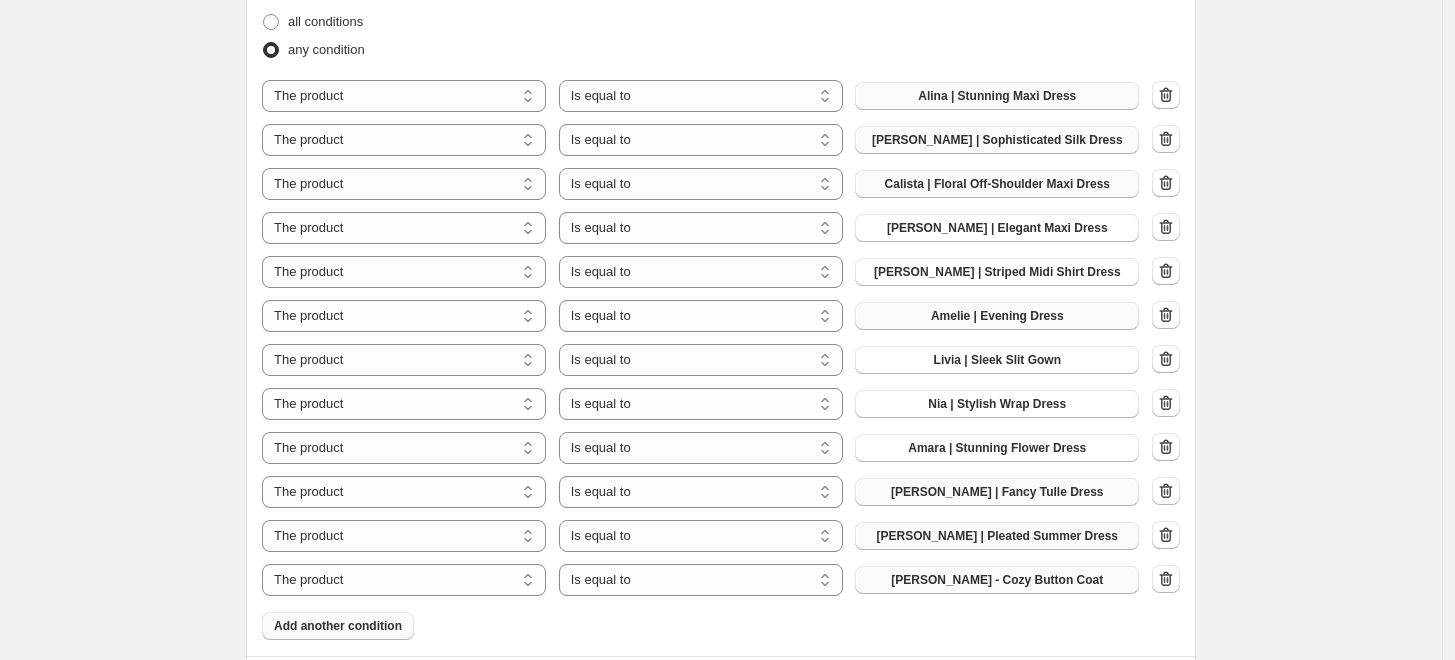 click on "[PERSON_NAME] - Cozy Button Coat" at bounding box center (997, 580) 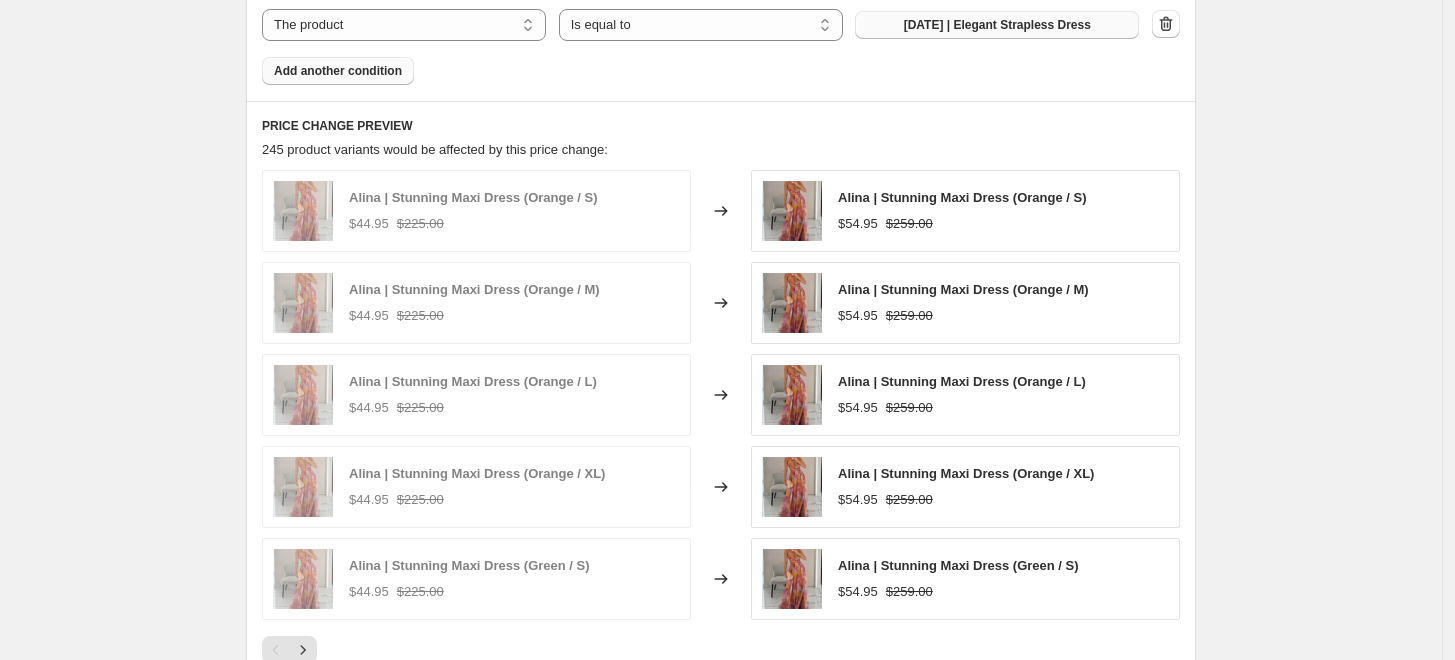 scroll, scrollTop: 2458, scrollLeft: 0, axis: vertical 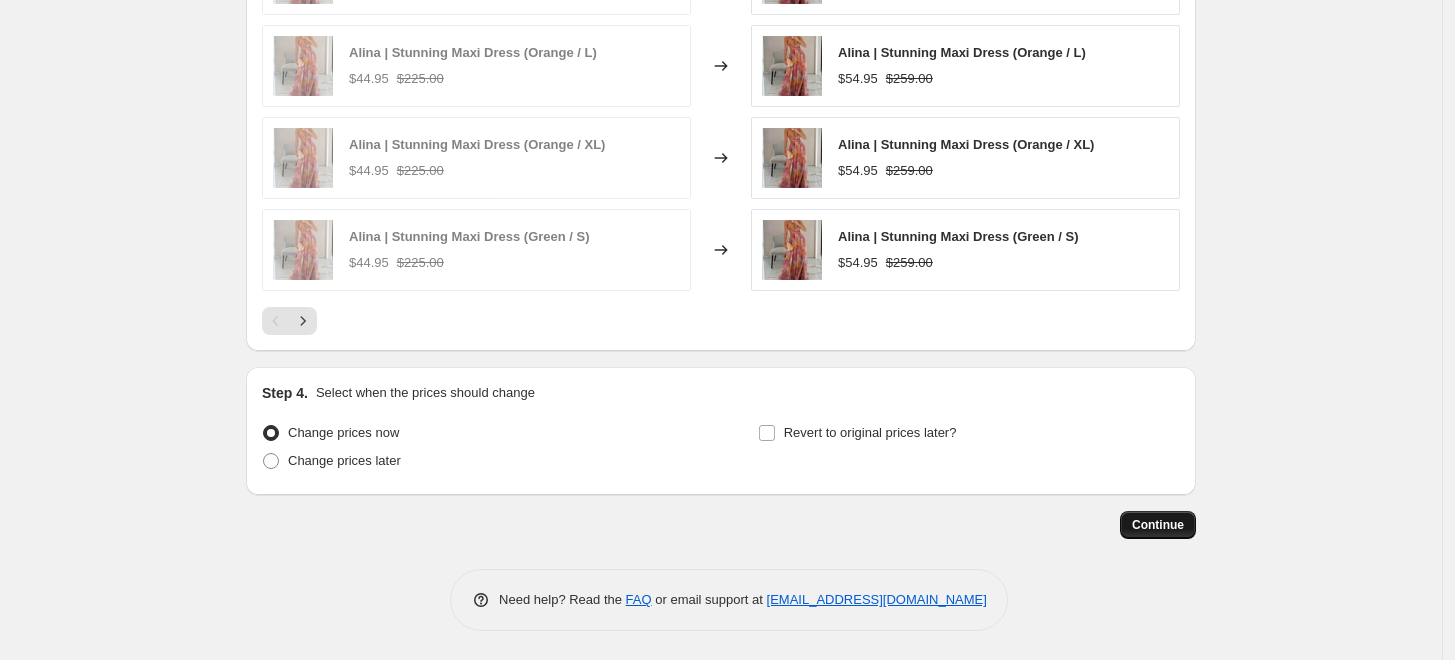 click on "Continue" at bounding box center (1158, 525) 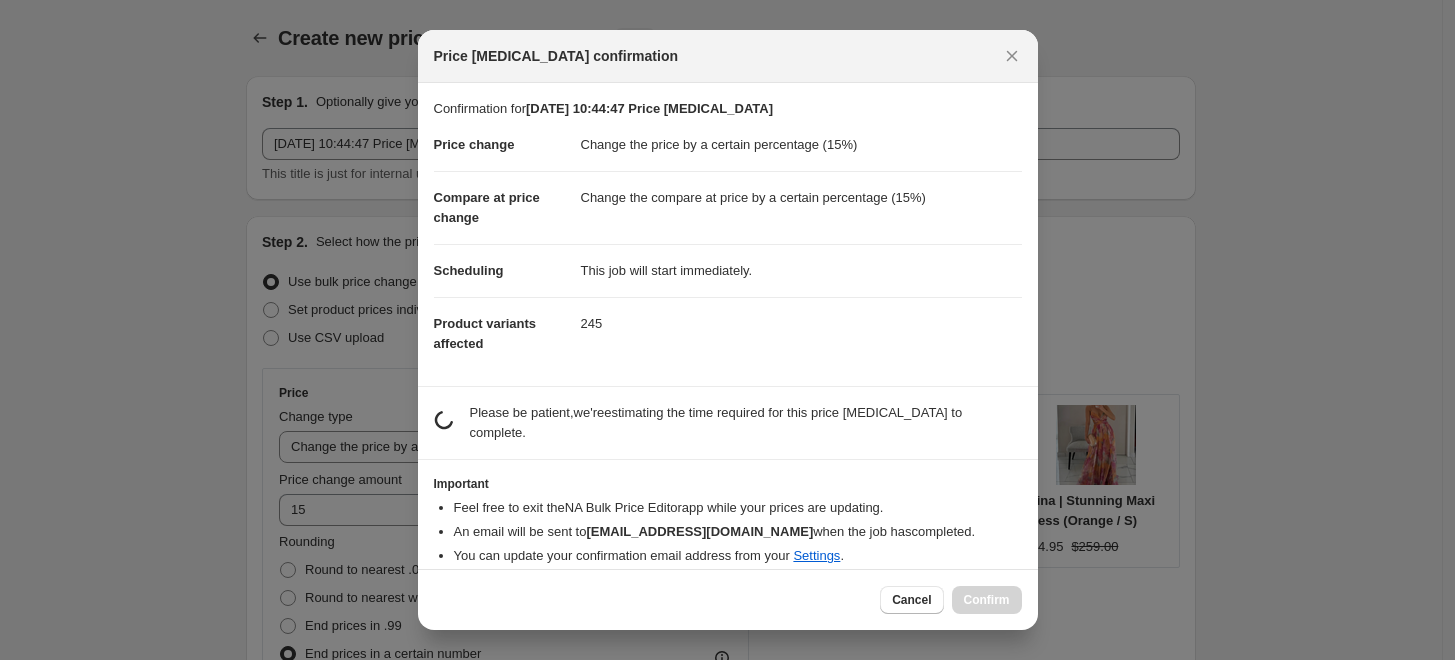 scroll, scrollTop: 2458, scrollLeft: 0, axis: vertical 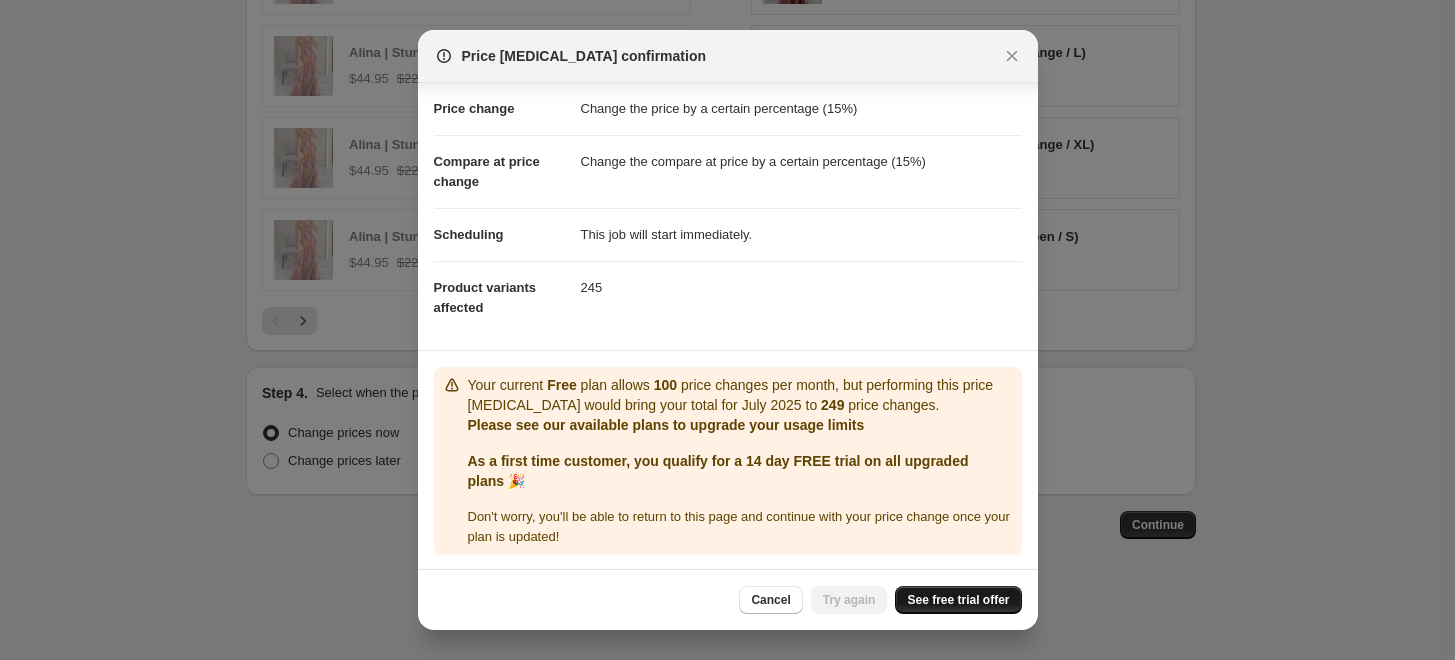 click on "See free trial offer" at bounding box center (958, 600) 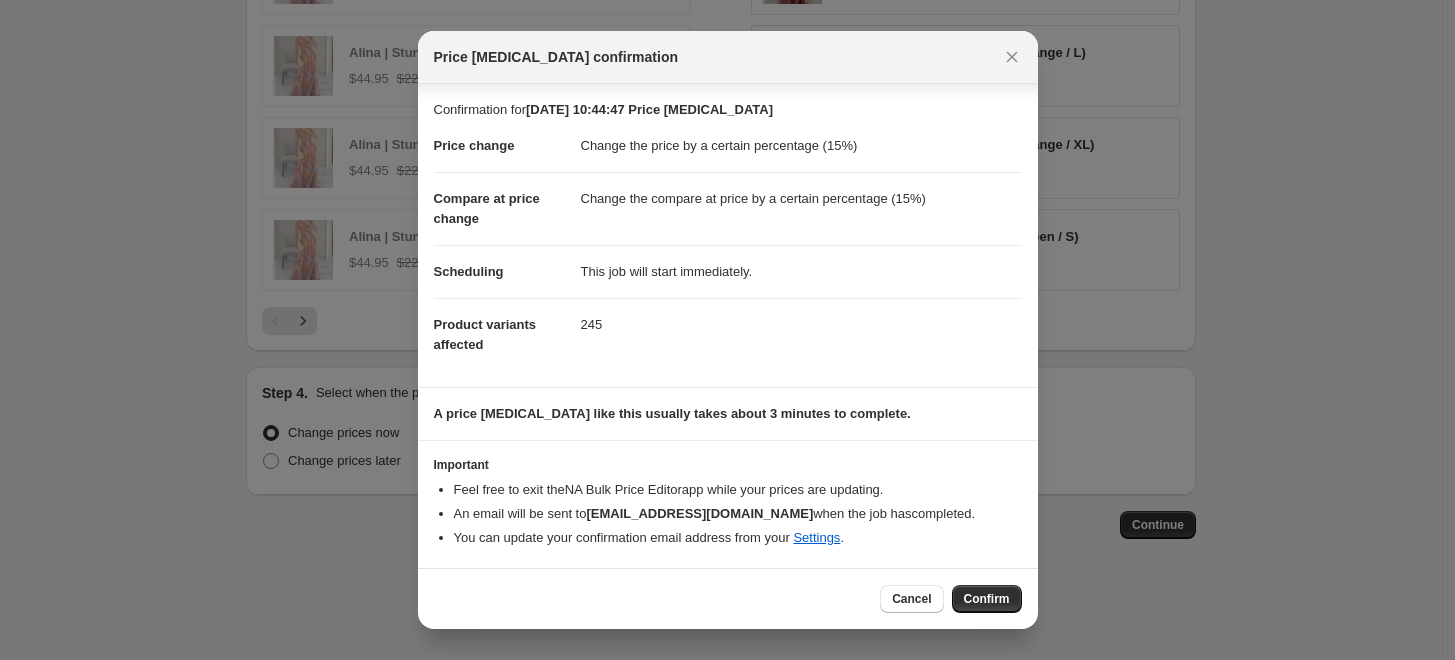 scroll, scrollTop: 0, scrollLeft: 0, axis: both 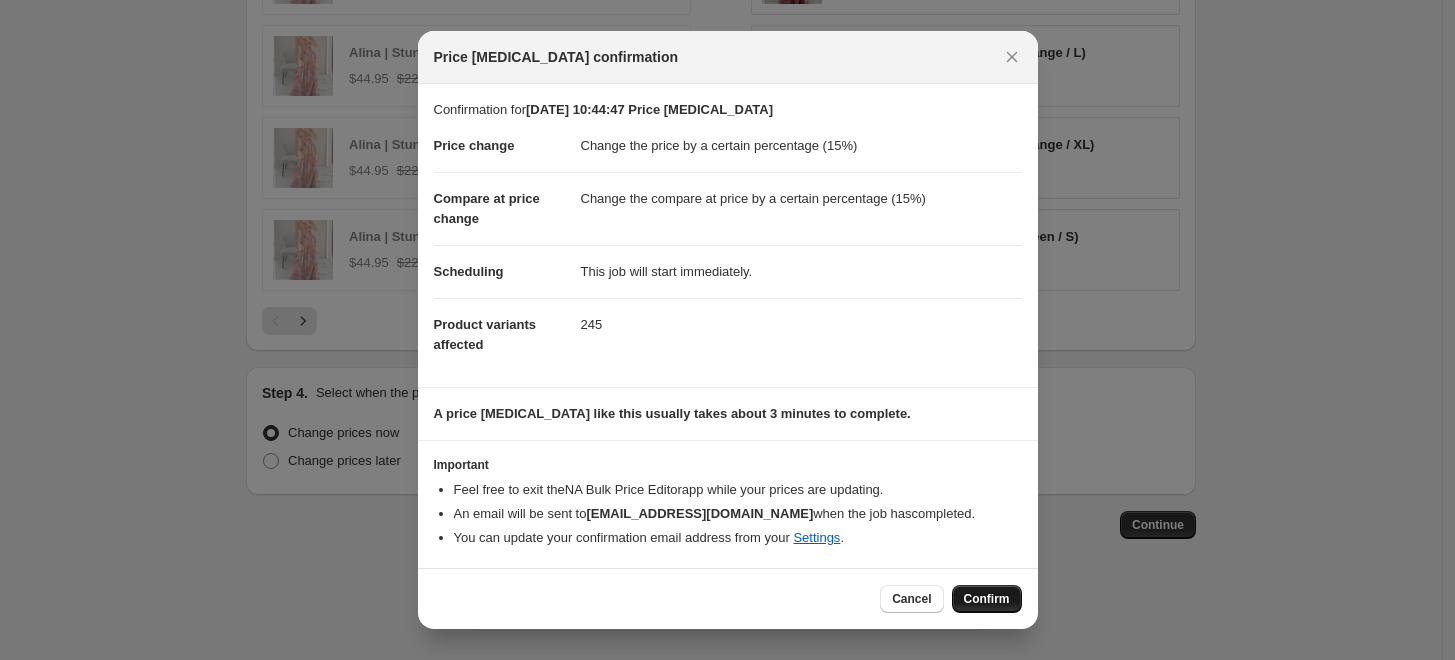 click on "Confirm" at bounding box center (987, 599) 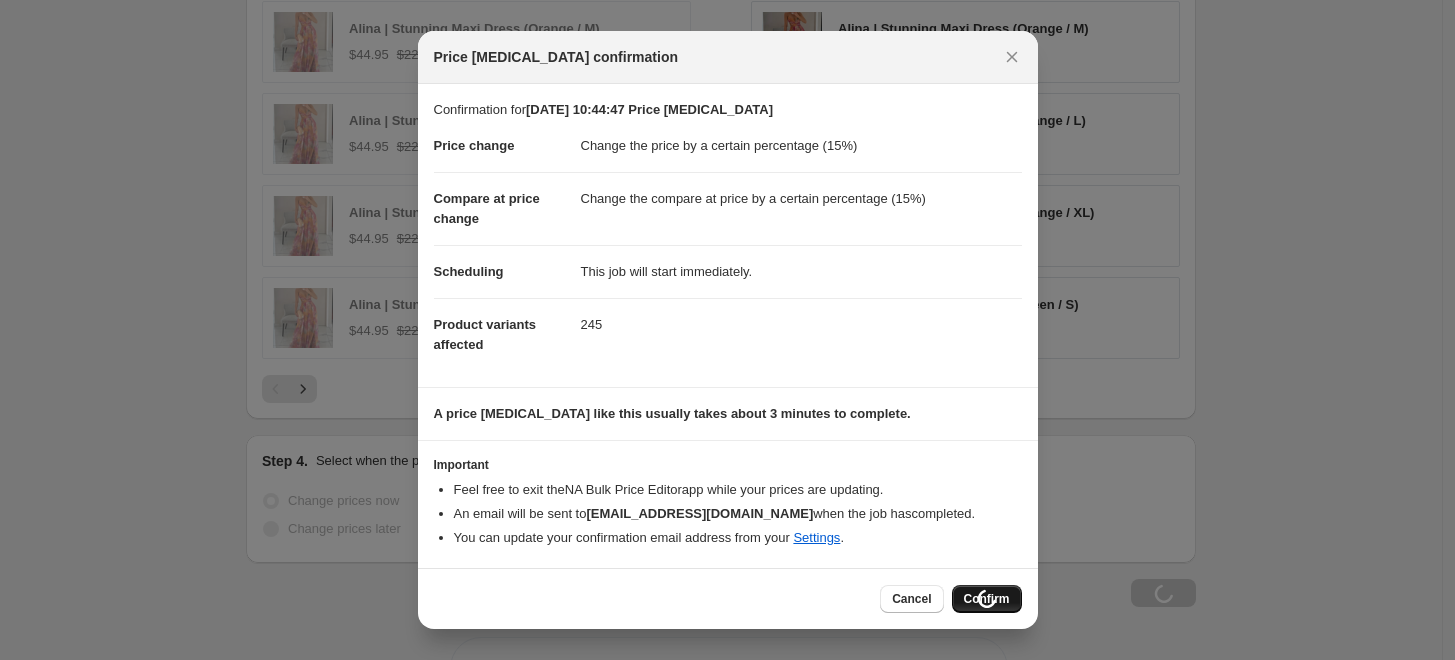 scroll, scrollTop: 2526, scrollLeft: 0, axis: vertical 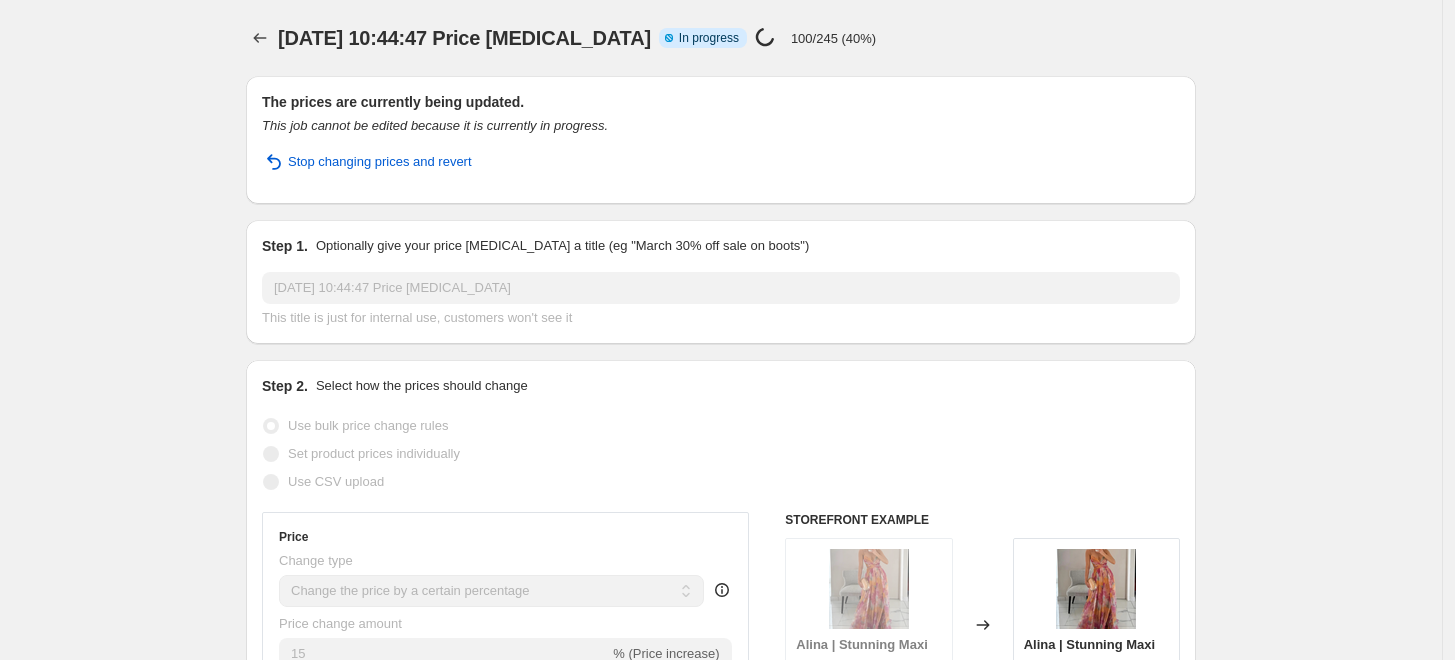select on "percentage" 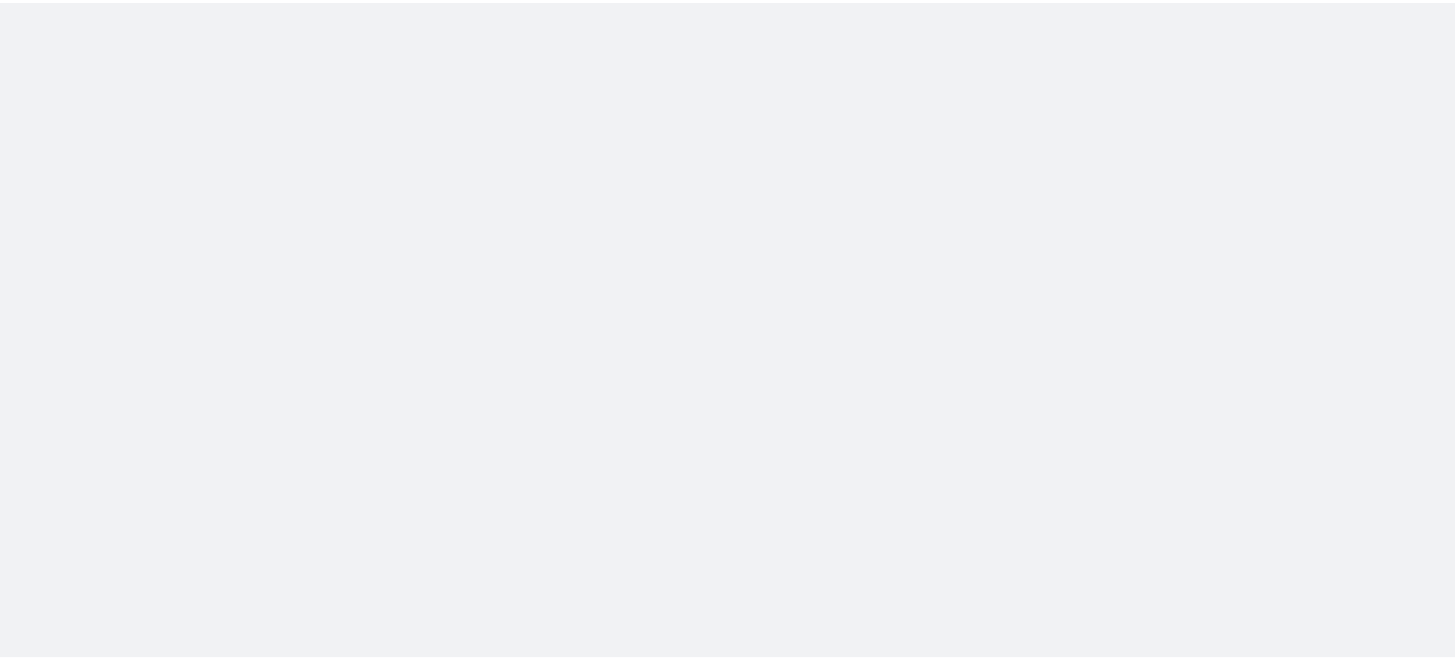 scroll, scrollTop: 0, scrollLeft: 0, axis: both 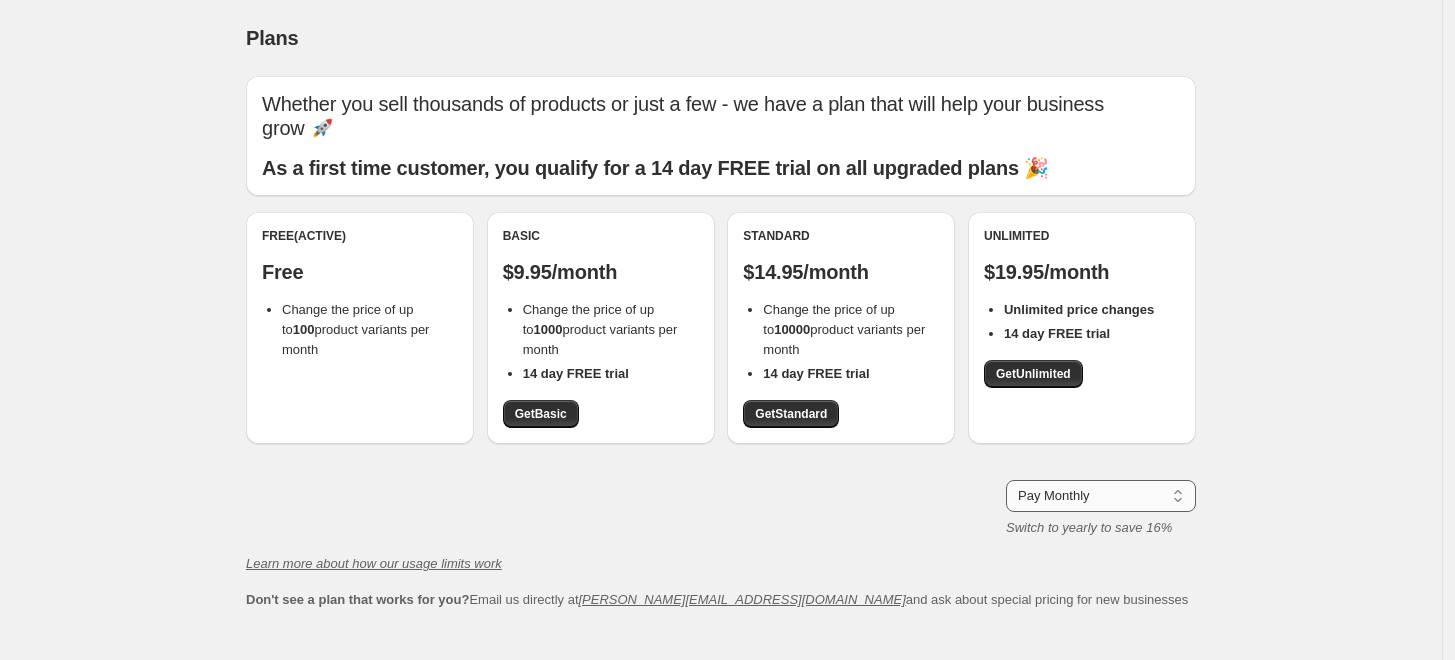 click on "Pay Monthly Pay Yearly (Save 16%)" at bounding box center (1101, 496) 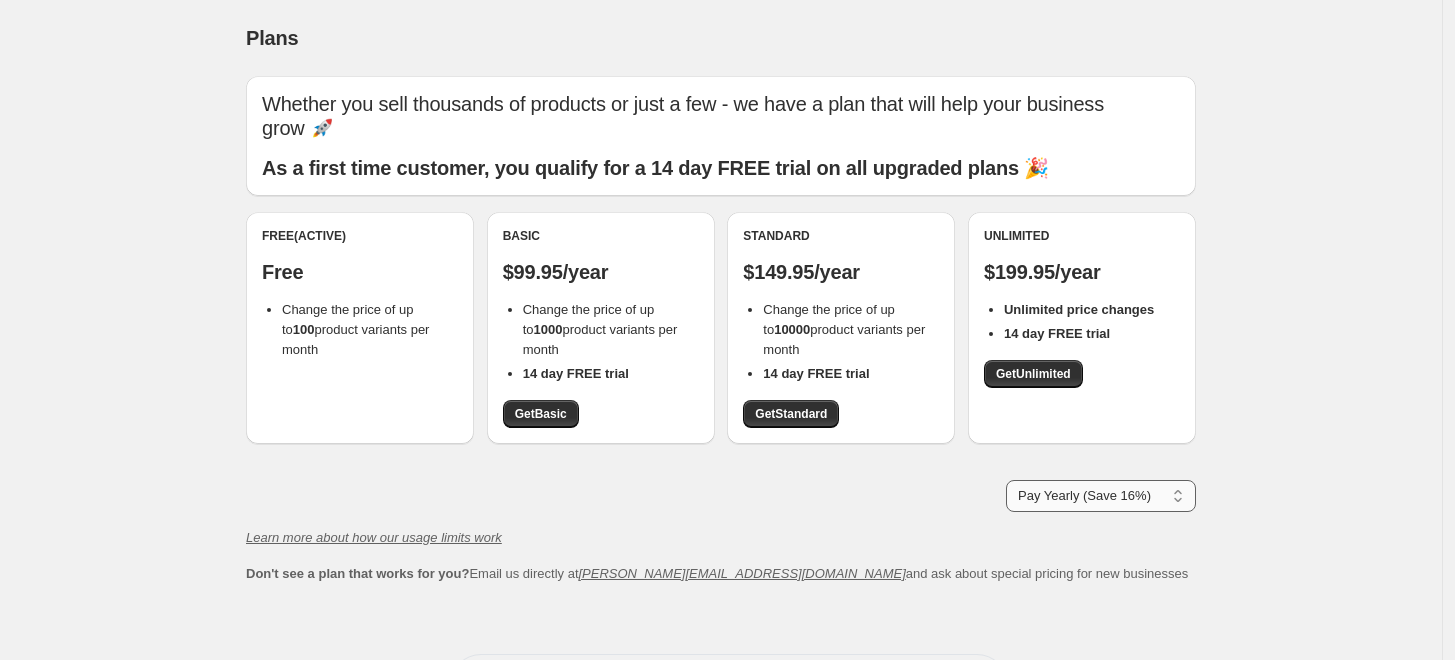 click on "Pay Monthly Pay Yearly (Save 16%)" at bounding box center (1101, 496) 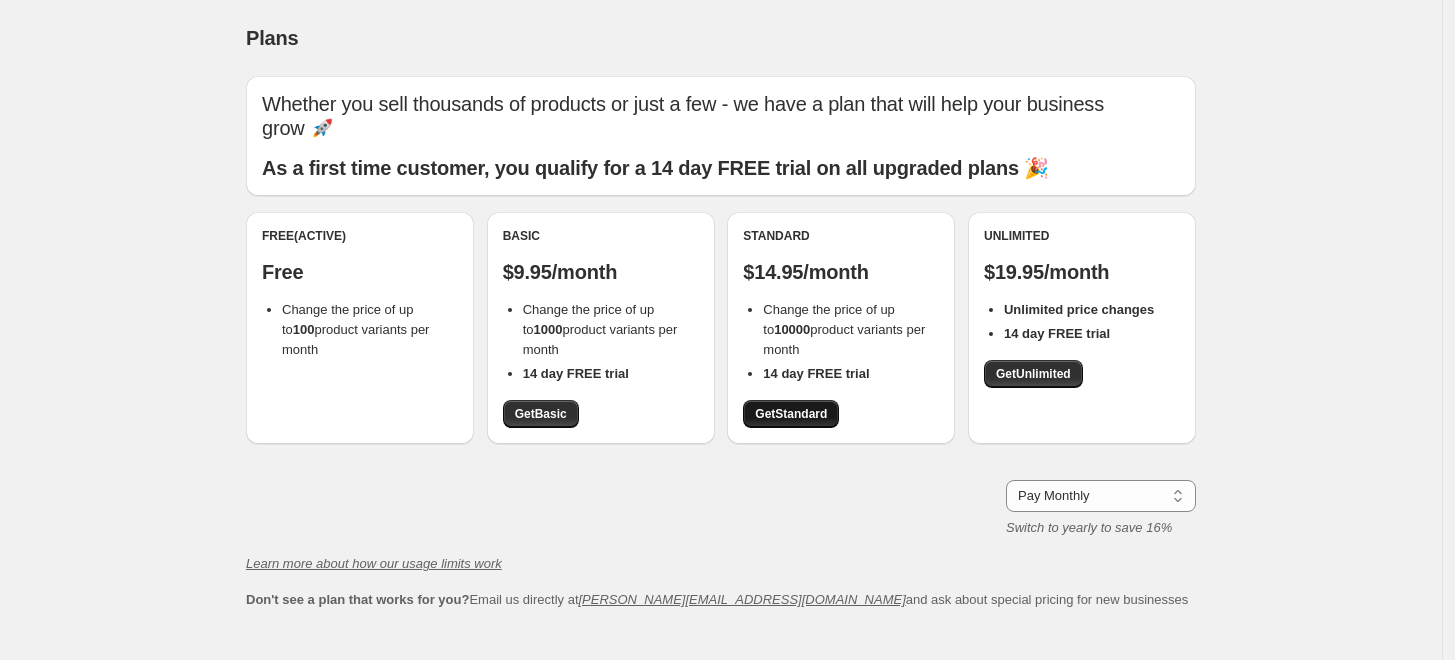 click on "Get  Standard" at bounding box center [791, 414] 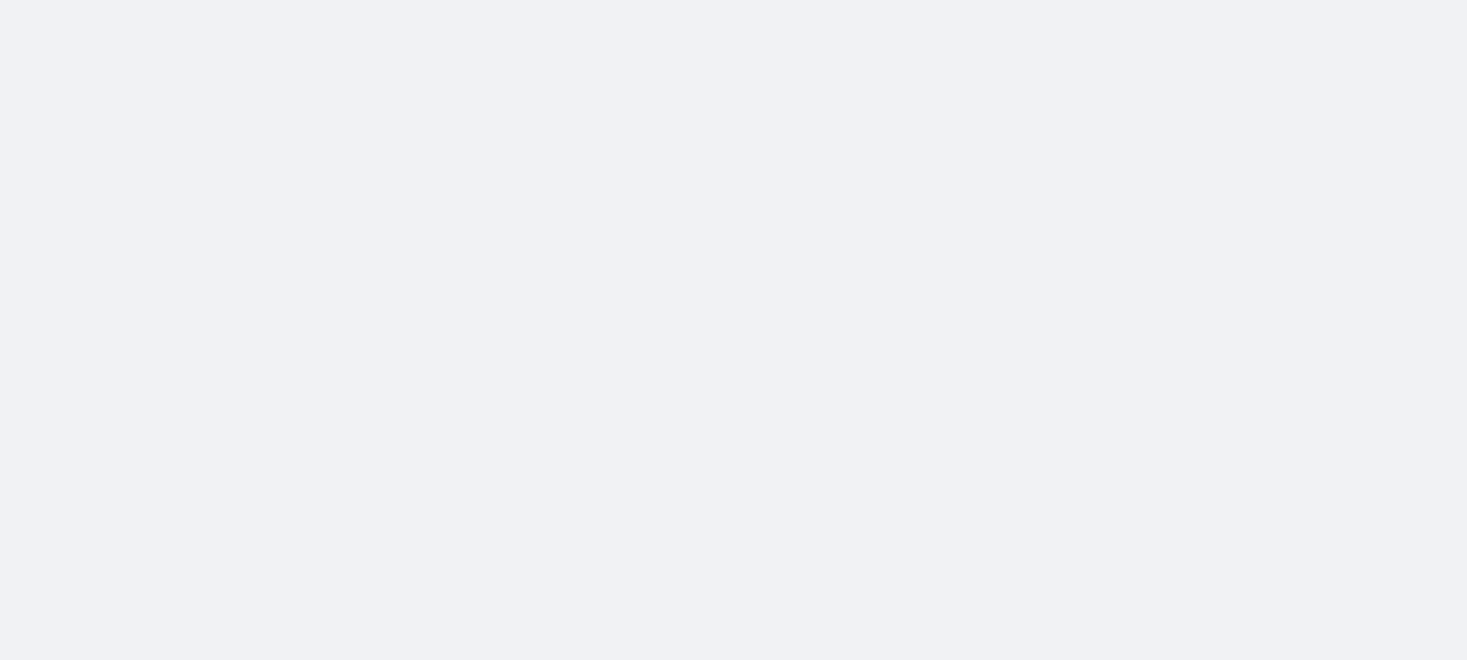 scroll, scrollTop: 0, scrollLeft: 0, axis: both 